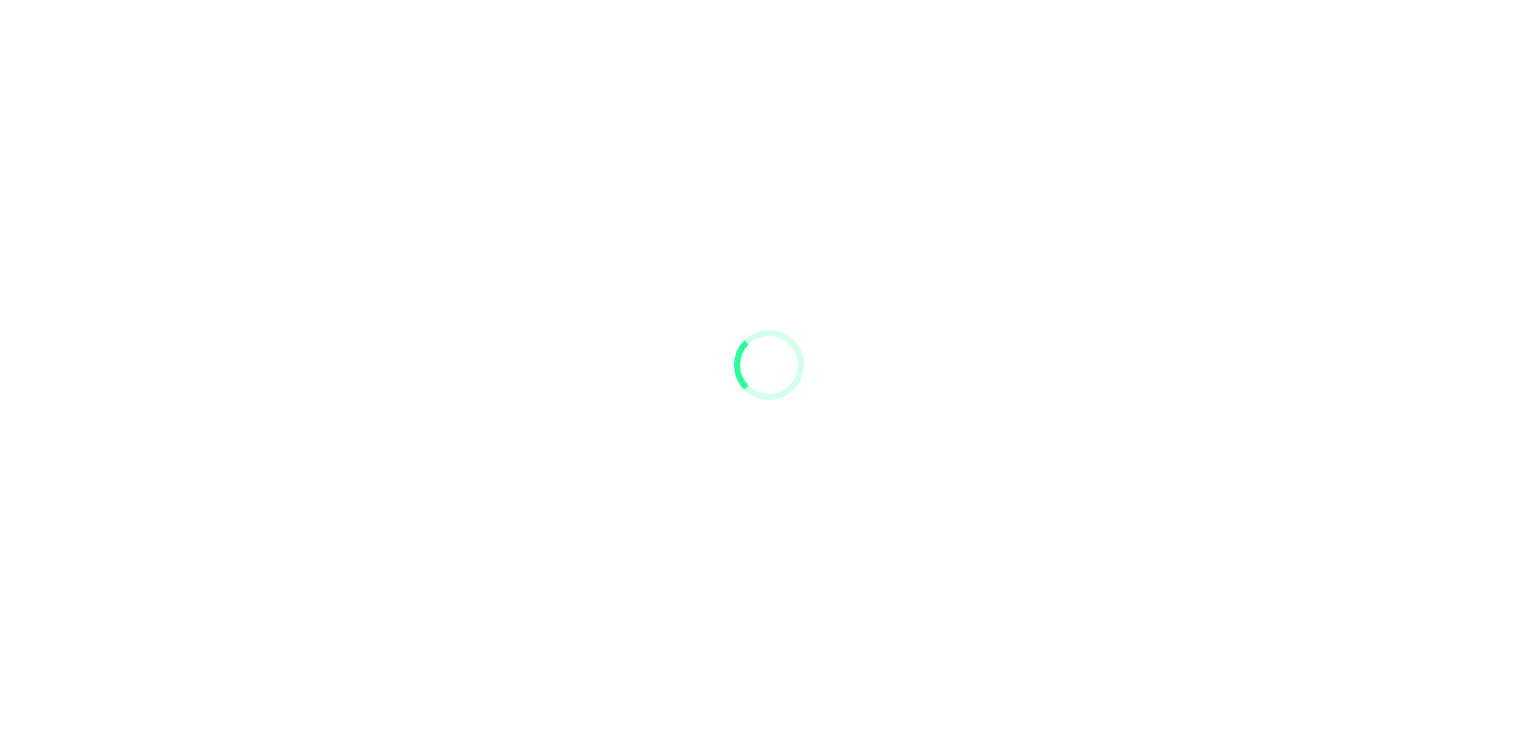 scroll, scrollTop: 0, scrollLeft: 0, axis: both 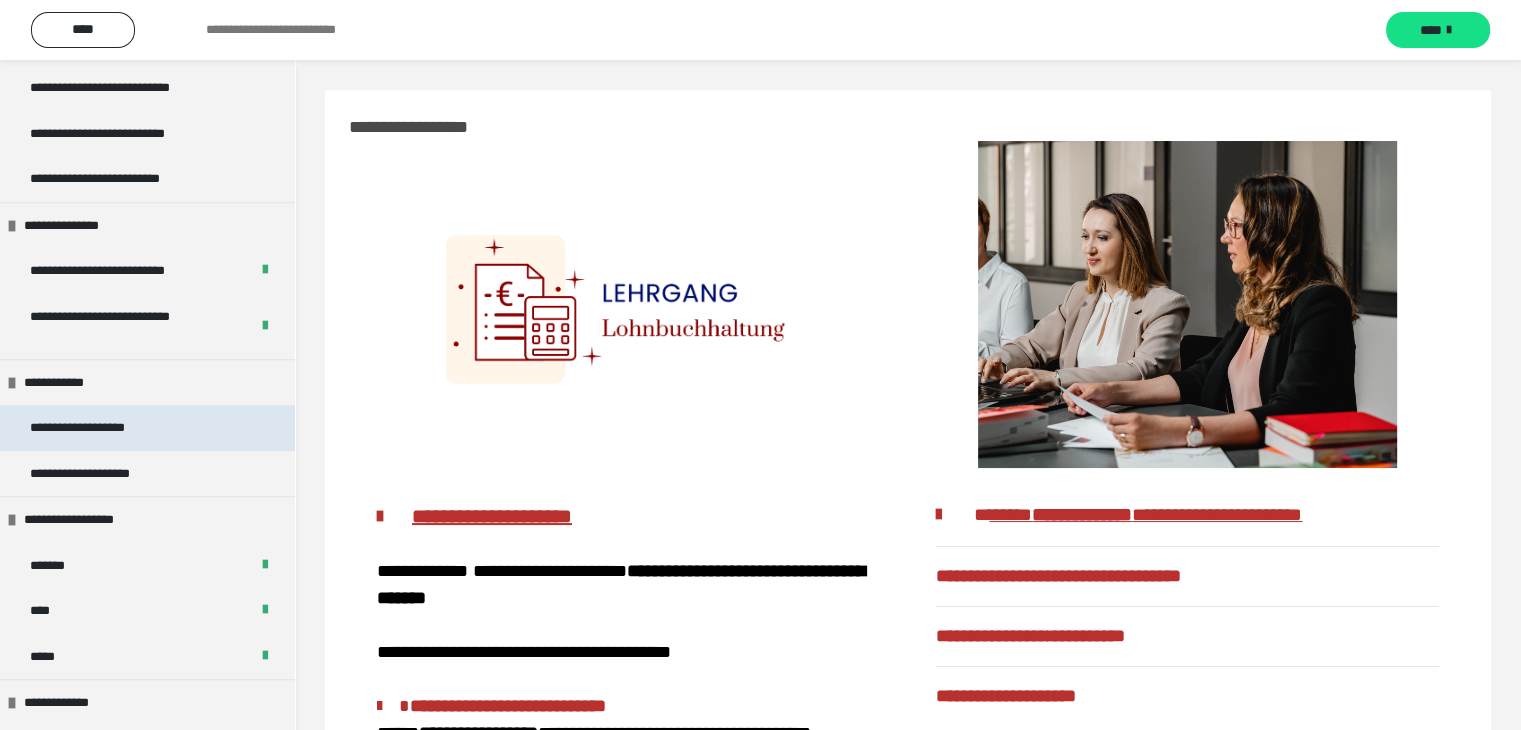 click on "**********" at bounding box center (89, 428) 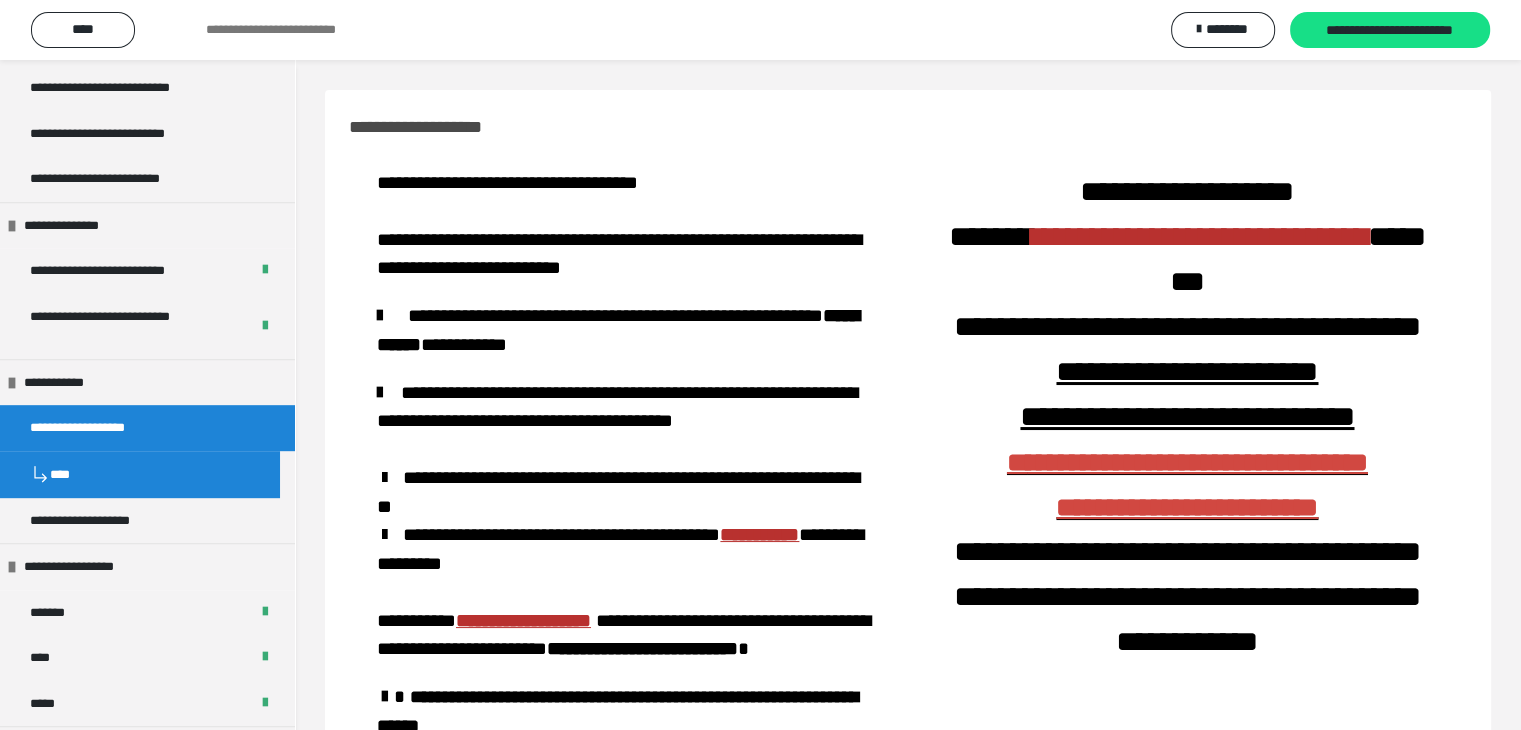 scroll, scrollTop: 100, scrollLeft: 0, axis: vertical 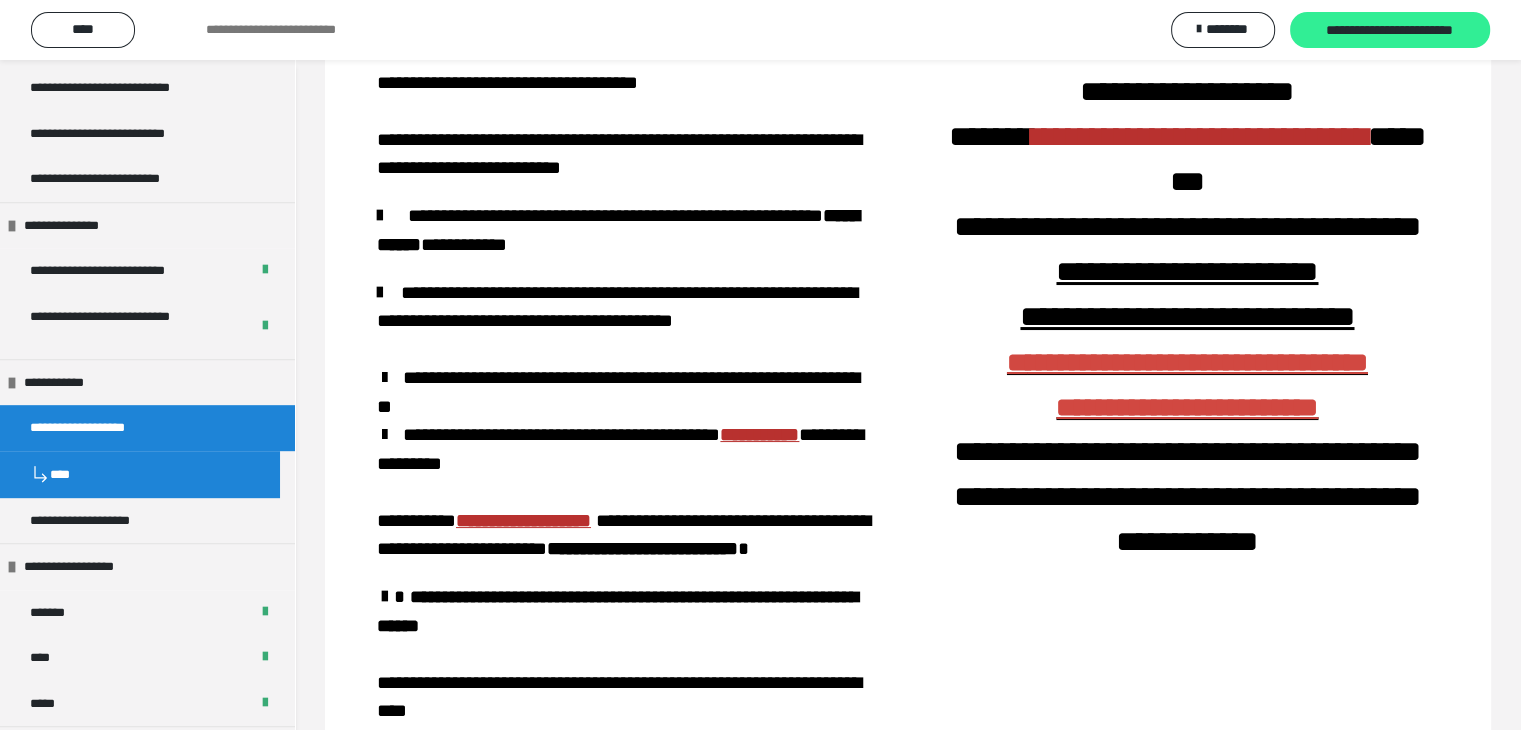 click on "**********" at bounding box center (1390, 31) 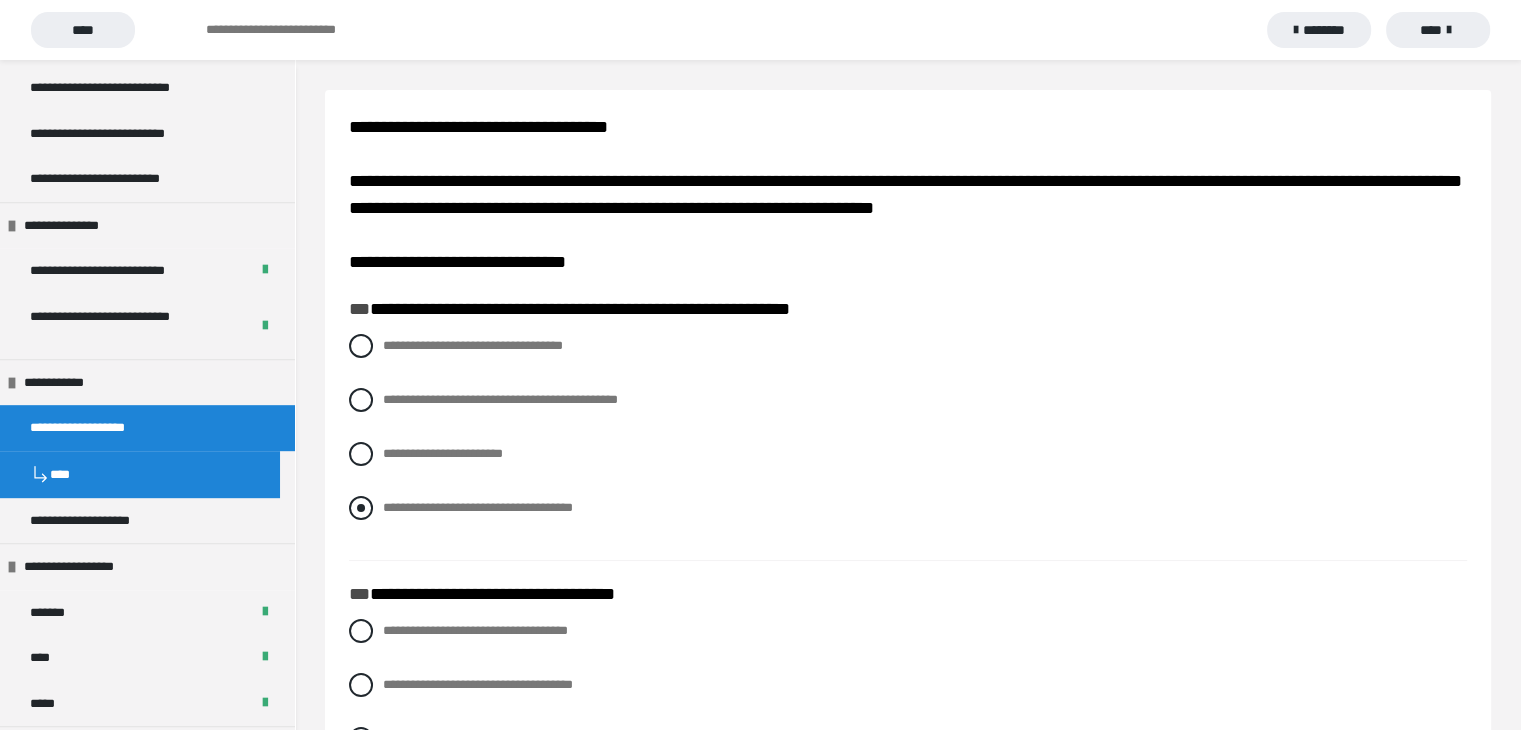 scroll, scrollTop: 100, scrollLeft: 0, axis: vertical 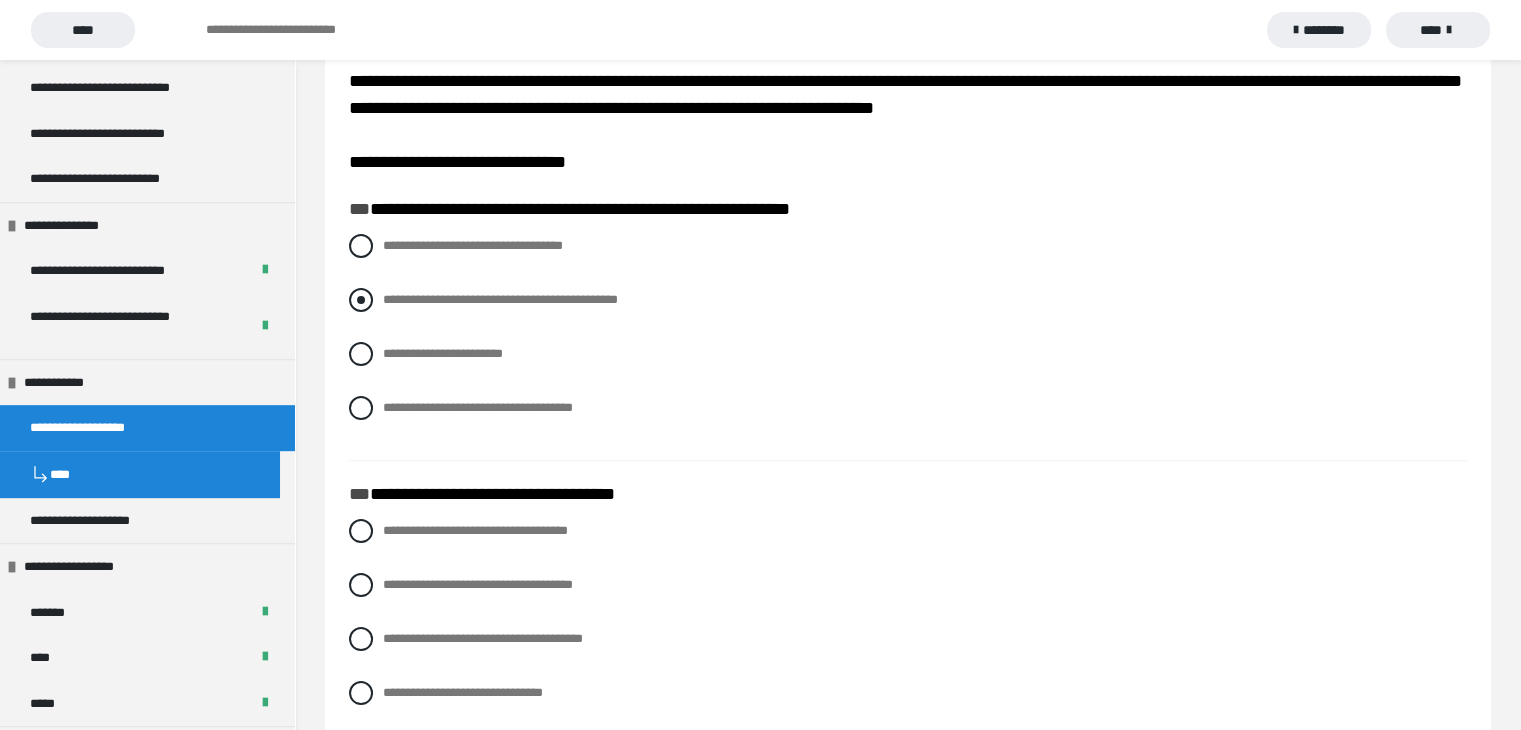 click at bounding box center (361, 300) 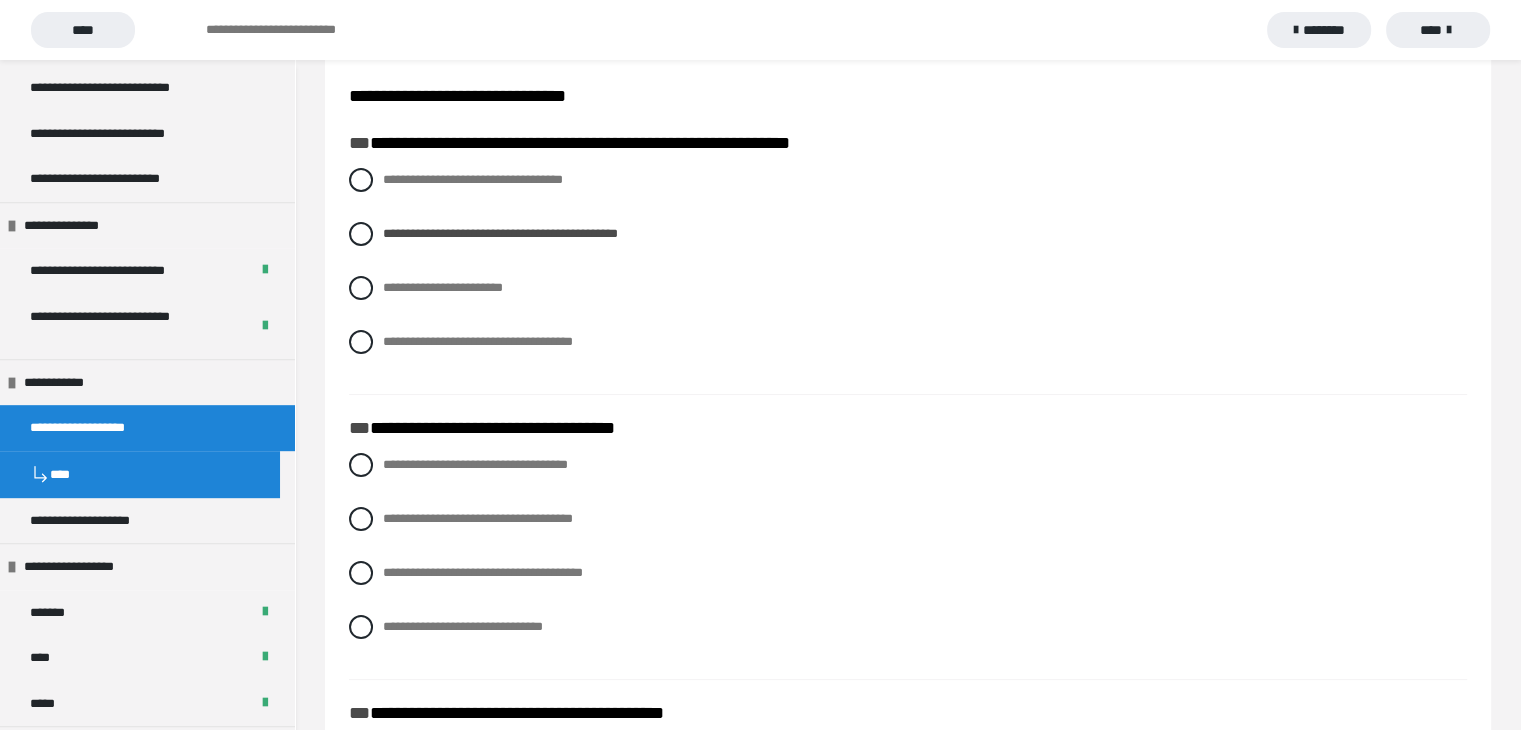 scroll, scrollTop: 300, scrollLeft: 0, axis: vertical 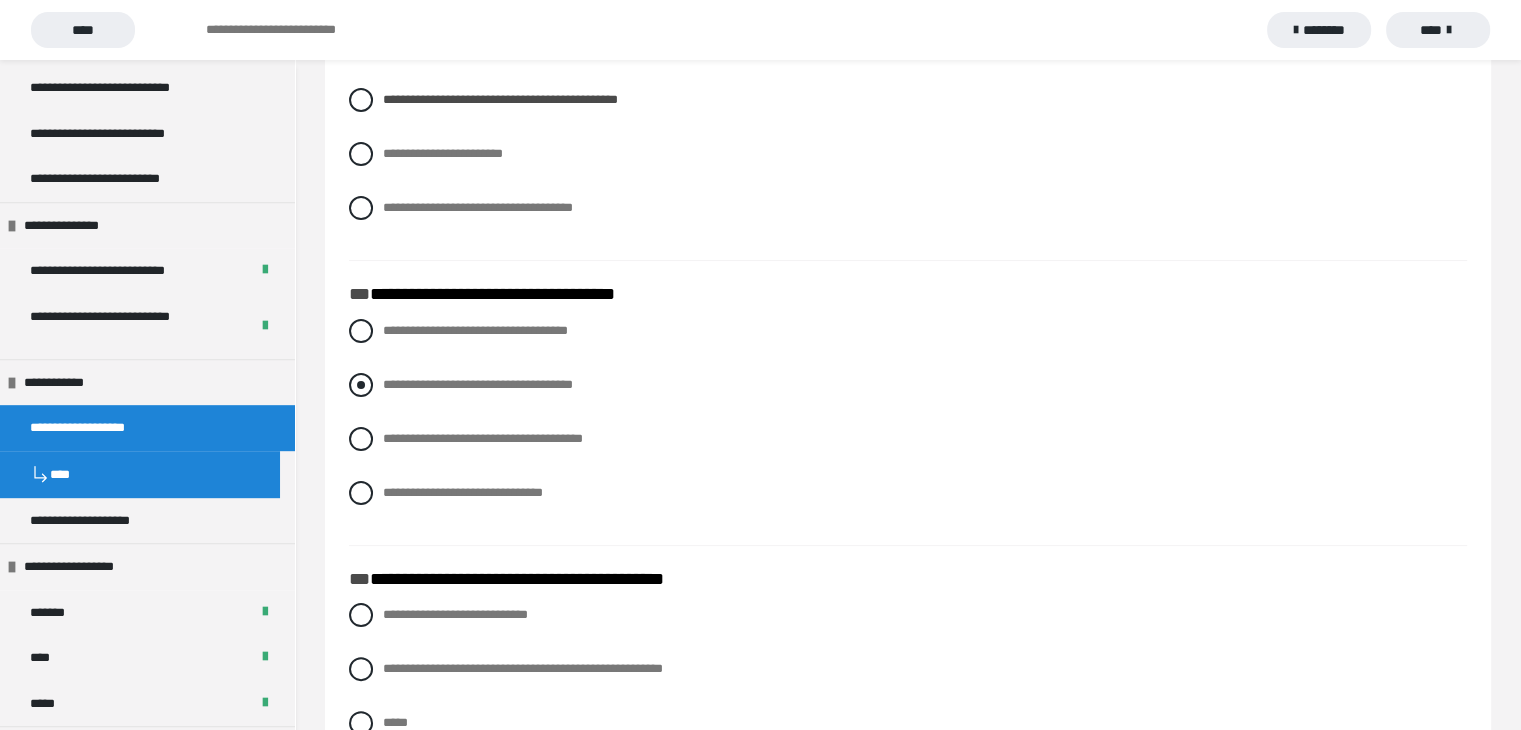 click at bounding box center [361, 385] 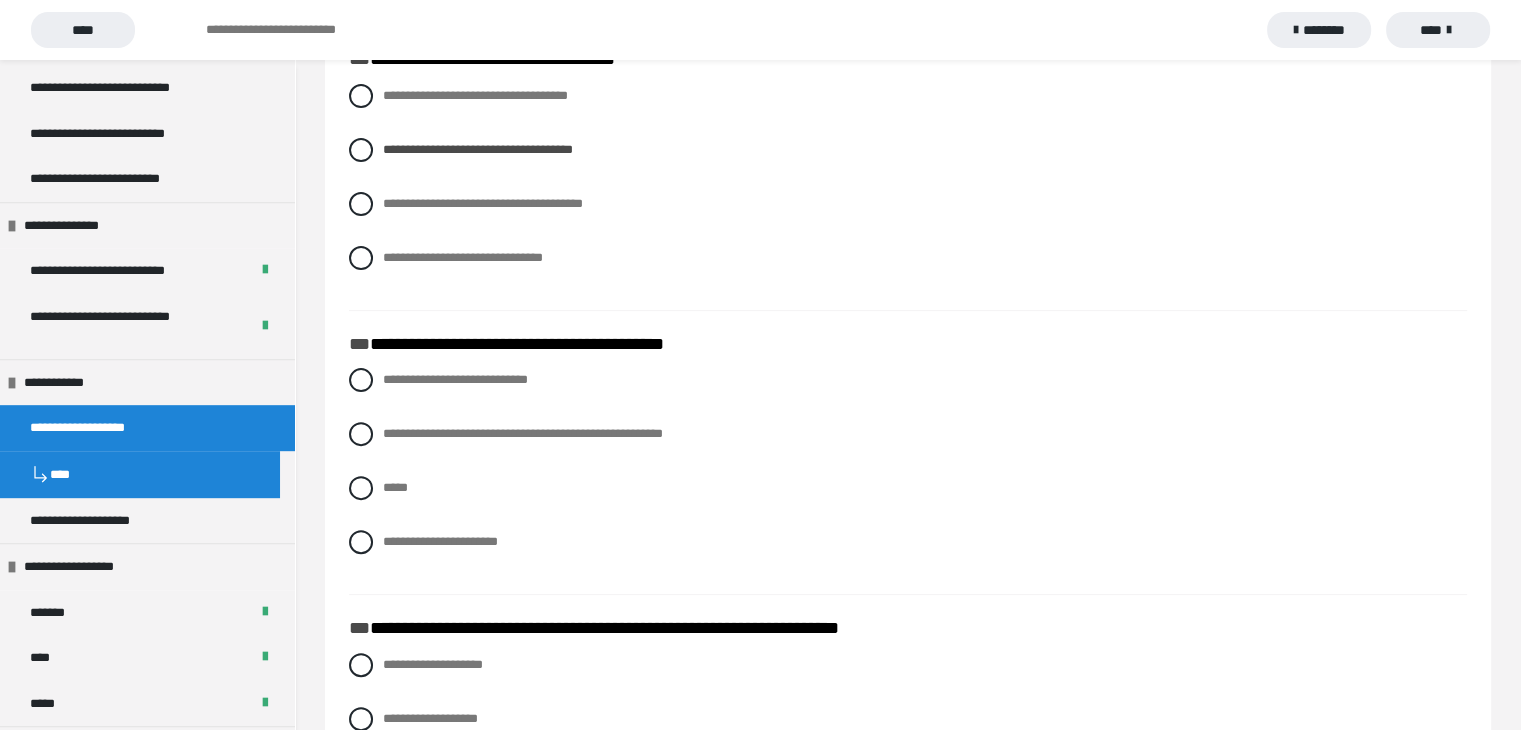 scroll, scrollTop: 600, scrollLeft: 0, axis: vertical 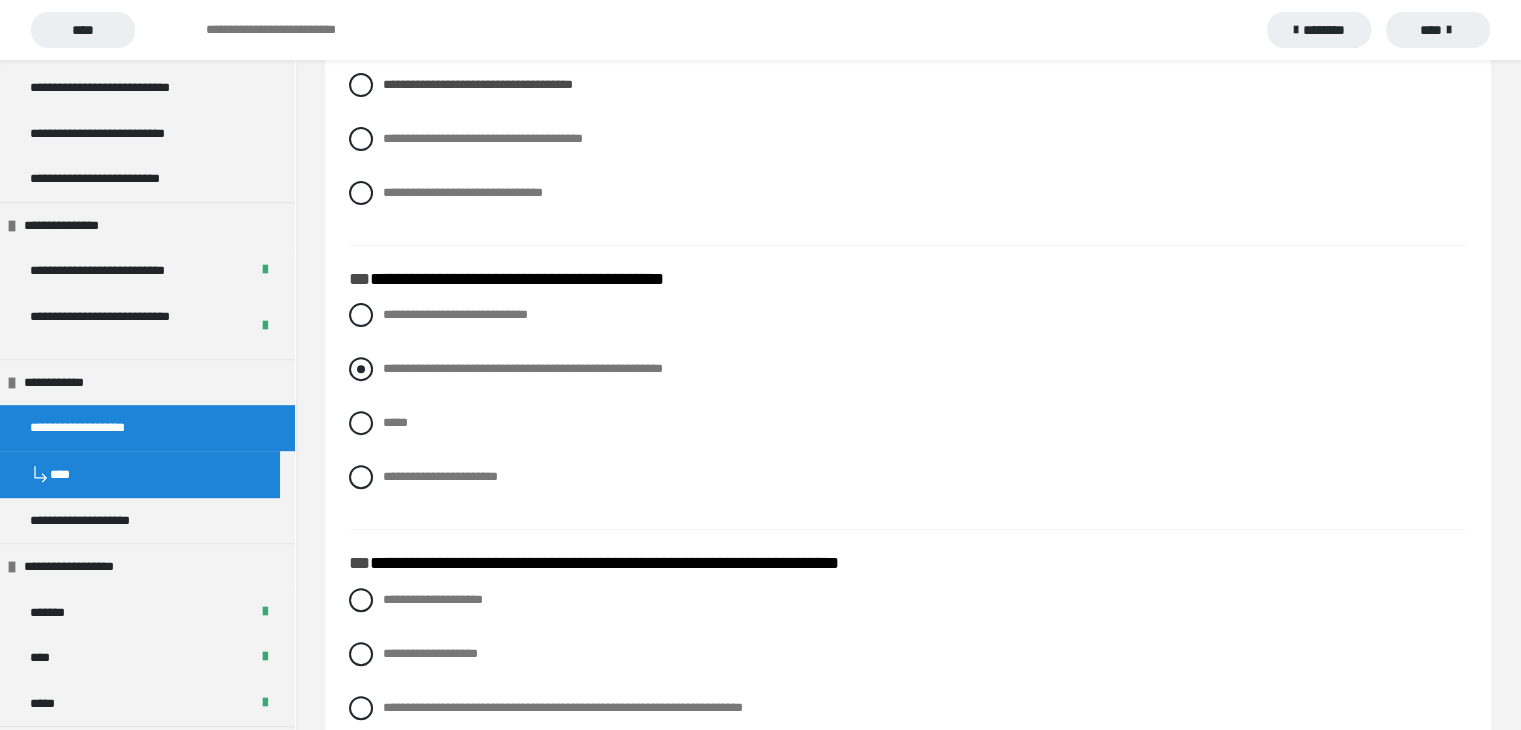 click at bounding box center [361, 369] 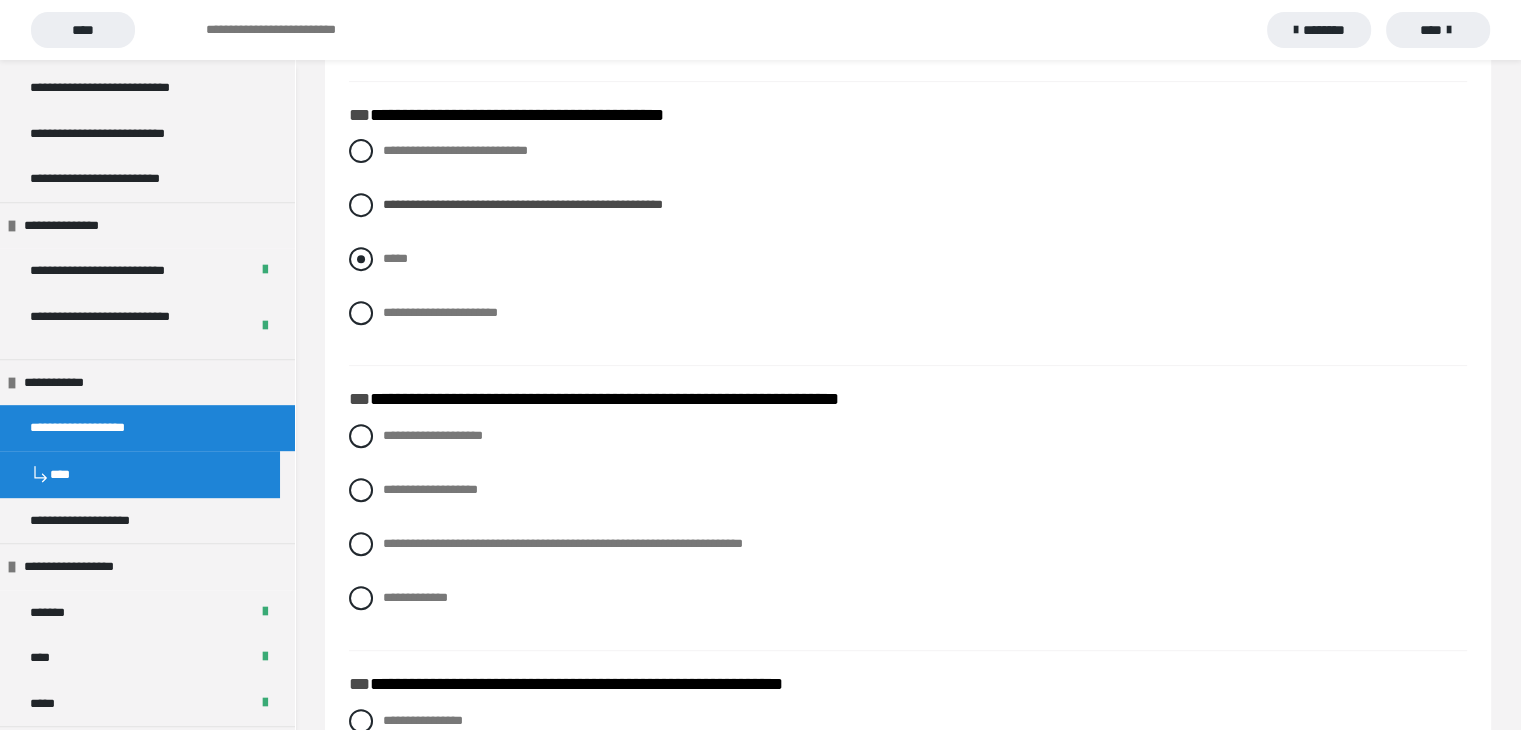 scroll, scrollTop: 900, scrollLeft: 0, axis: vertical 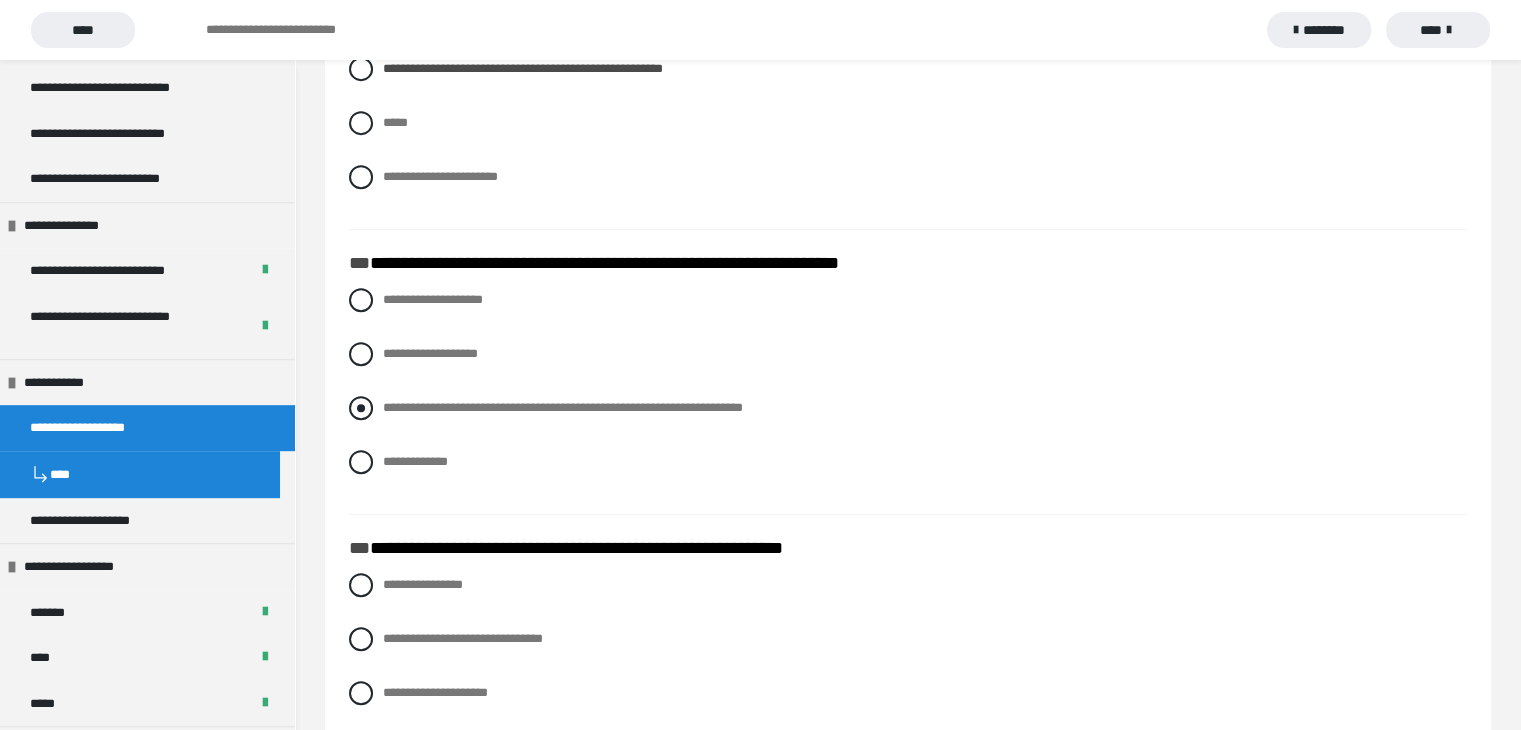 click at bounding box center [361, 408] 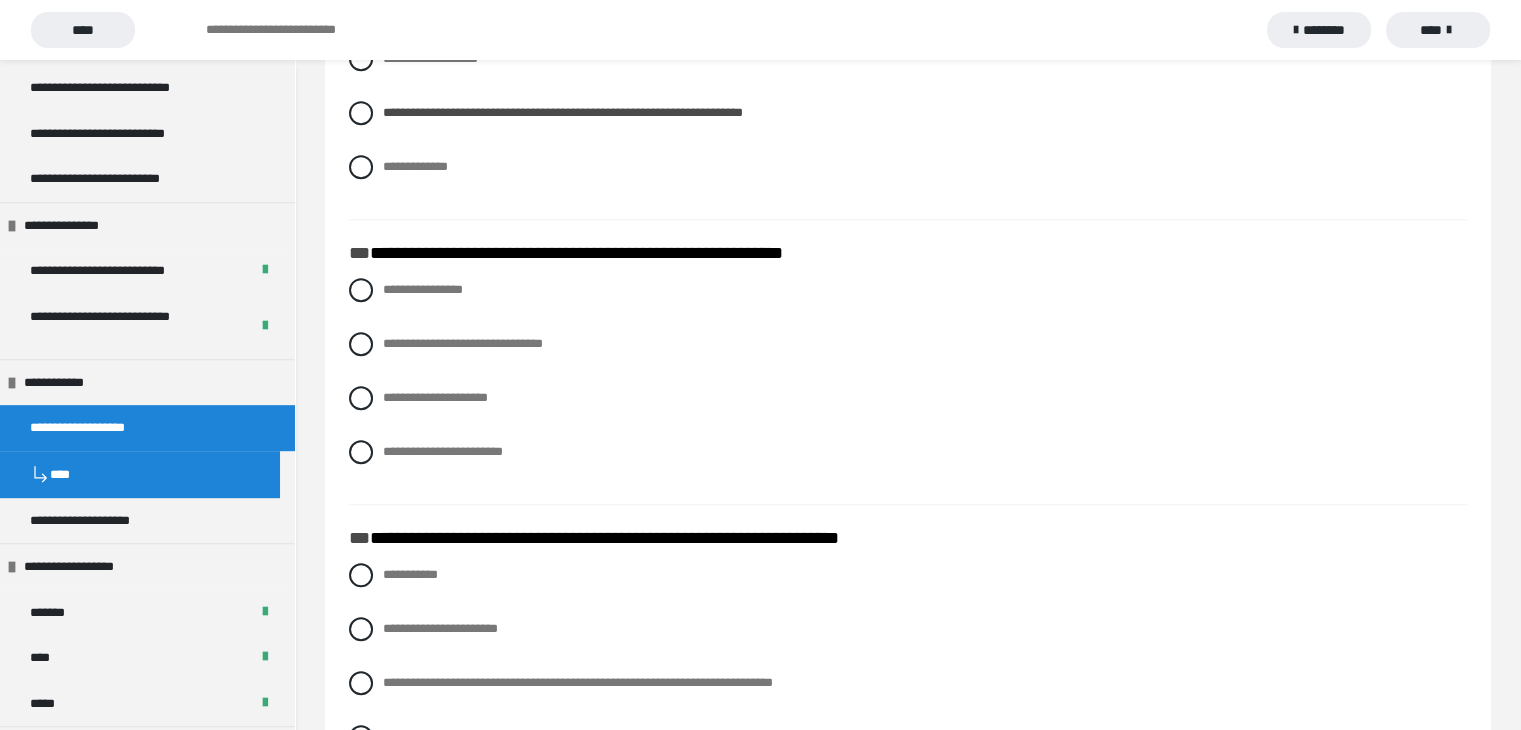 scroll, scrollTop: 1200, scrollLeft: 0, axis: vertical 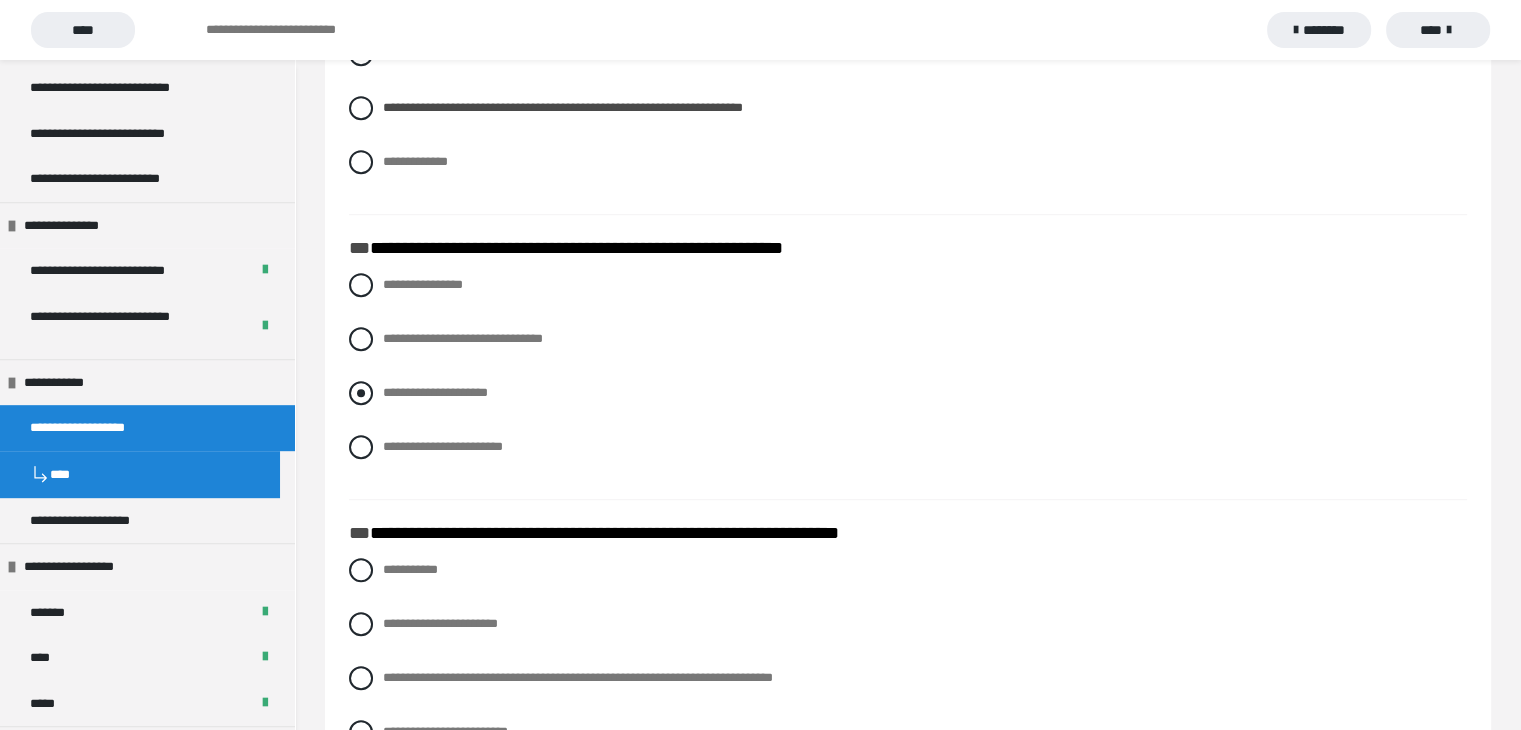 click at bounding box center [361, 393] 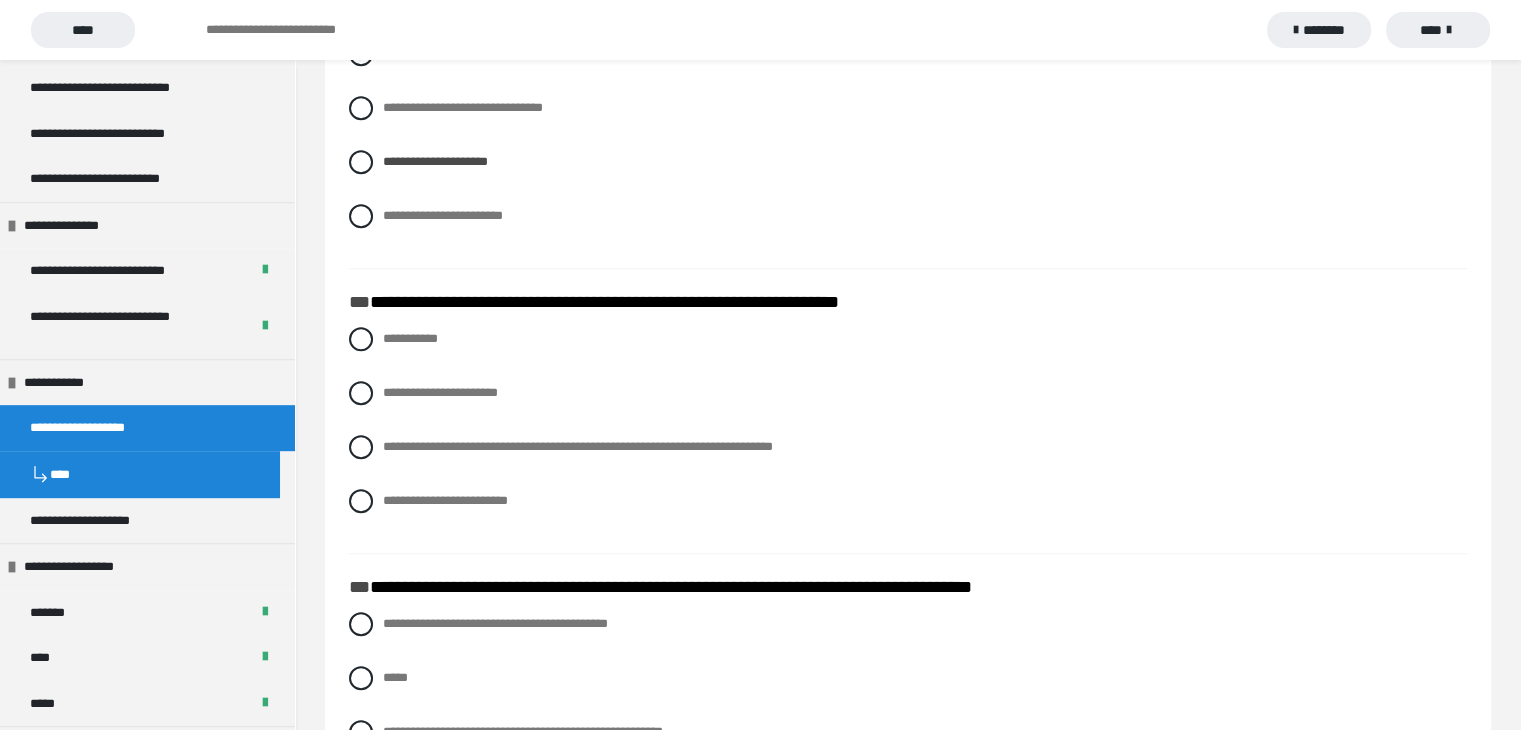 scroll, scrollTop: 1500, scrollLeft: 0, axis: vertical 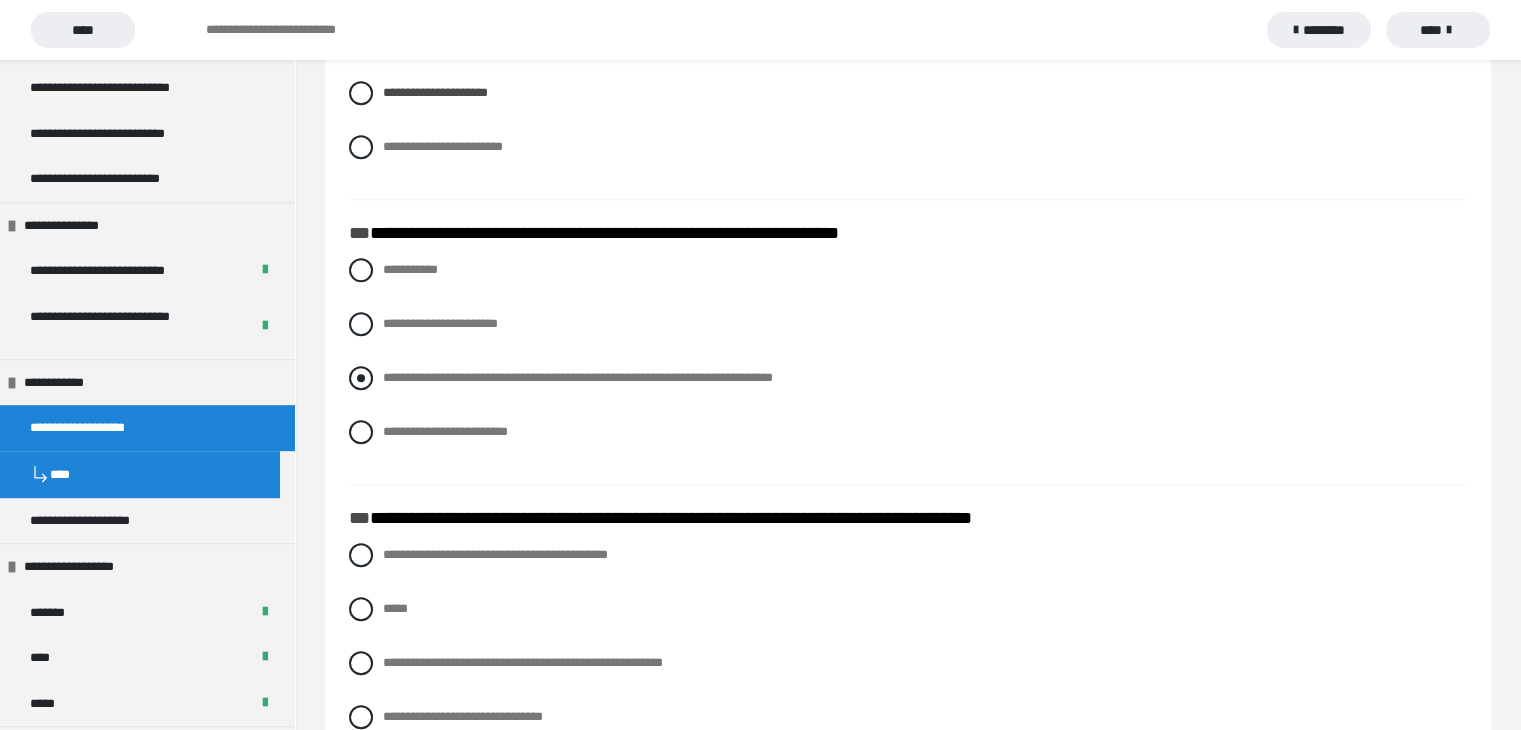 click at bounding box center (361, 378) 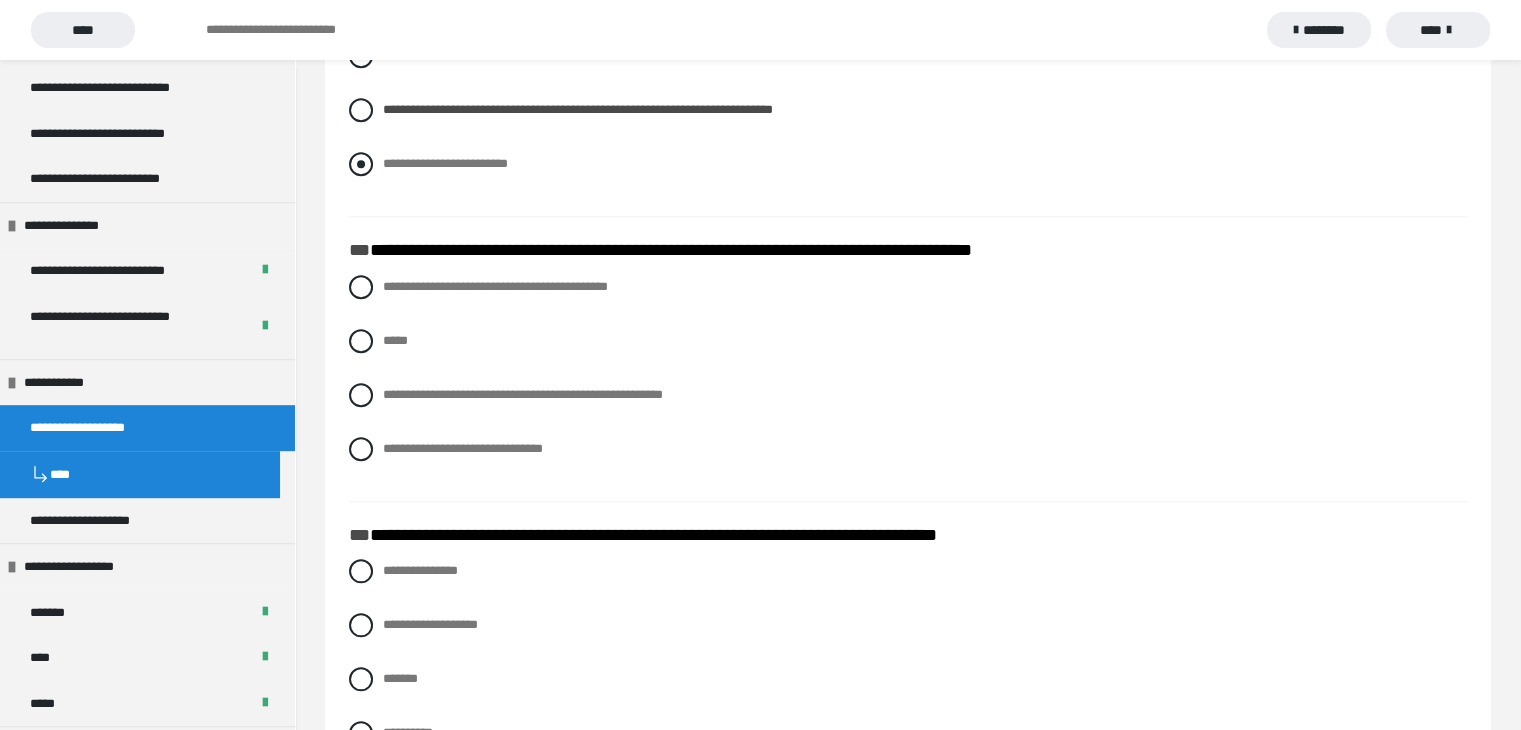 scroll, scrollTop: 1800, scrollLeft: 0, axis: vertical 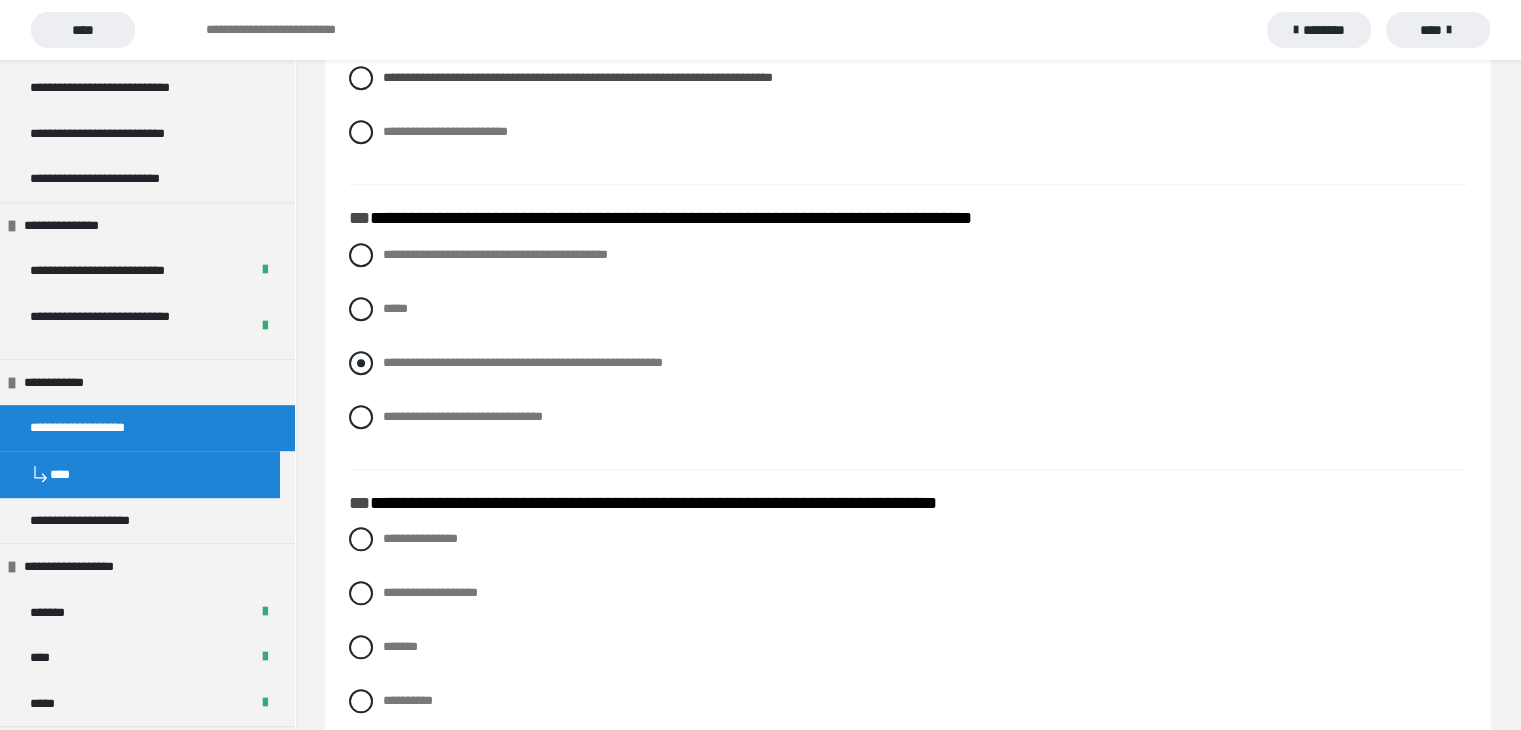 click at bounding box center (361, 363) 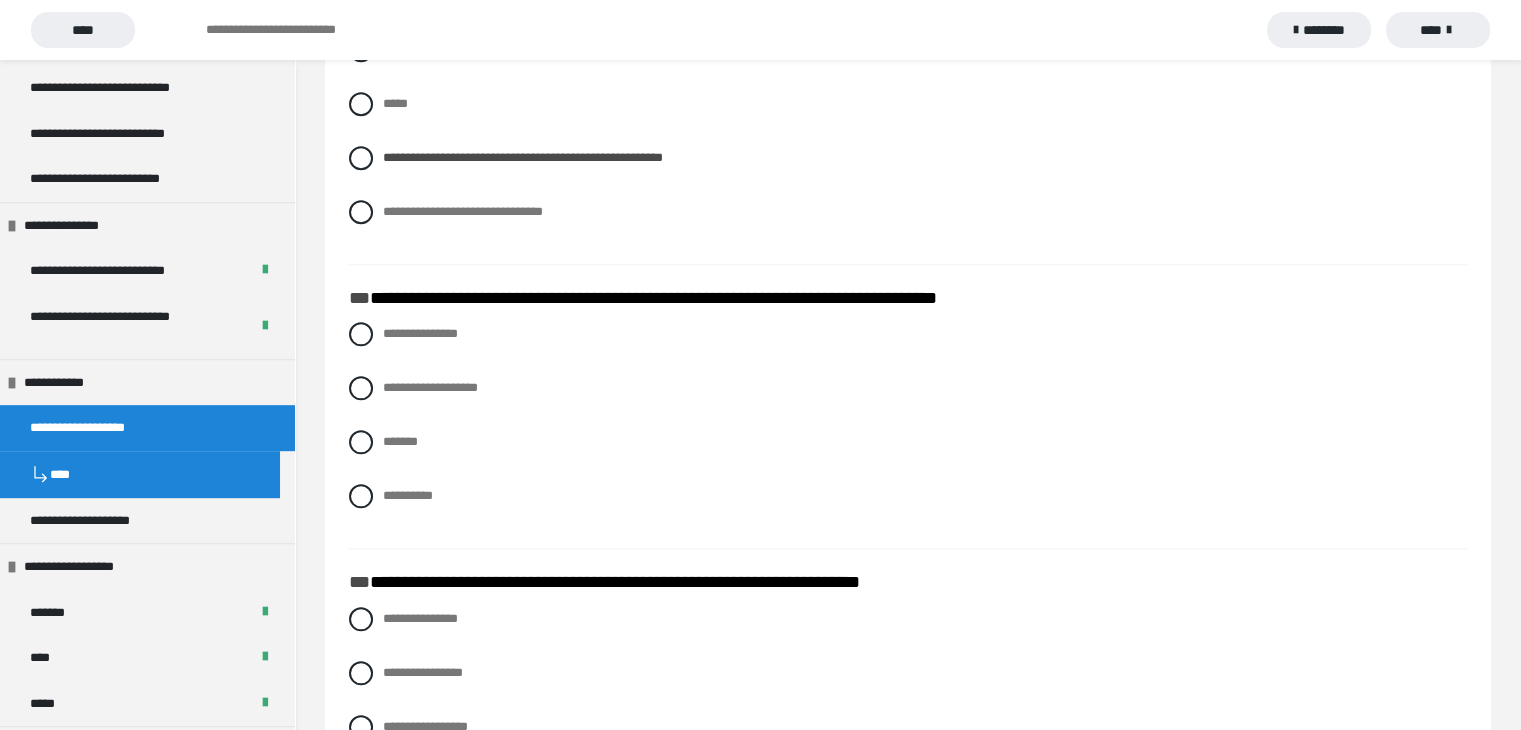 scroll, scrollTop: 2100, scrollLeft: 0, axis: vertical 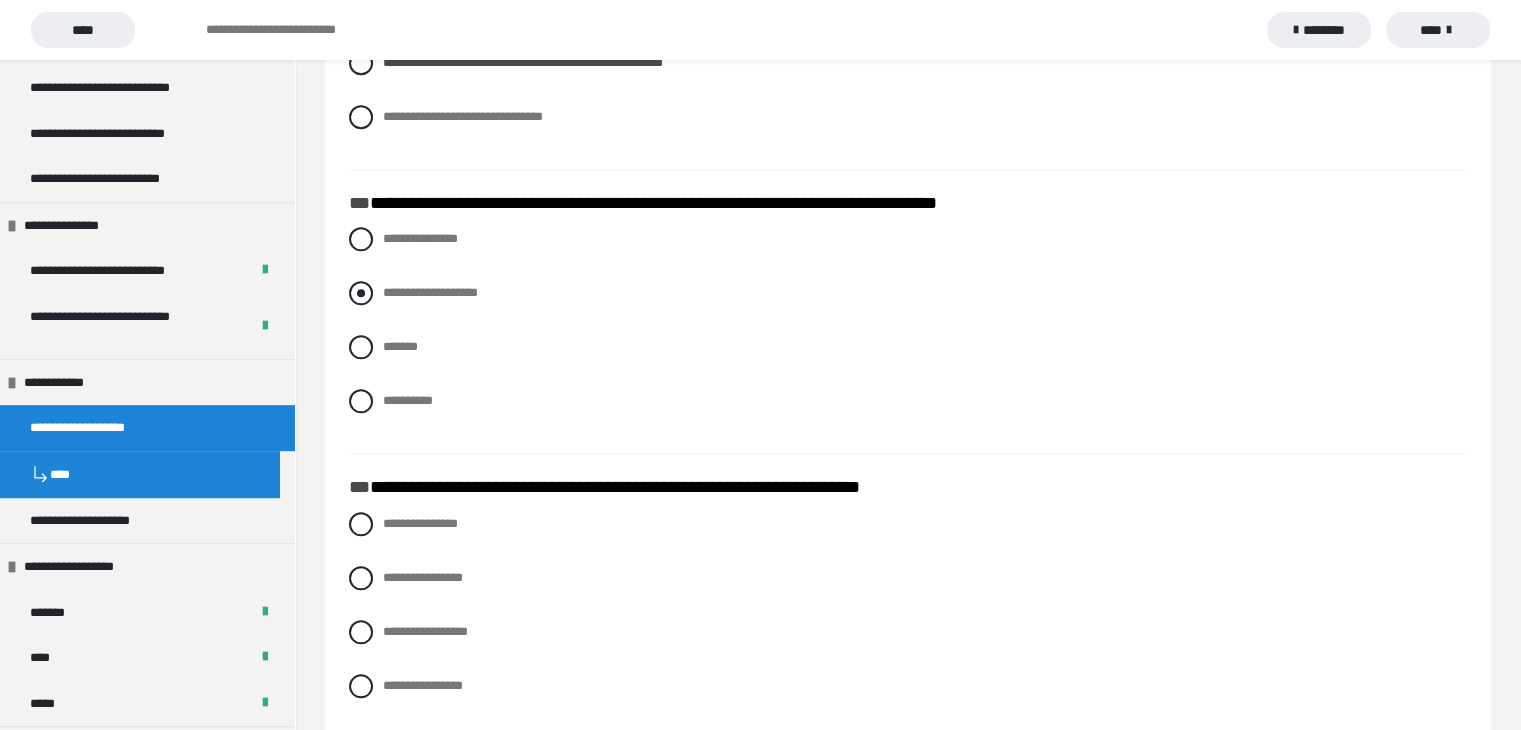 click at bounding box center (361, 293) 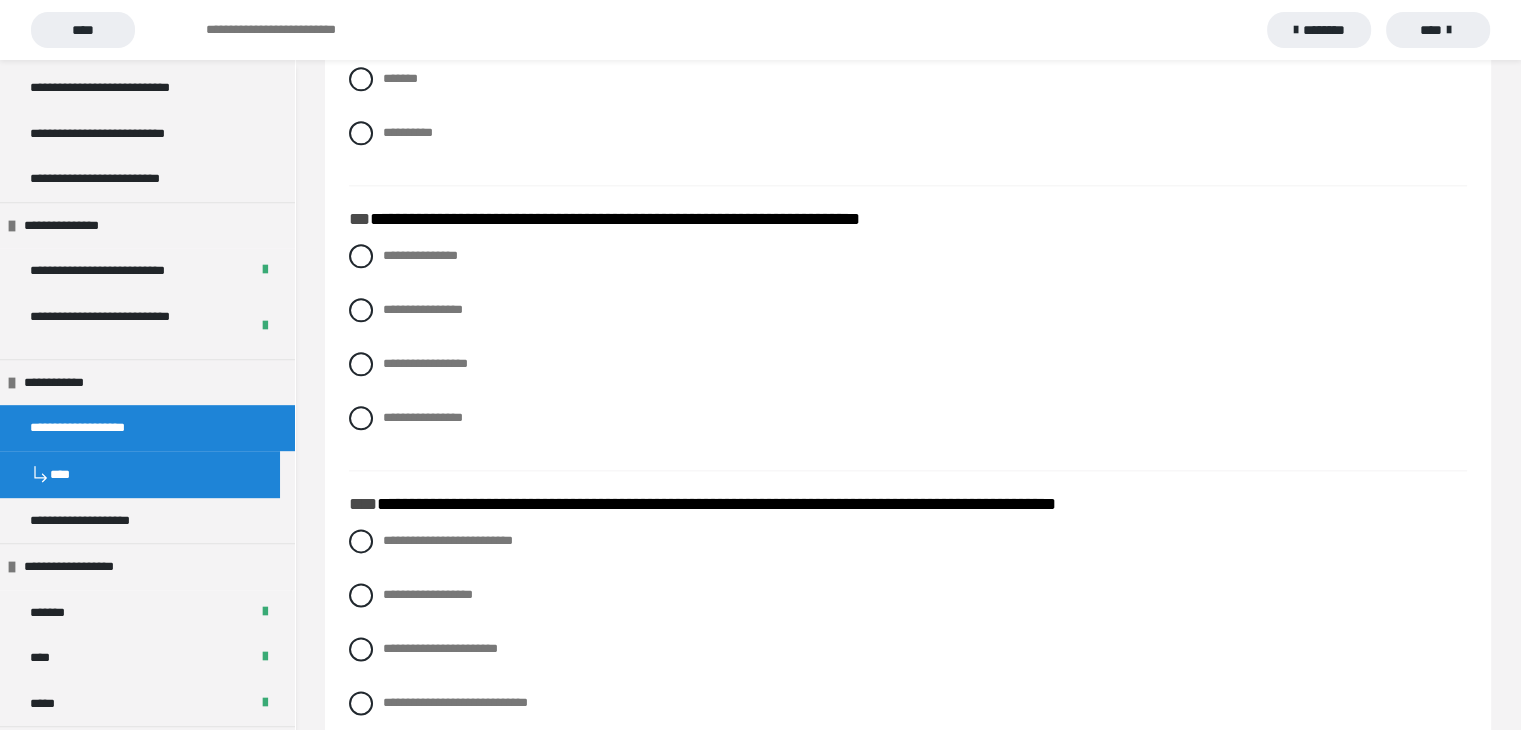 scroll, scrollTop: 2400, scrollLeft: 0, axis: vertical 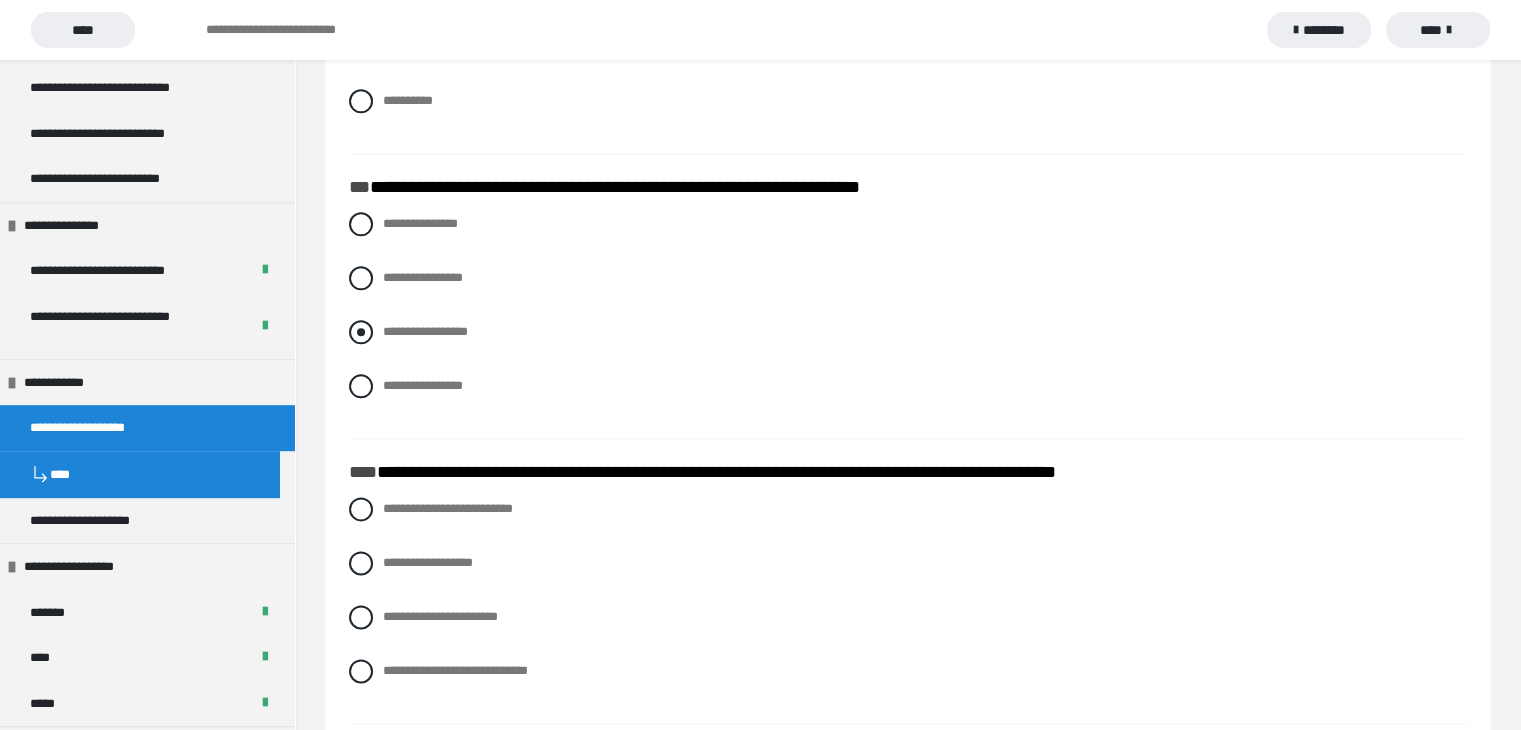 click at bounding box center (361, 332) 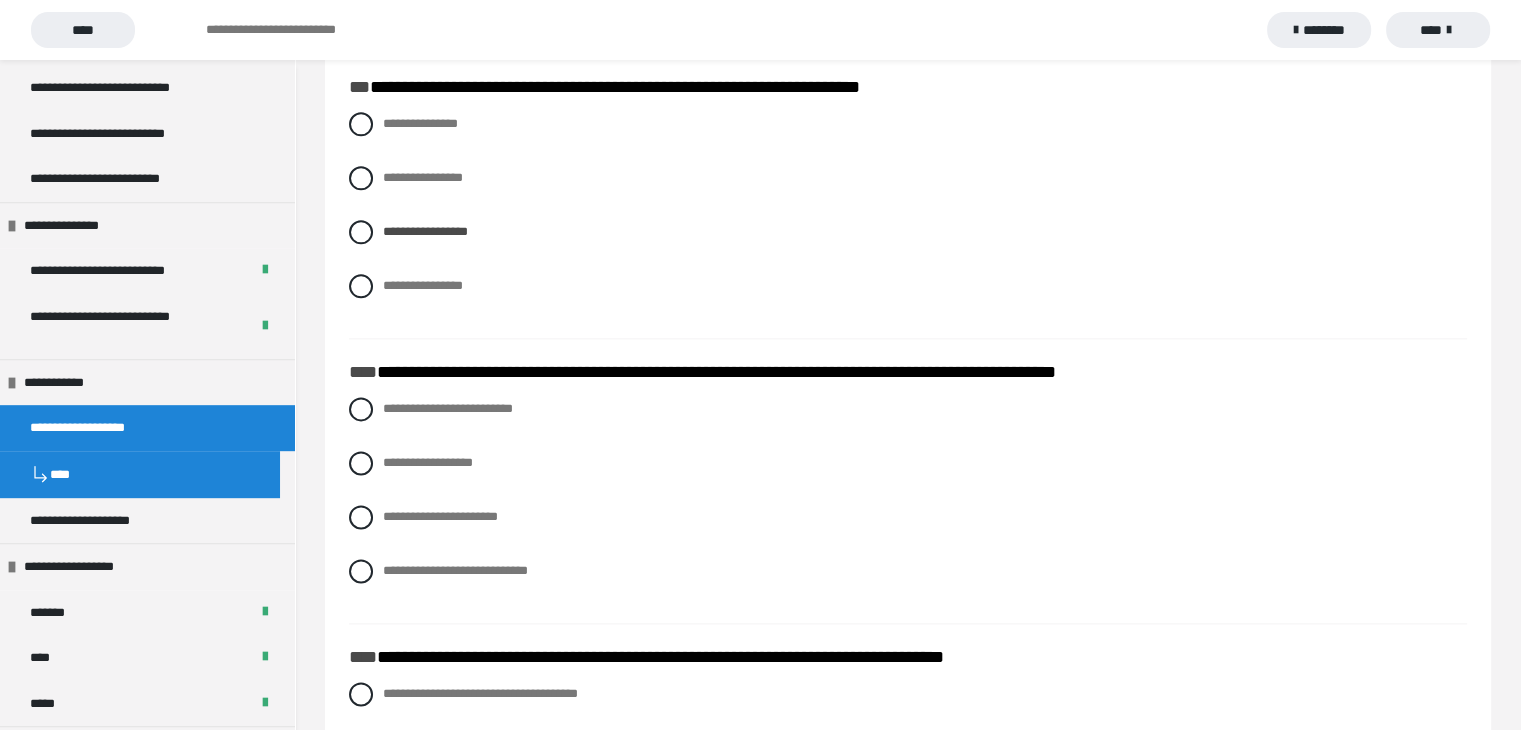 scroll, scrollTop: 2600, scrollLeft: 0, axis: vertical 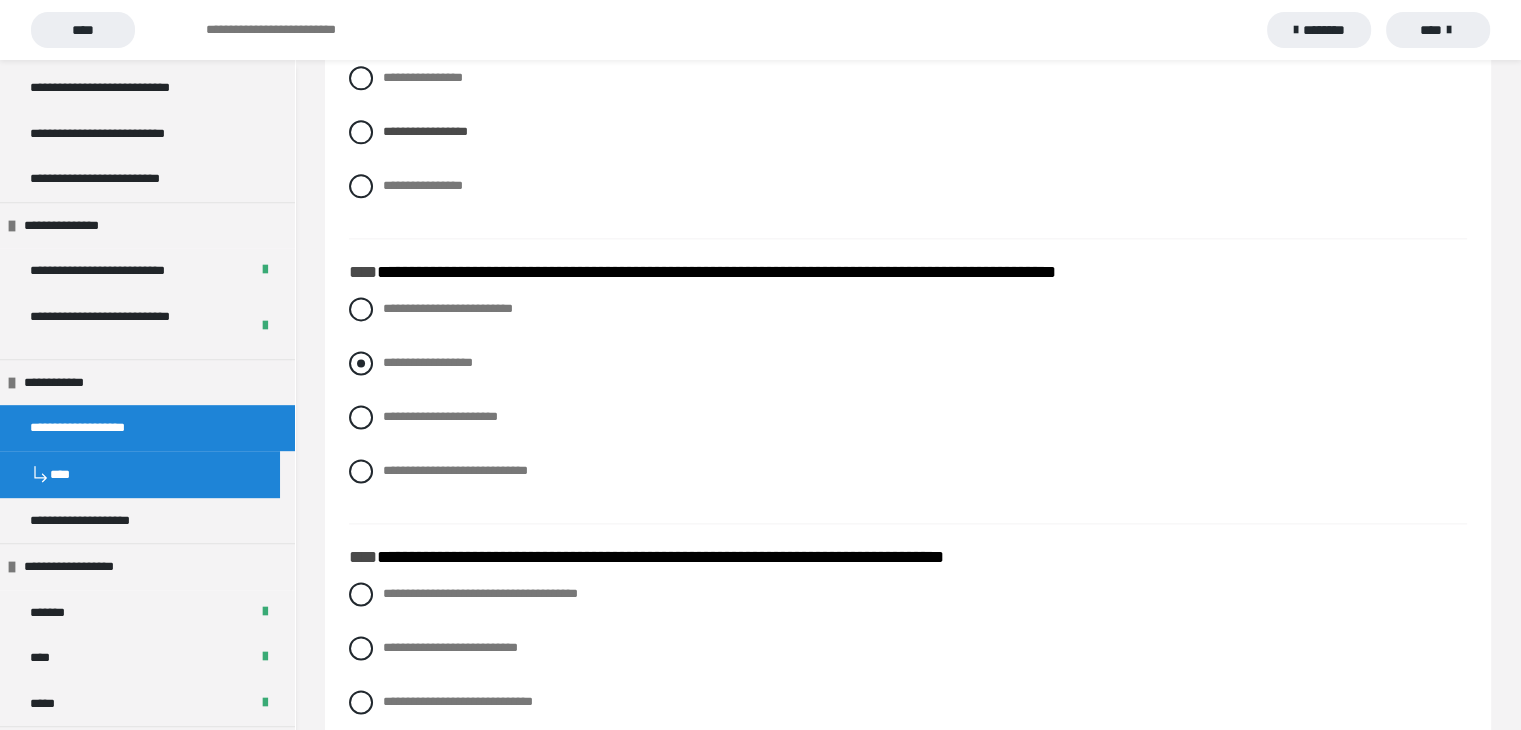 click at bounding box center (361, 363) 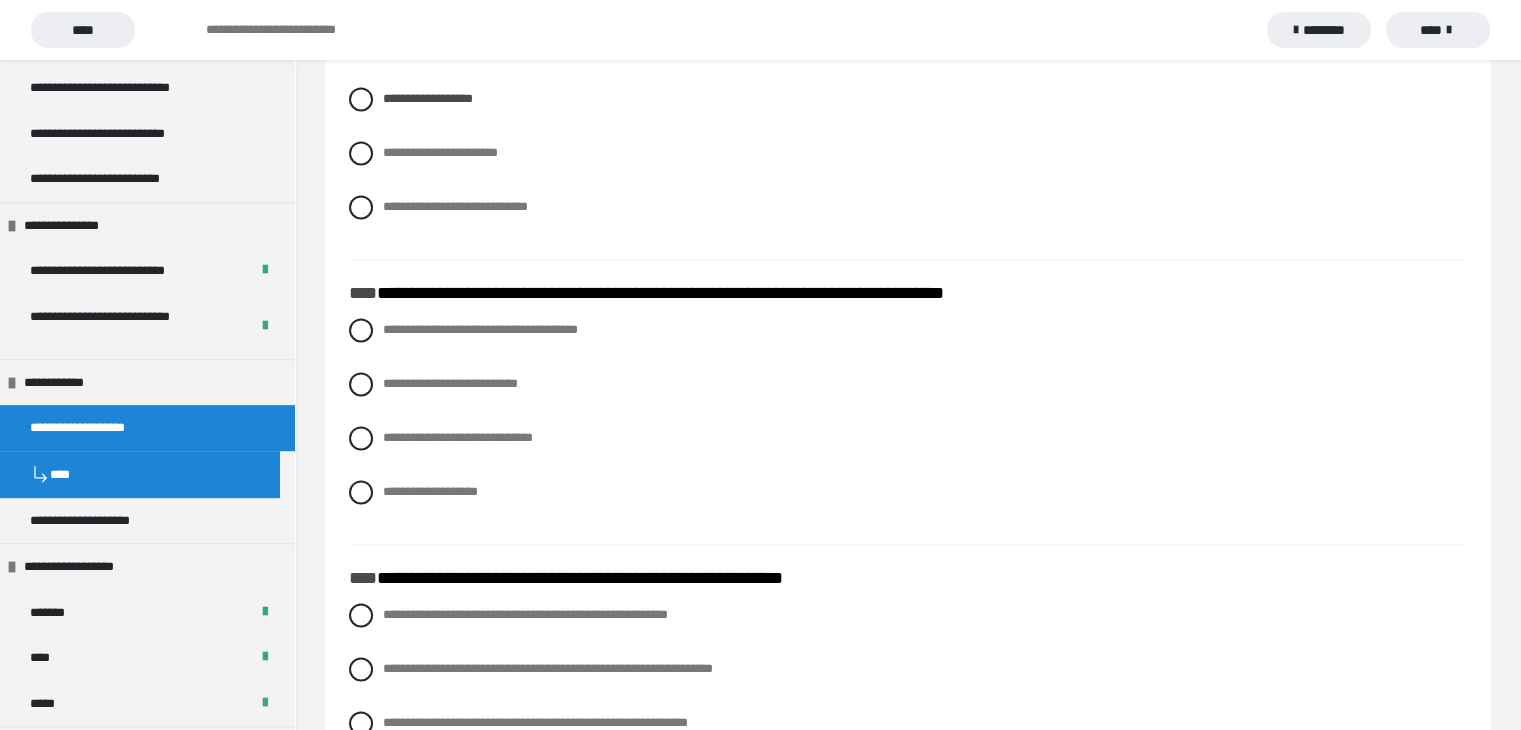 scroll, scrollTop: 2900, scrollLeft: 0, axis: vertical 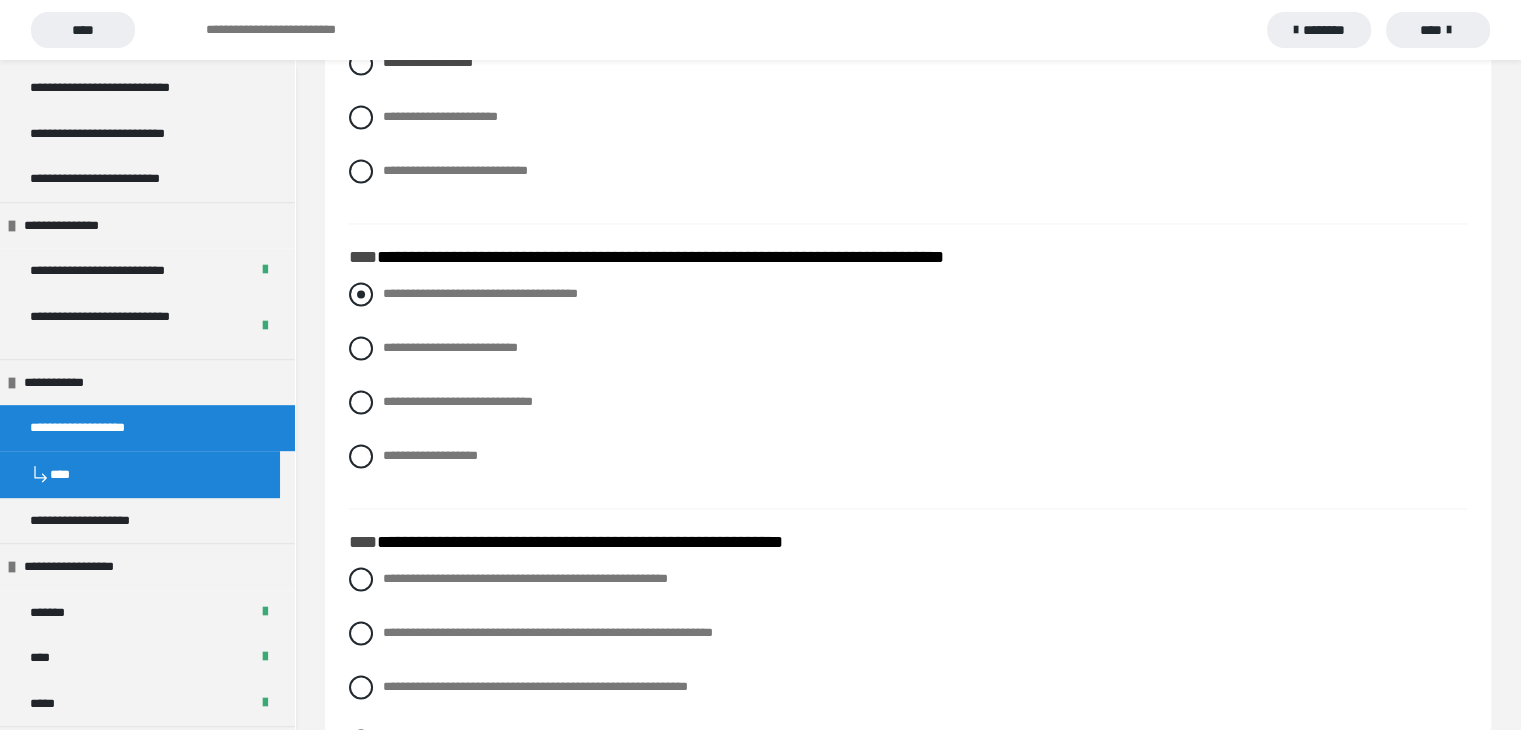 click at bounding box center [361, 294] 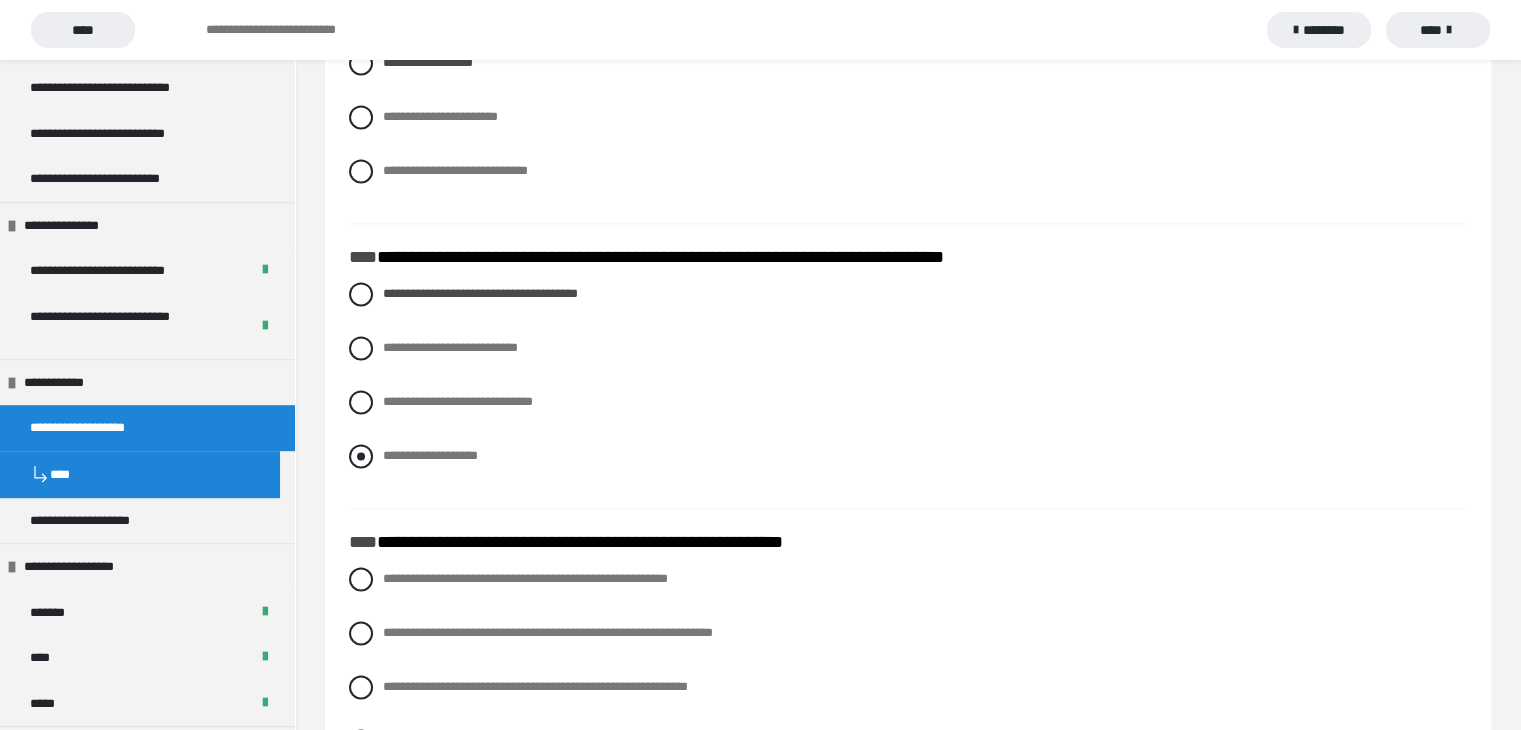 click at bounding box center (361, 456) 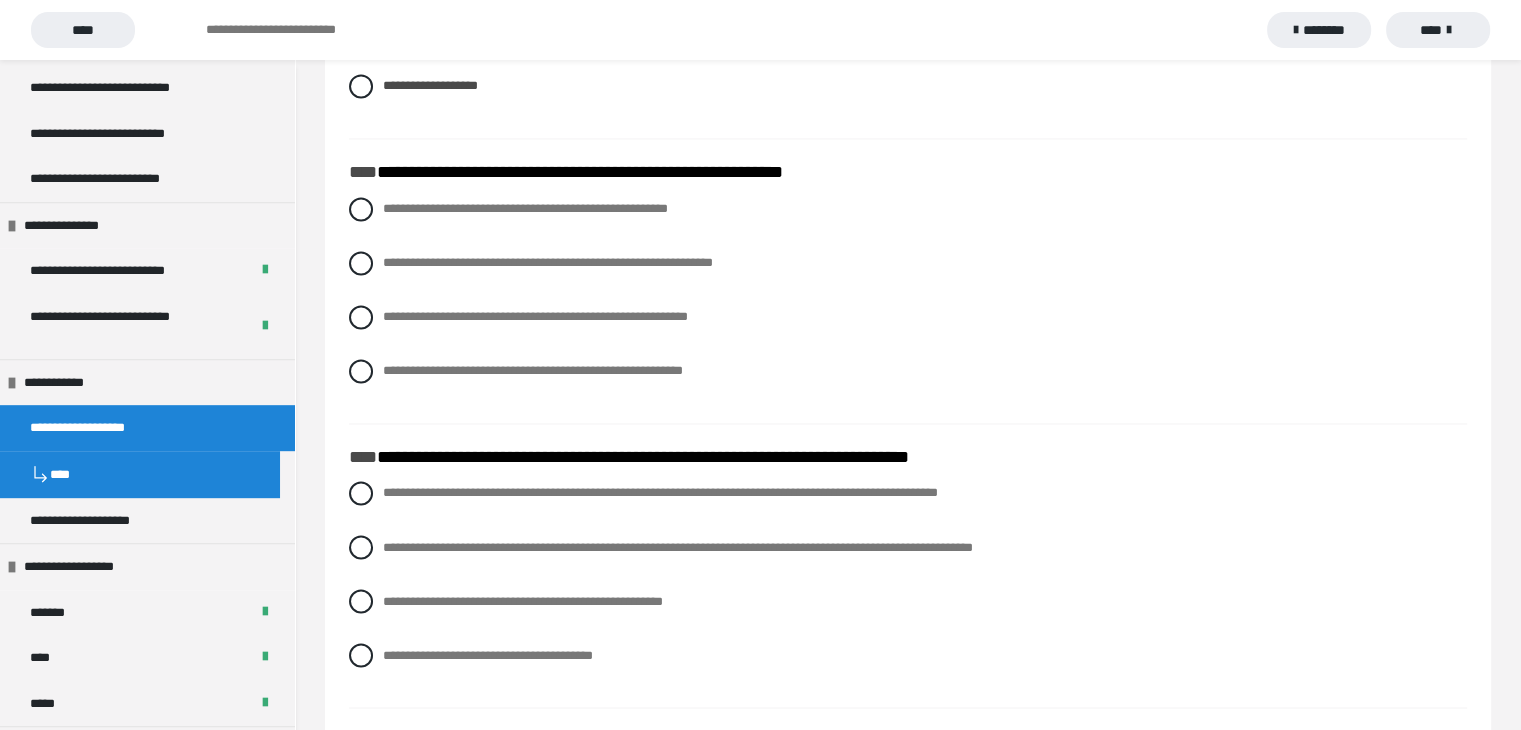 scroll, scrollTop: 3300, scrollLeft: 0, axis: vertical 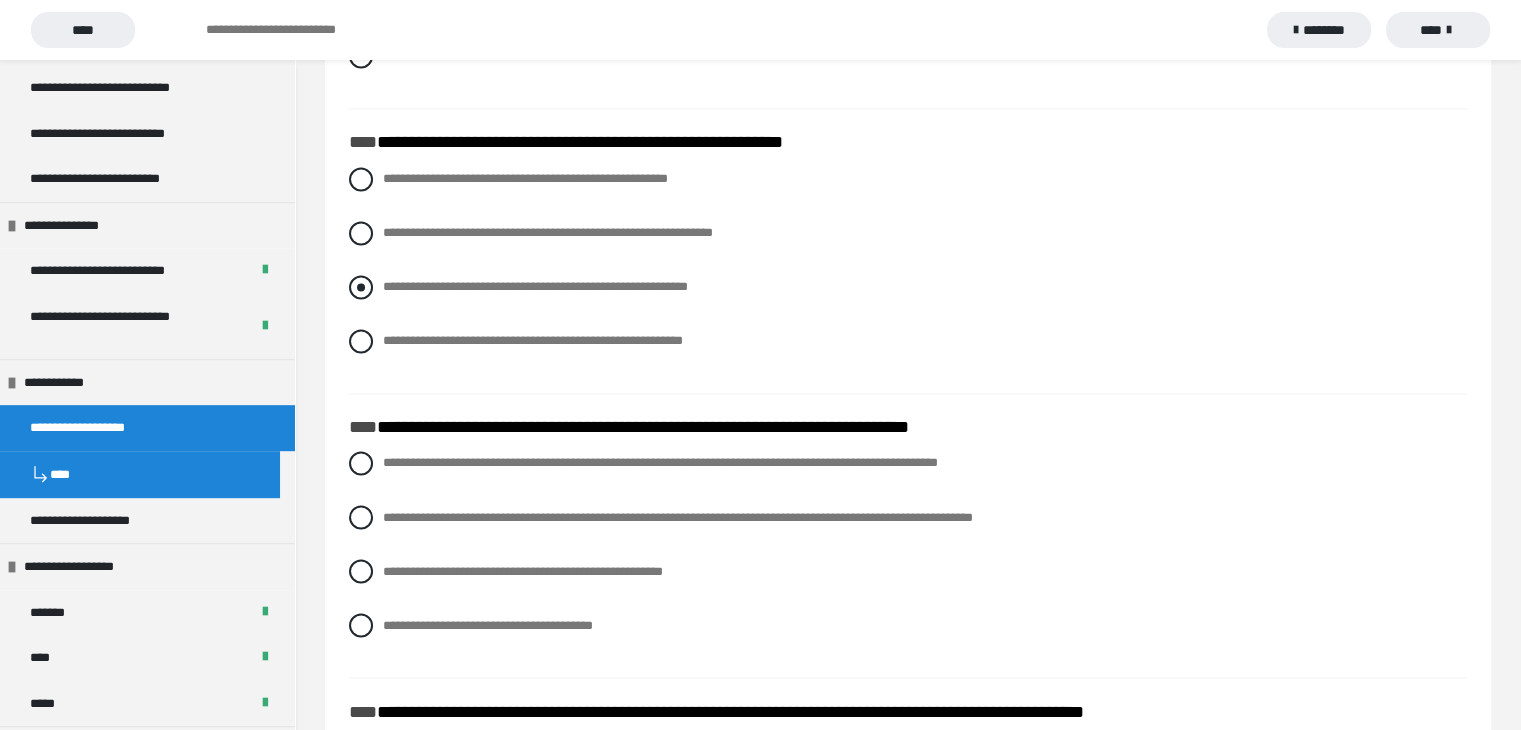 click at bounding box center (361, 287) 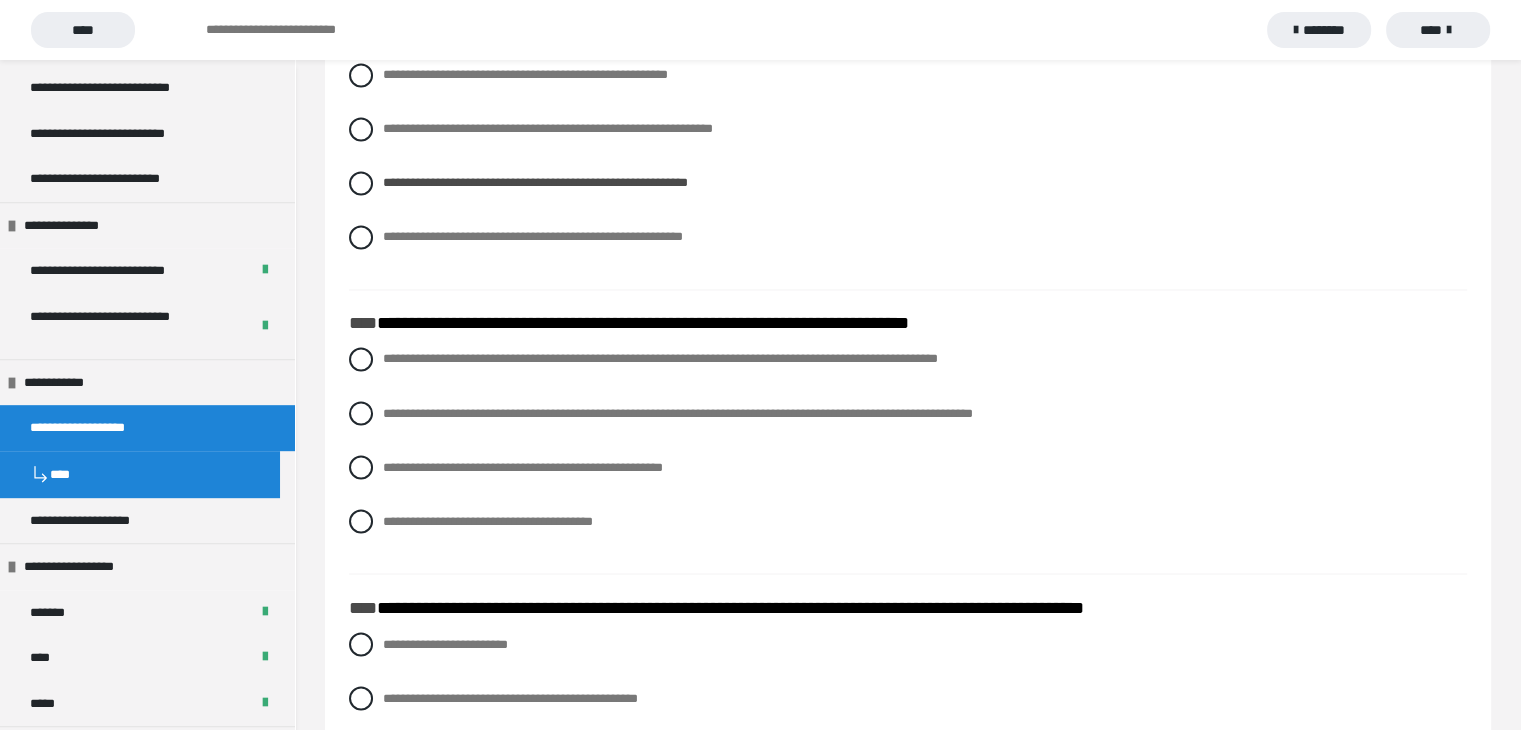 scroll, scrollTop: 3500, scrollLeft: 0, axis: vertical 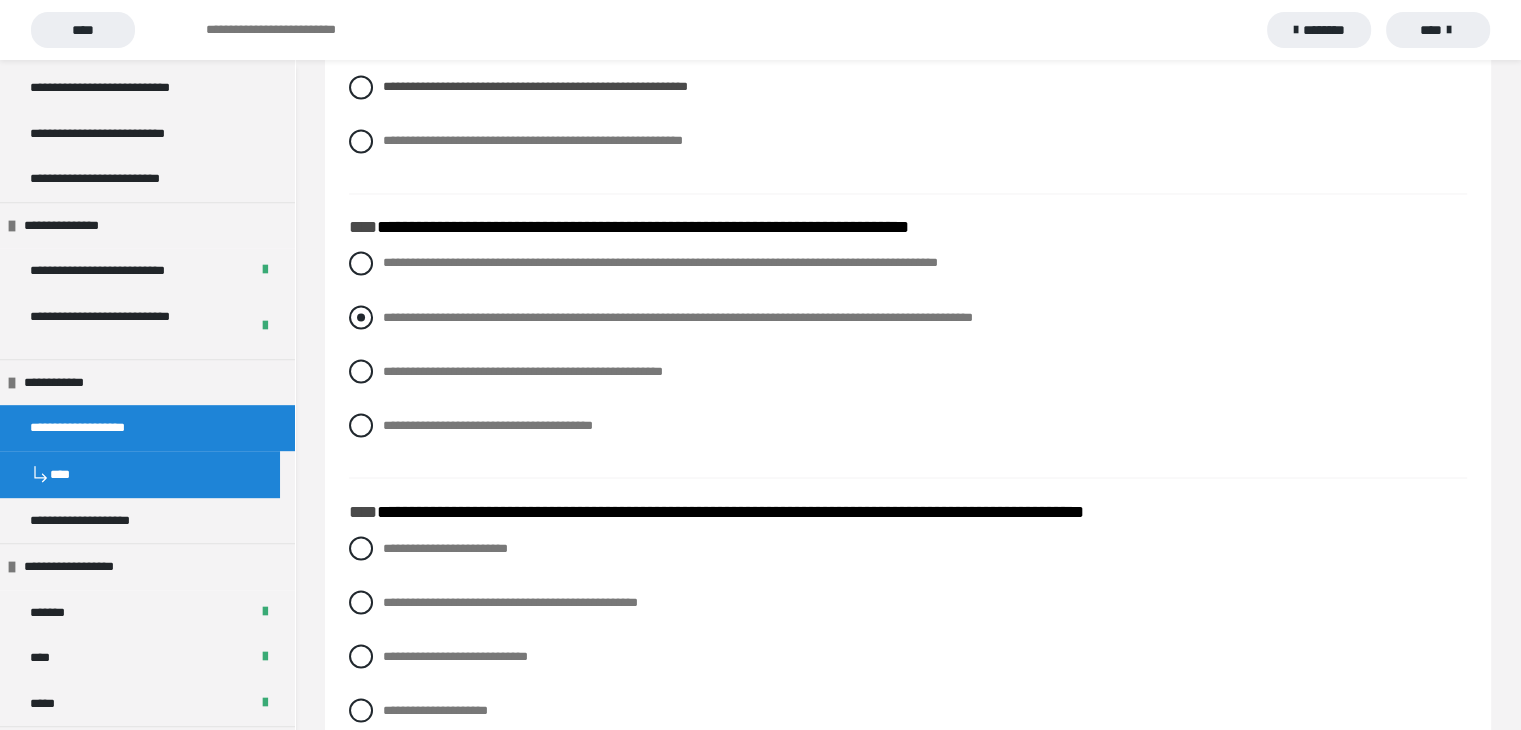 click at bounding box center (361, 317) 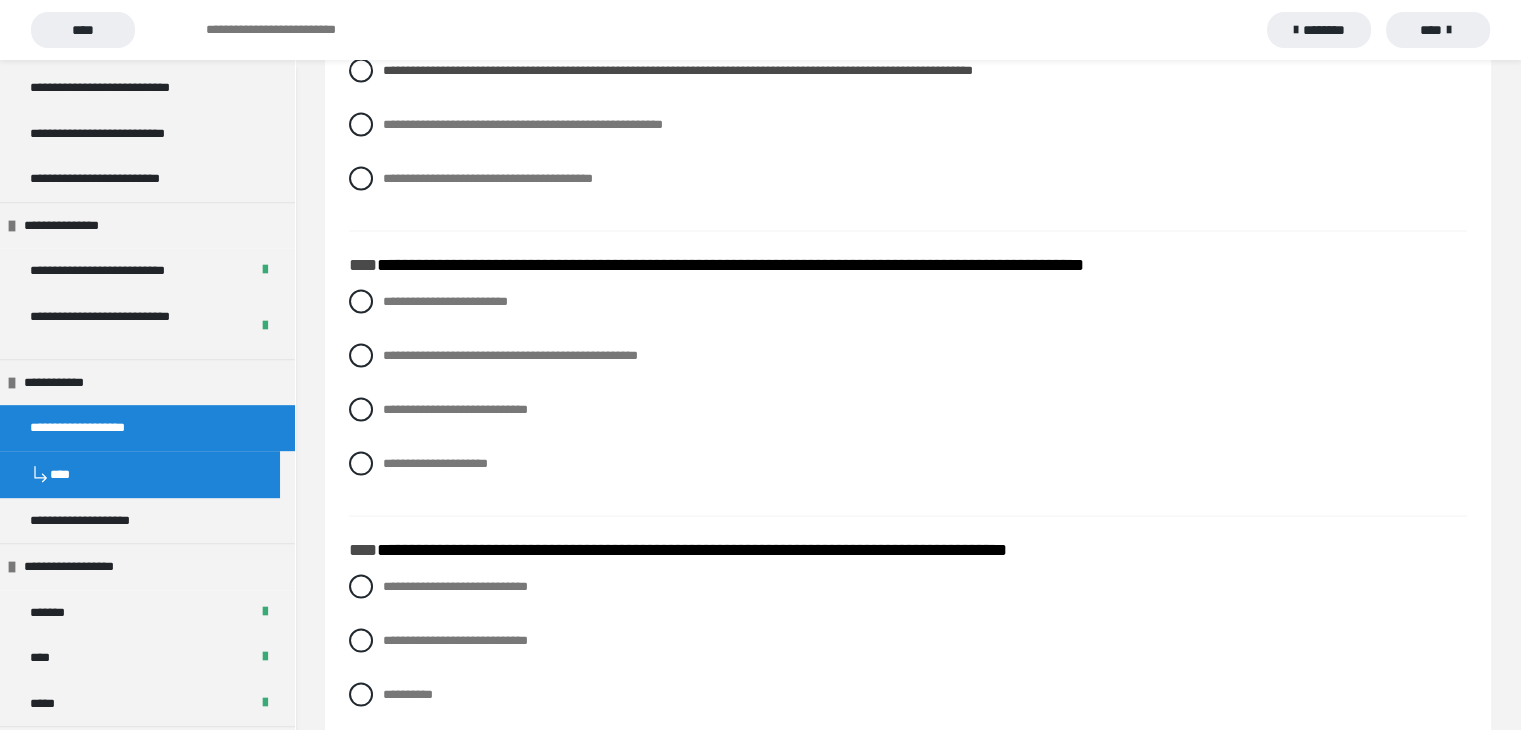scroll, scrollTop: 3800, scrollLeft: 0, axis: vertical 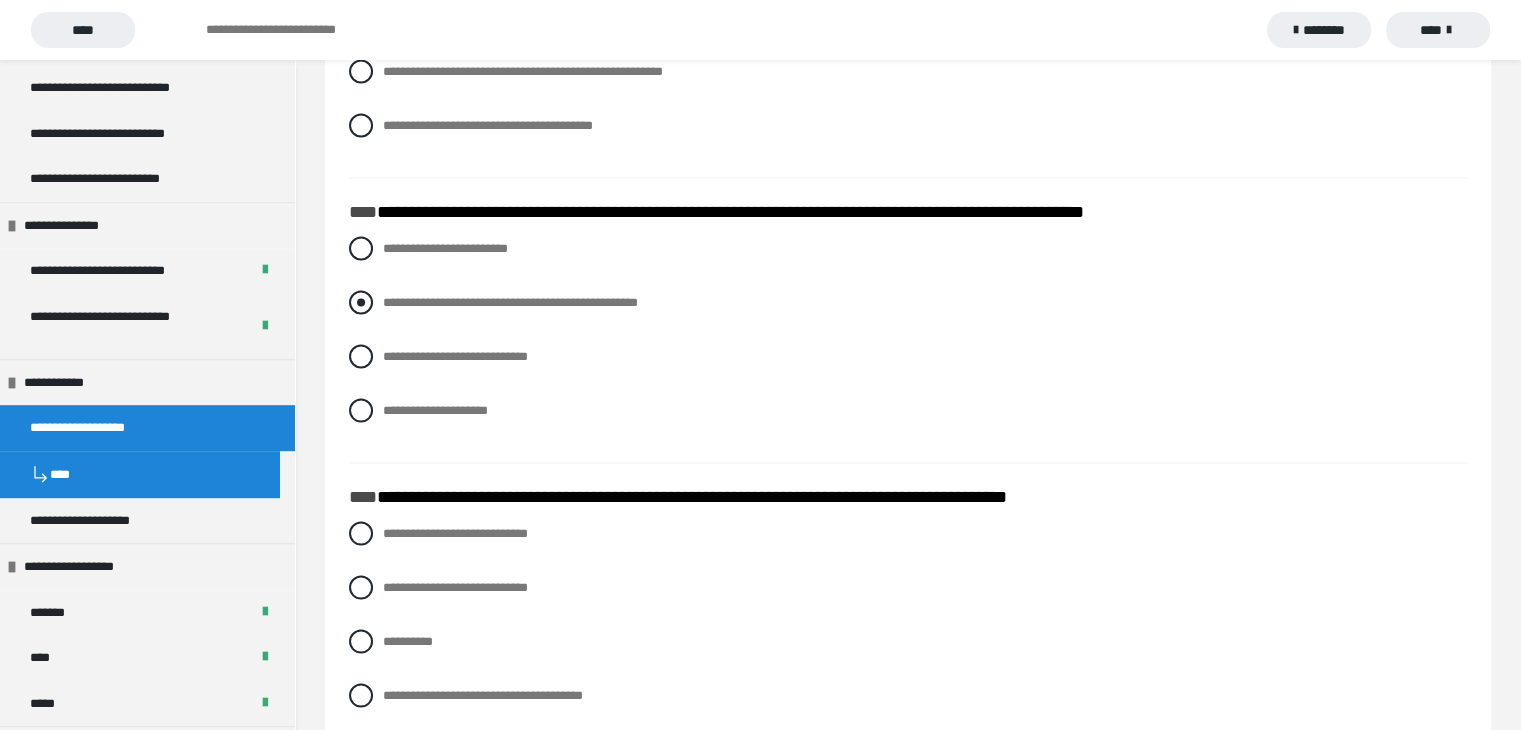 click at bounding box center (361, 302) 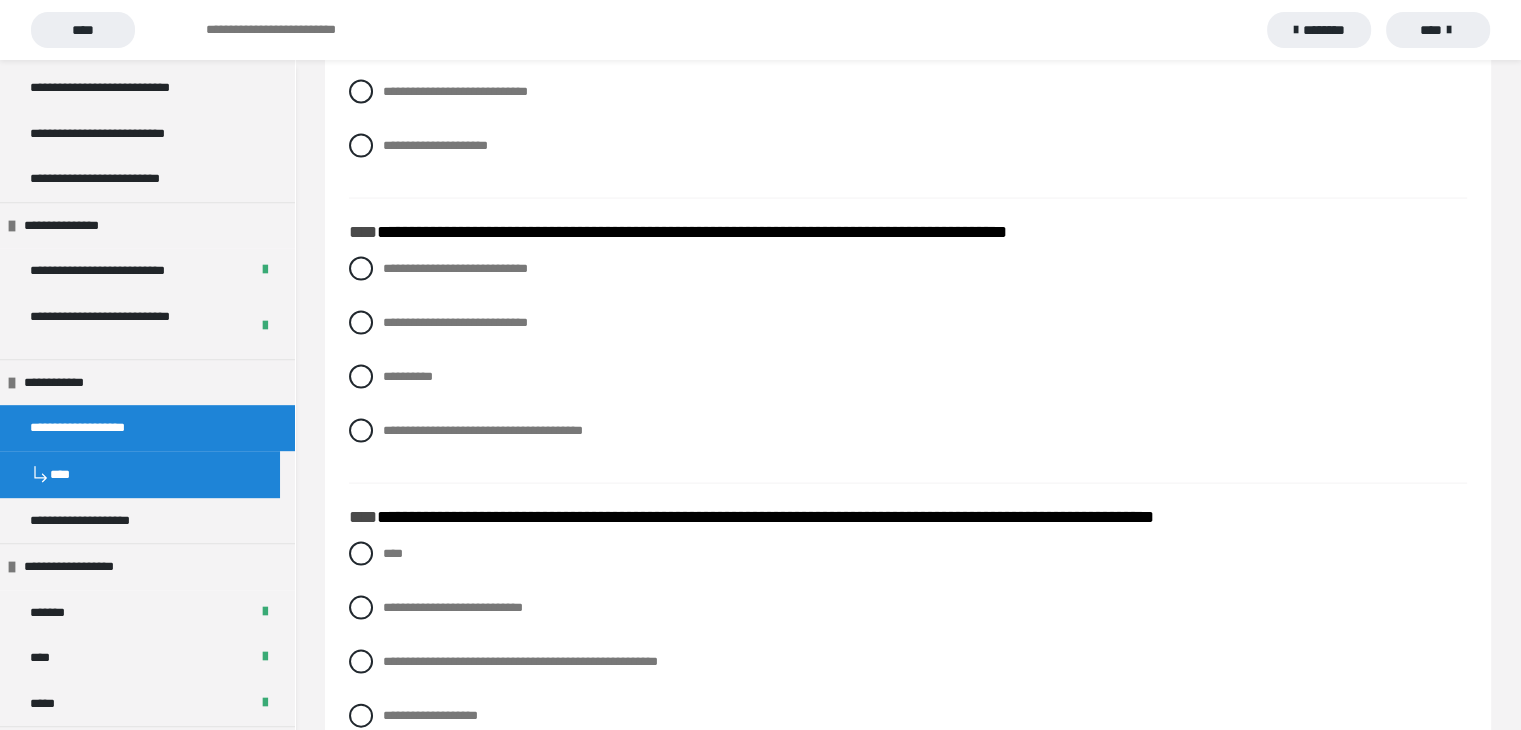scroll, scrollTop: 4100, scrollLeft: 0, axis: vertical 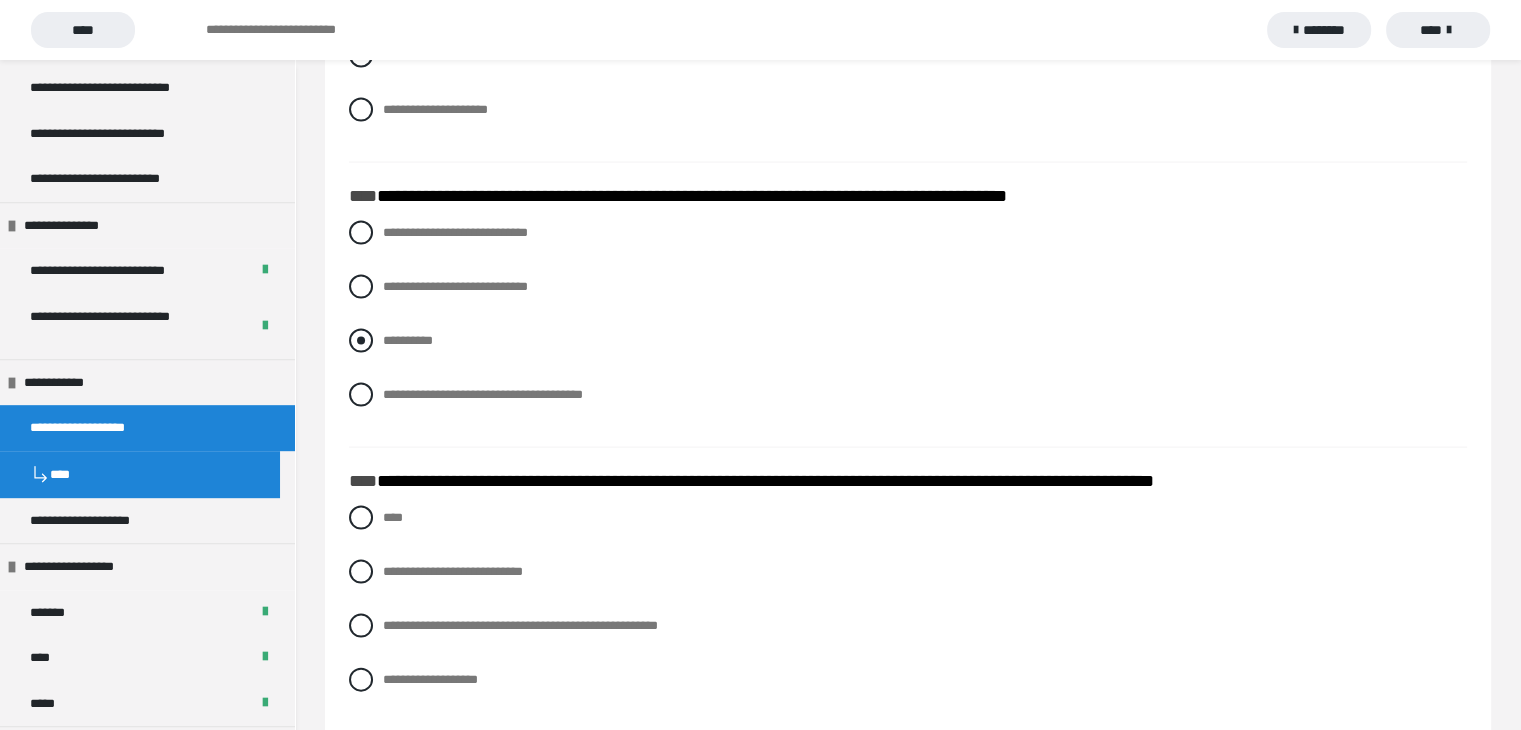 click at bounding box center (361, 341) 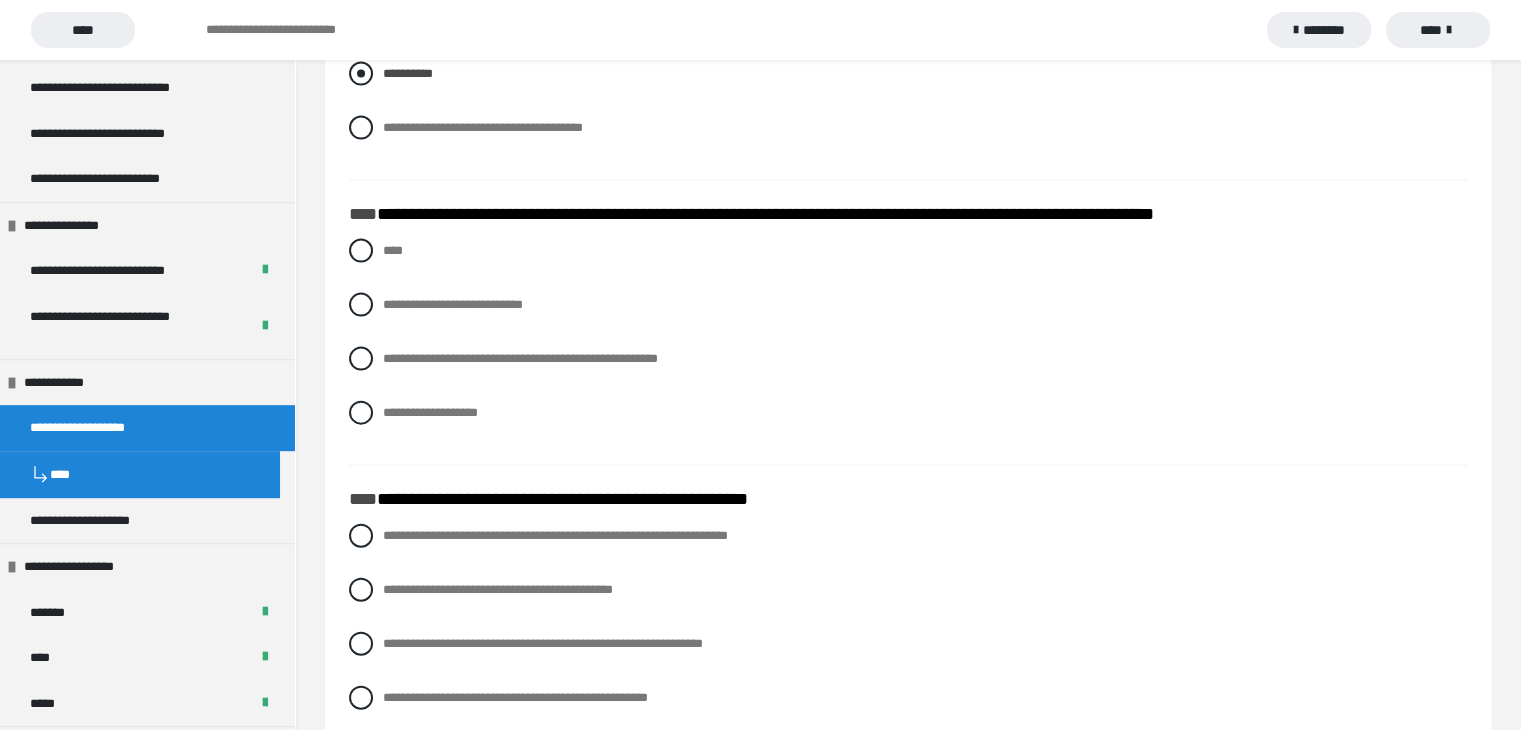 scroll, scrollTop: 4400, scrollLeft: 0, axis: vertical 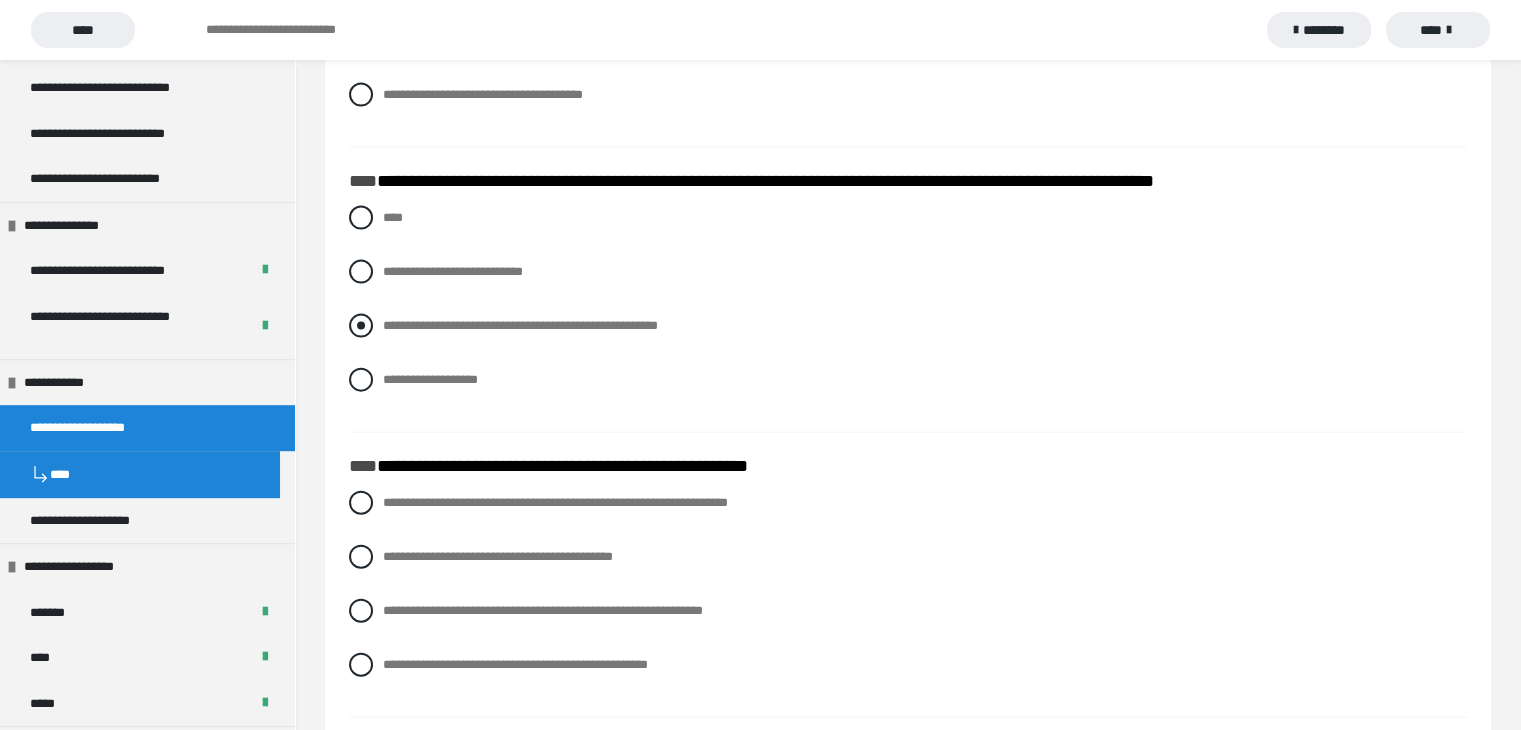 click at bounding box center [361, 326] 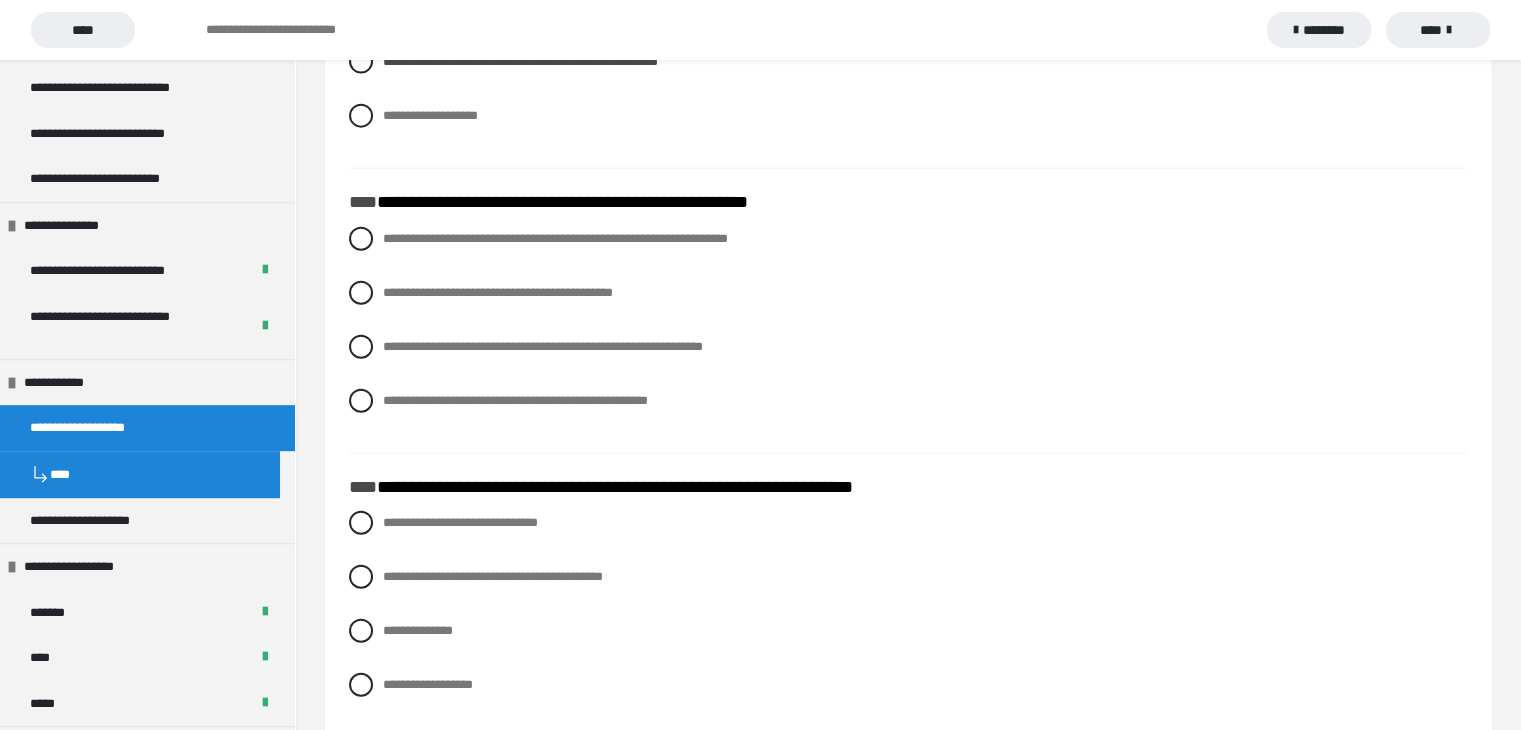 scroll, scrollTop: 4700, scrollLeft: 0, axis: vertical 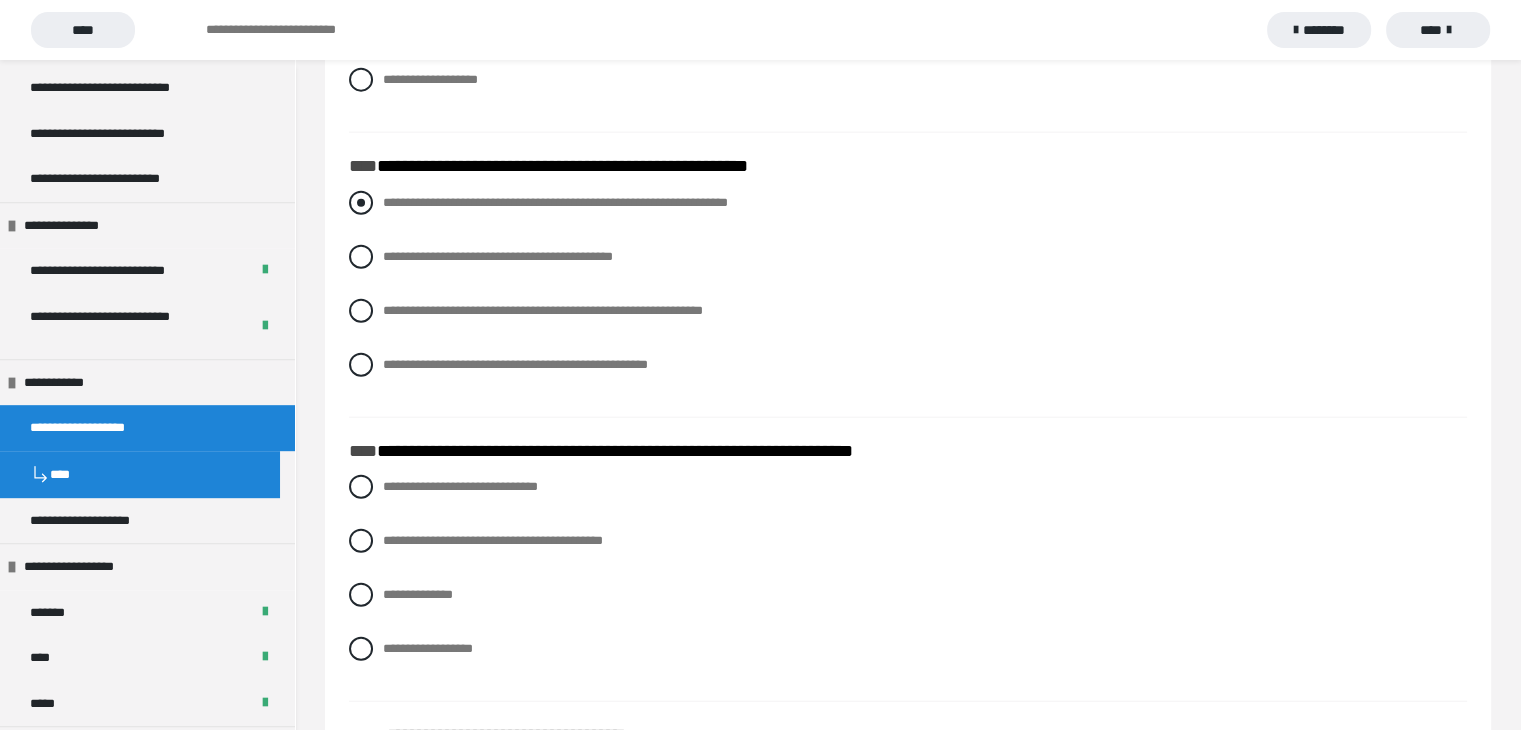 click at bounding box center [361, 203] 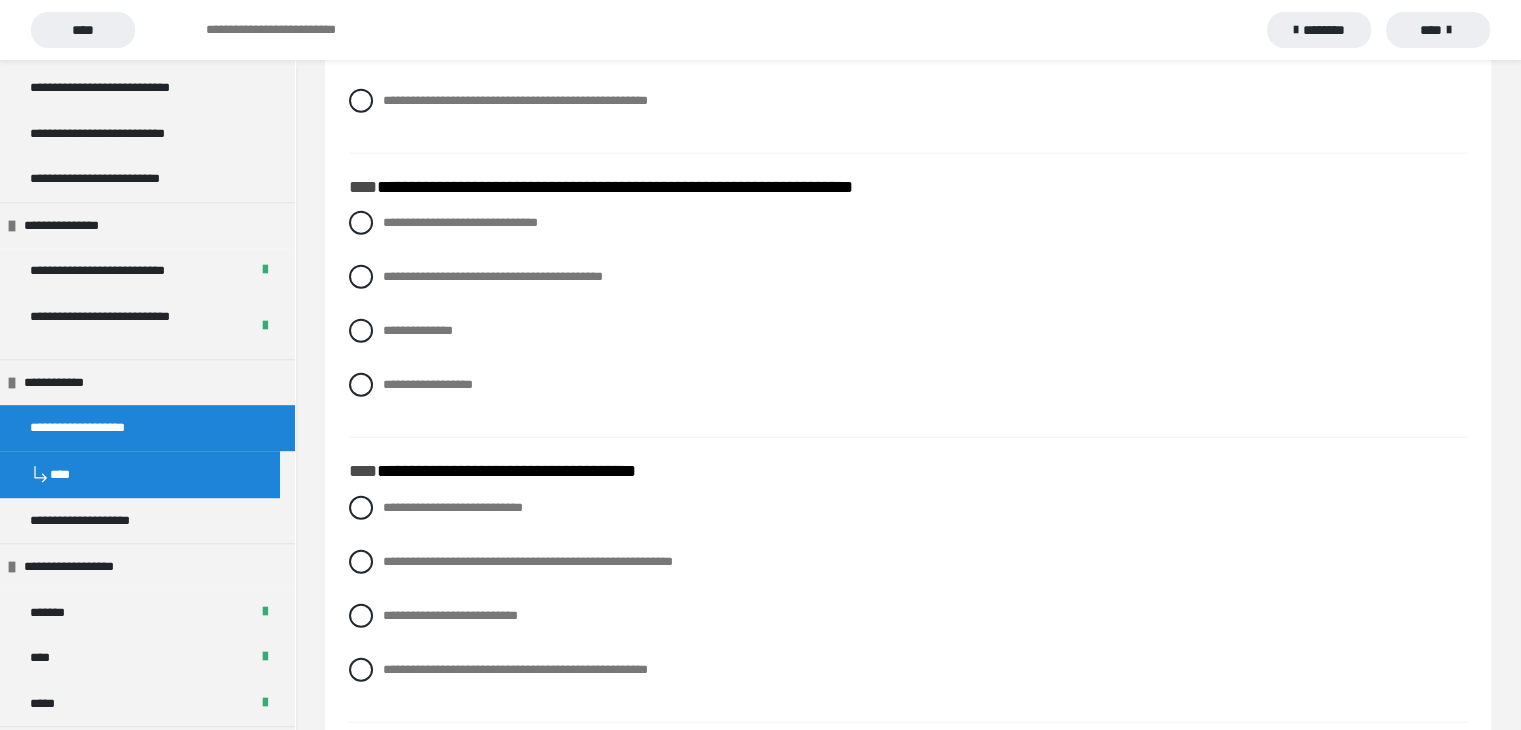scroll, scrollTop: 5000, scrollLeft: 0, axis: vertical 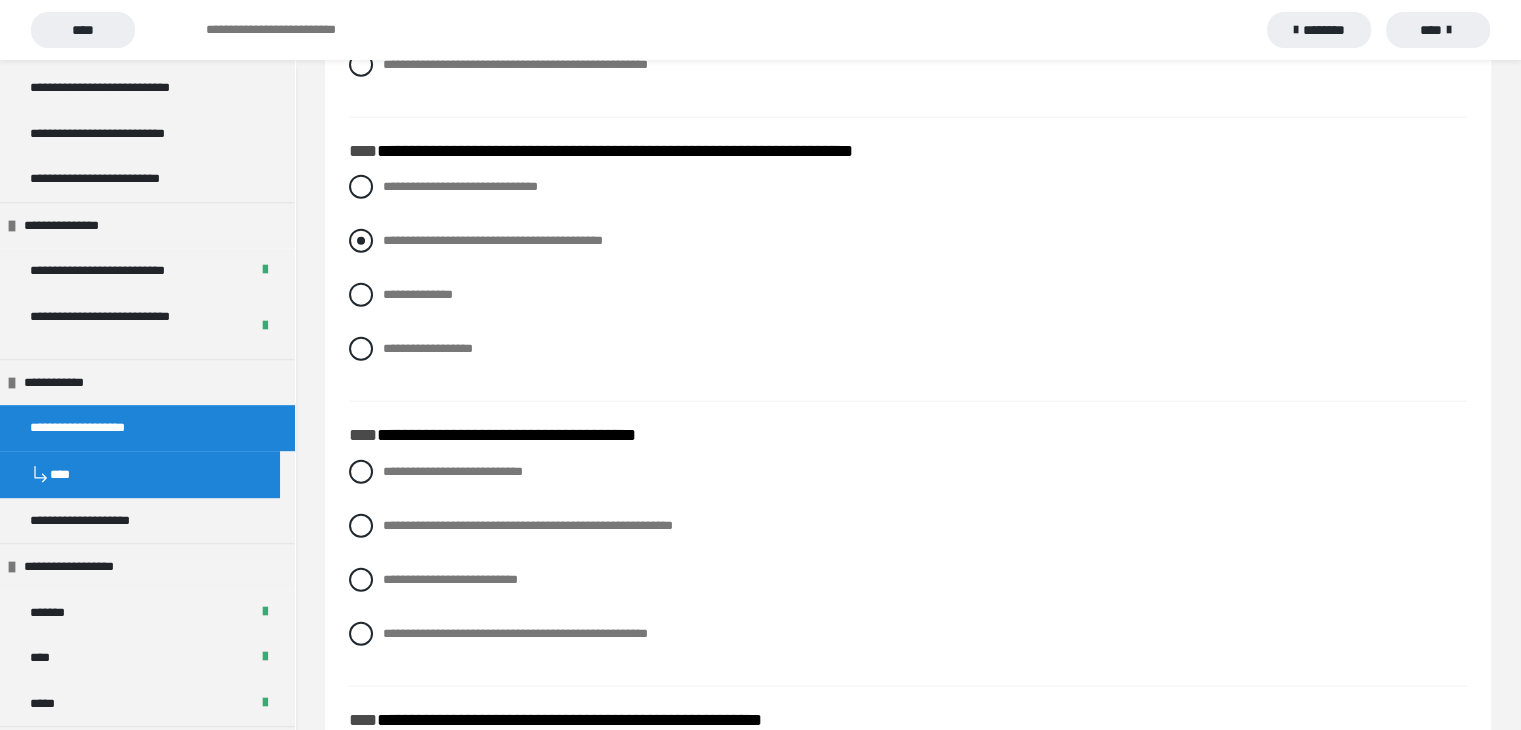 click at bounding box center [361, 241] 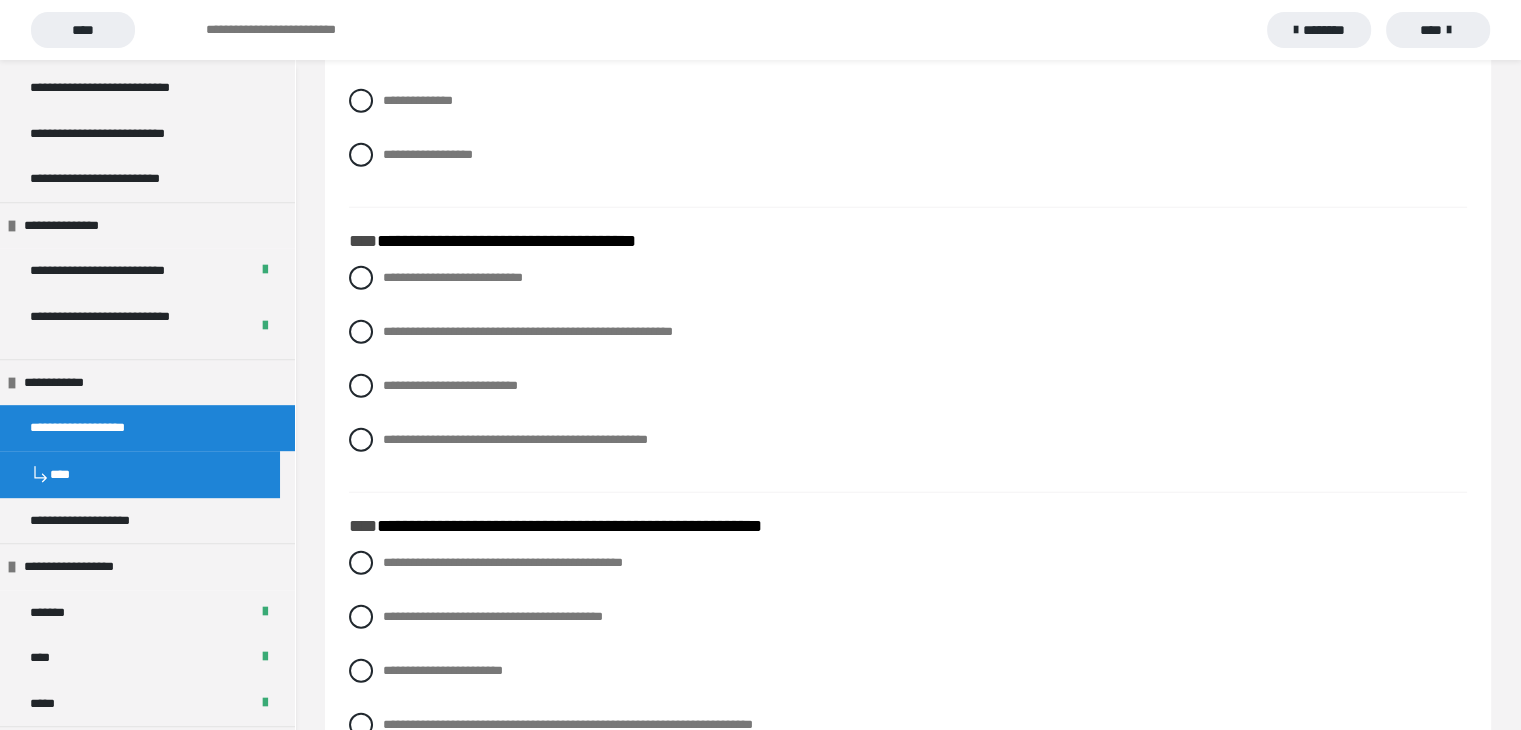 scroll, scrollTop: 5200, scrollLeft: 0, axis: vertical 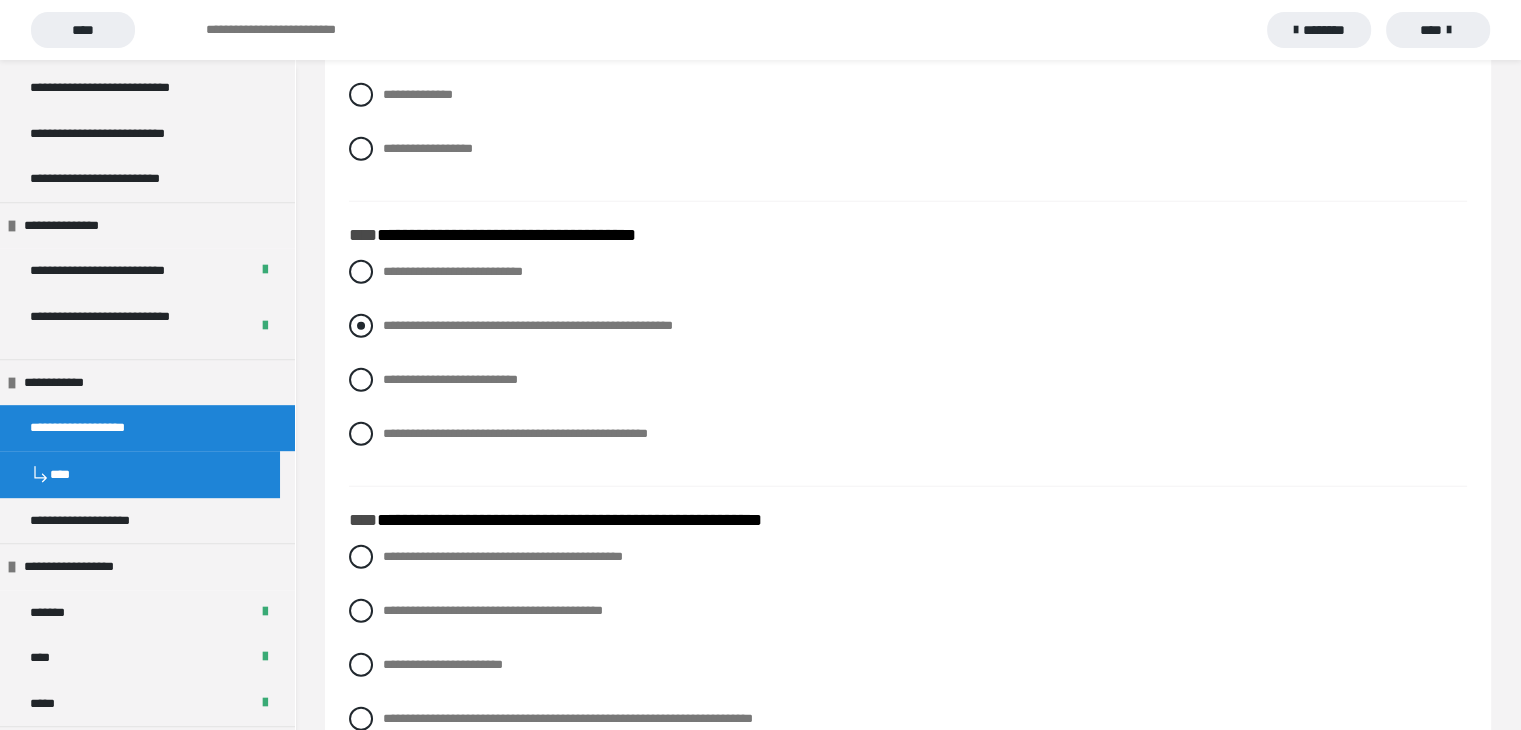 click at bounding box center (361, 326) 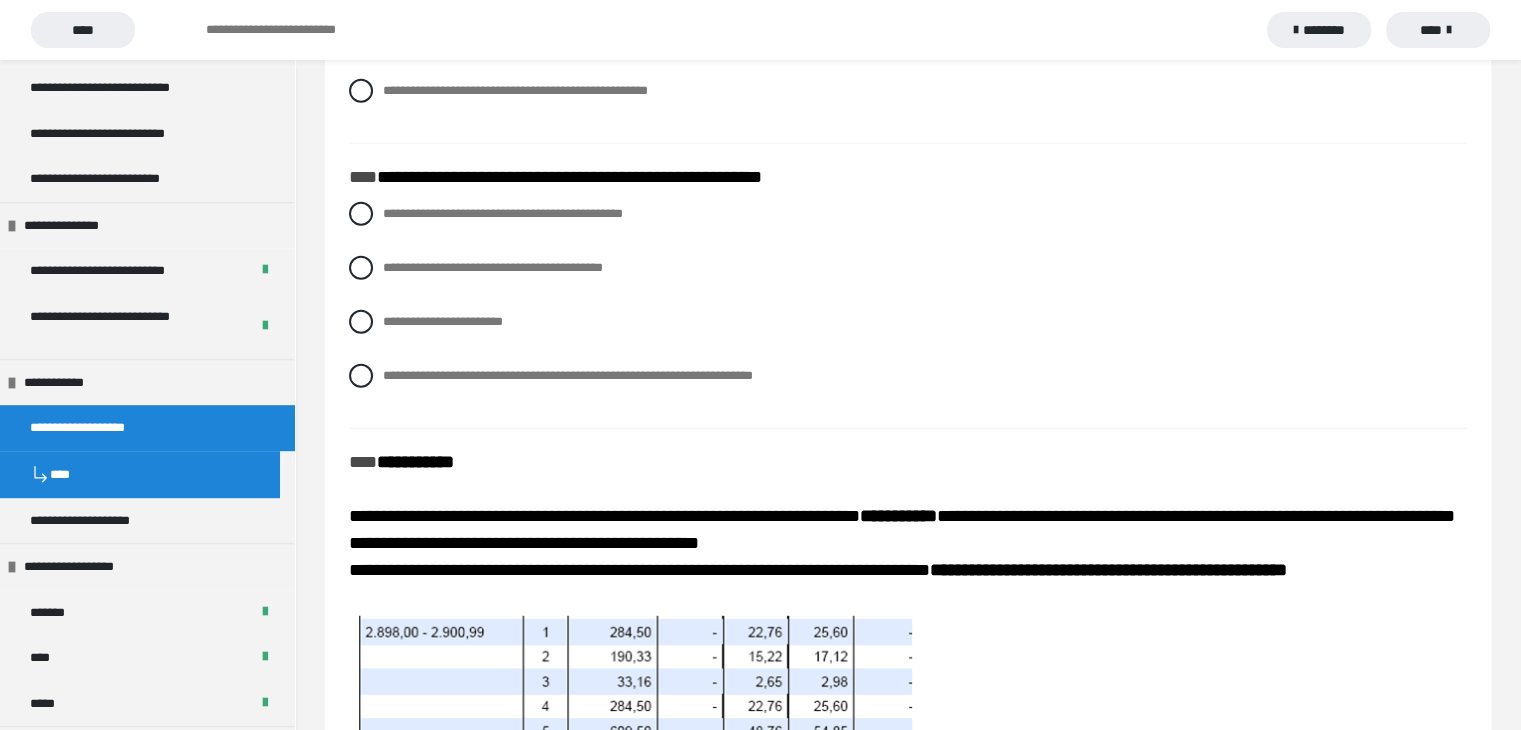 scroll, scrollTop: 5443, scrollLeft: 0, axis: vertical 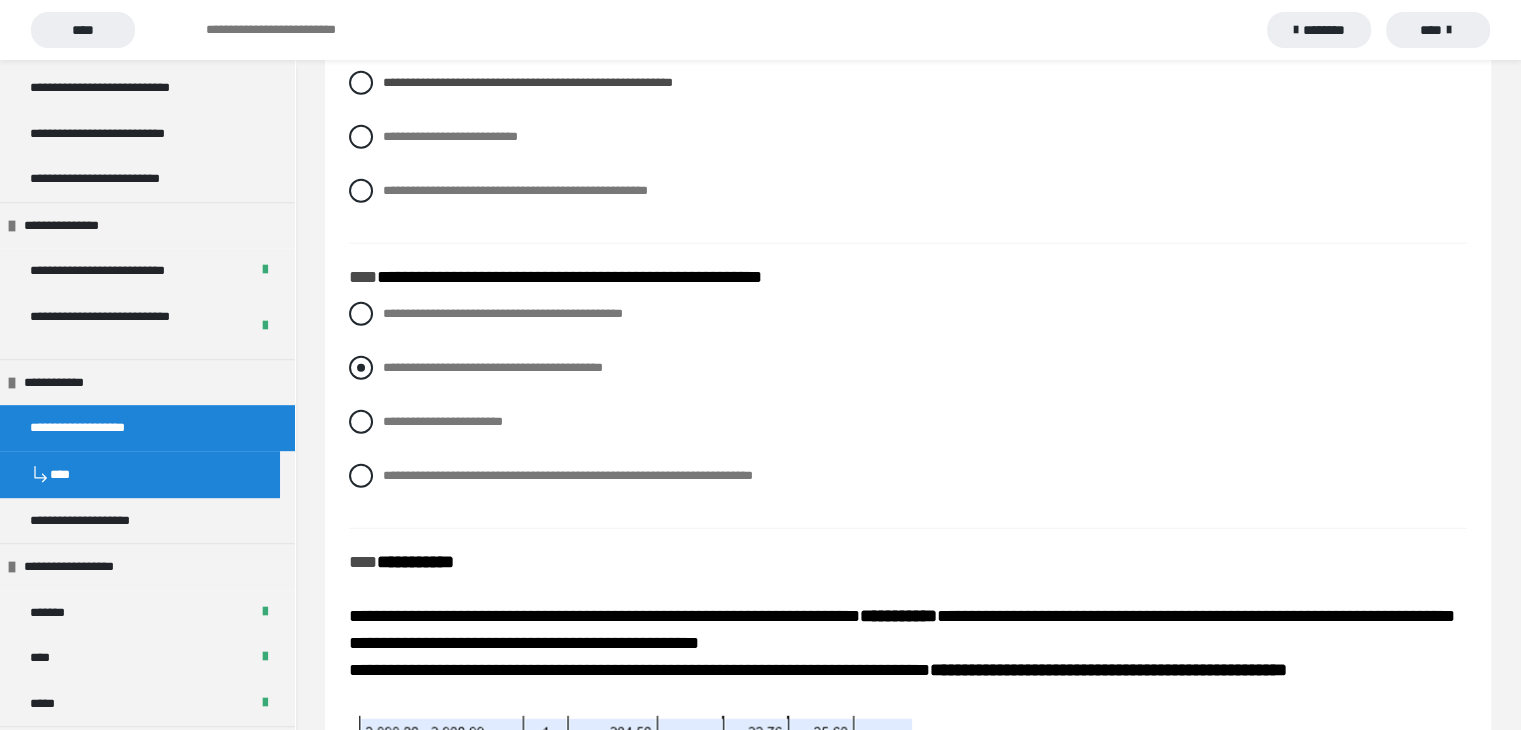click at bounding box center [361, 368] 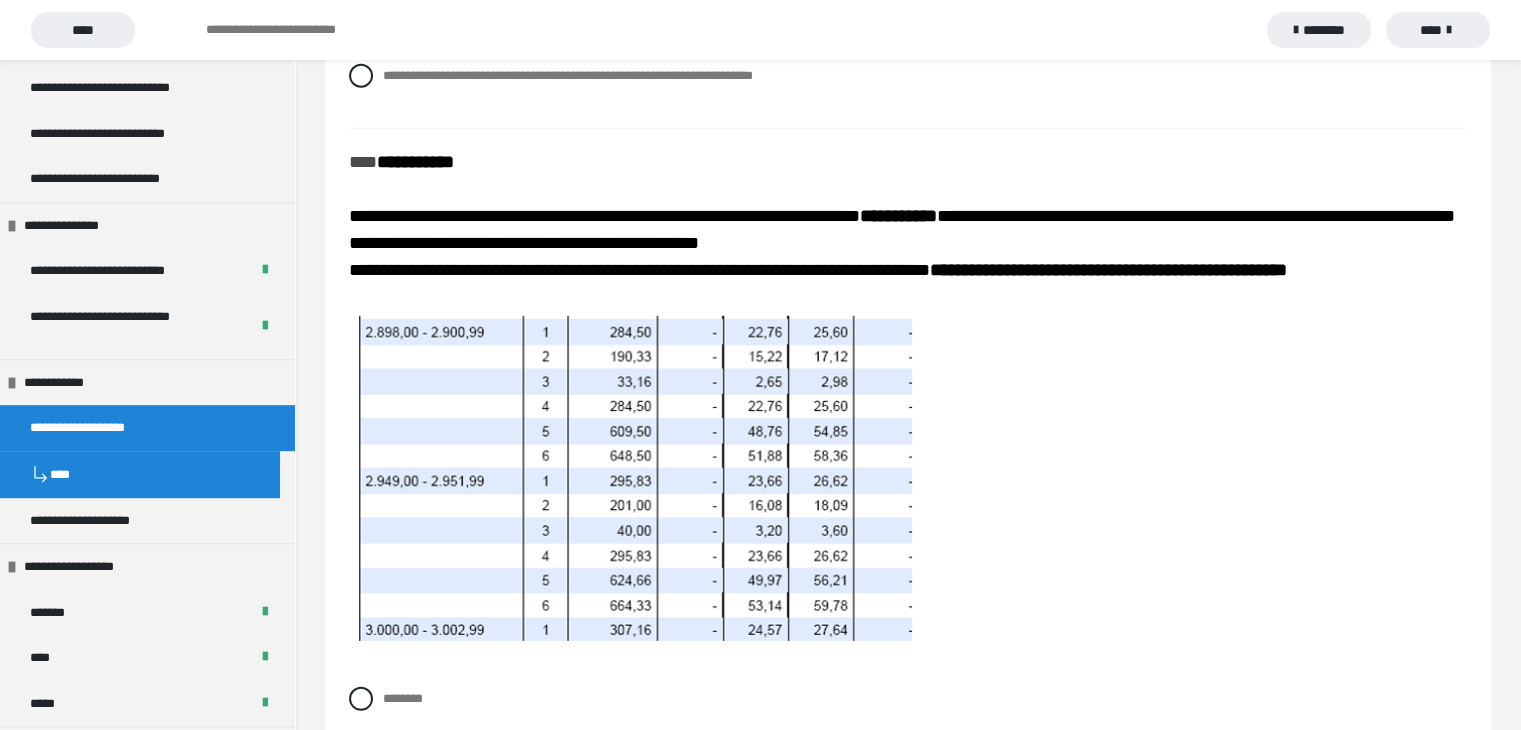 scroll, scrollTop: 5943, scrollLeft: 0, axis: vertical 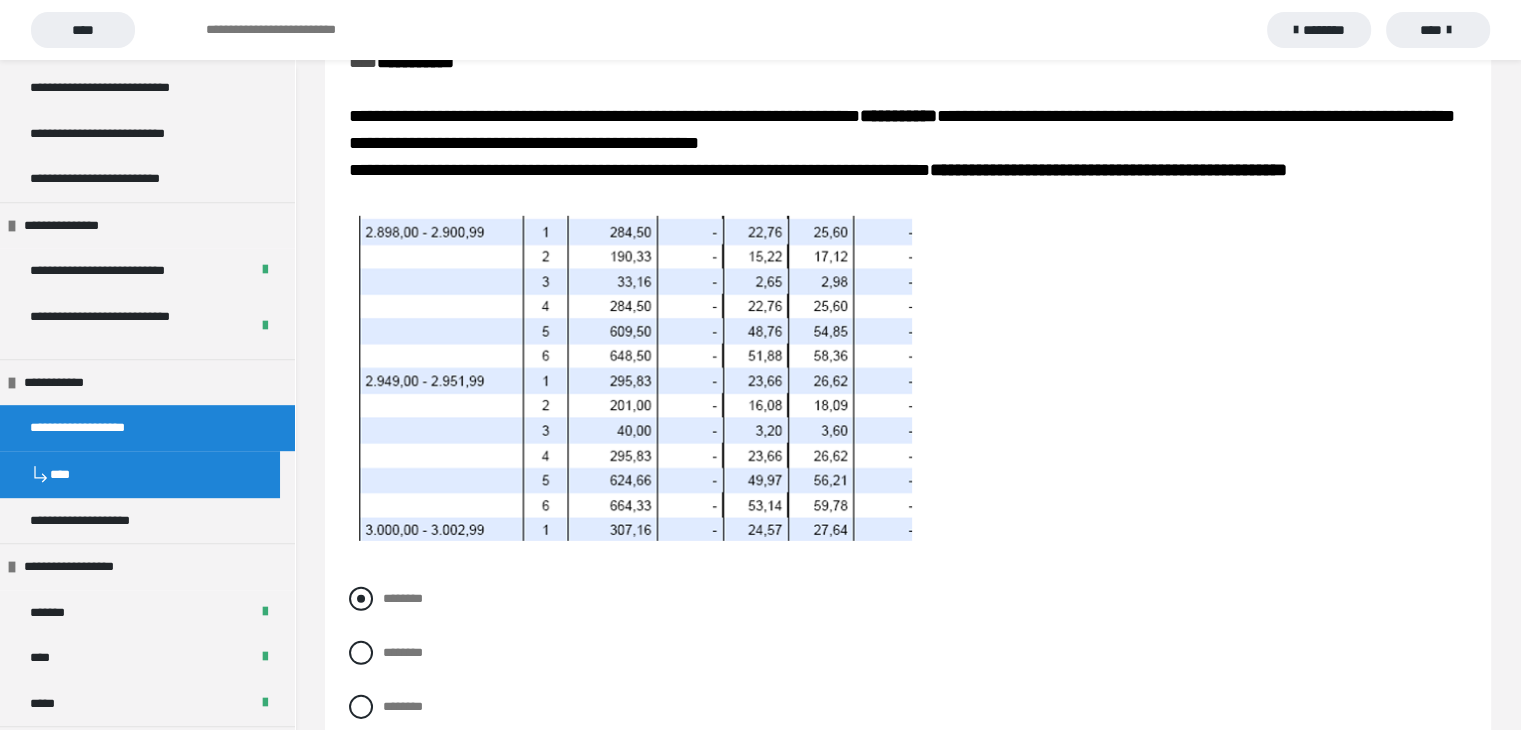 click at bounding box center [361, 599] 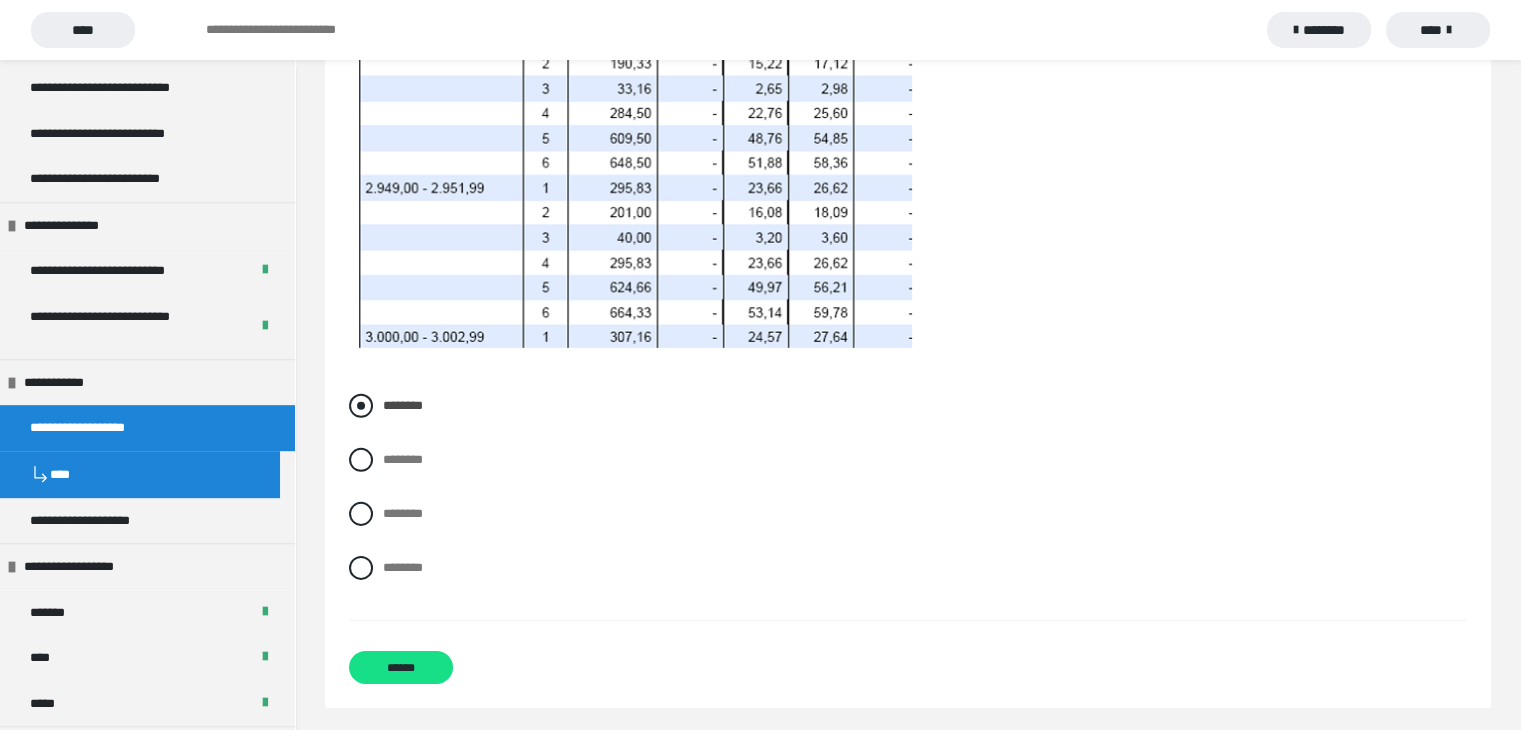 scroll, scrollTop: 6143, scrollLeft: 0, axis: vertical 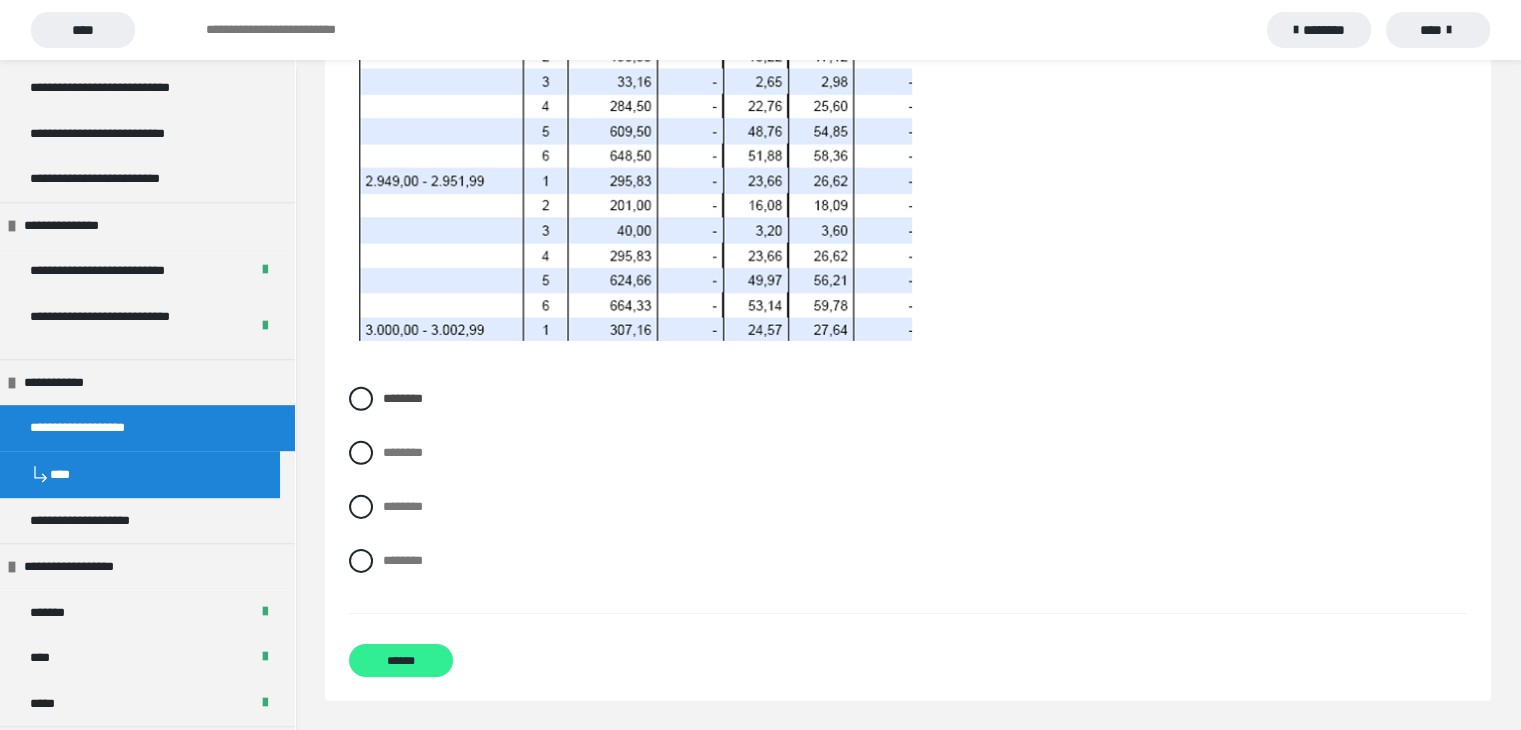 click on "******" at bounding box center [401, 660] 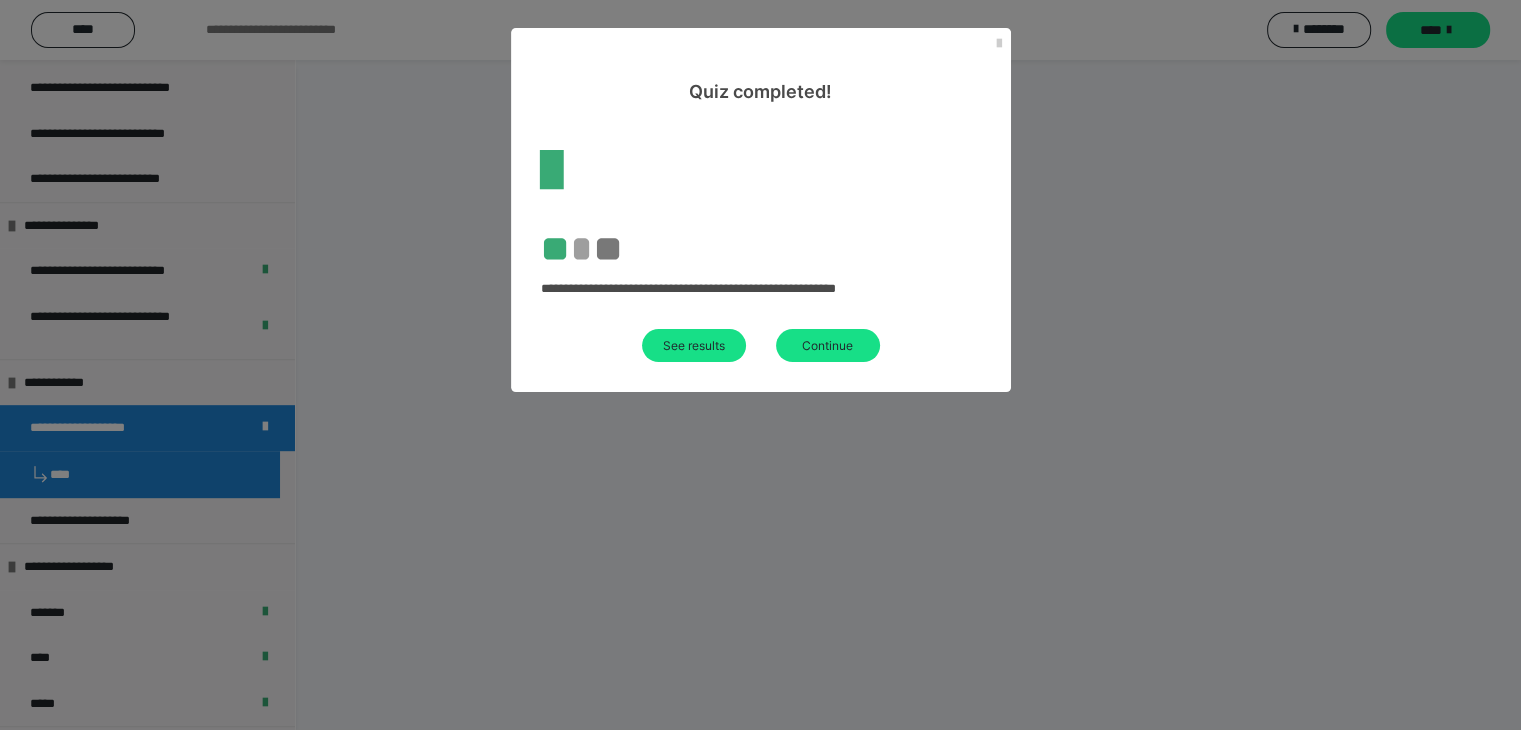 scroll, scrollTop: 472, scrollLeft: 0, axis: vertical 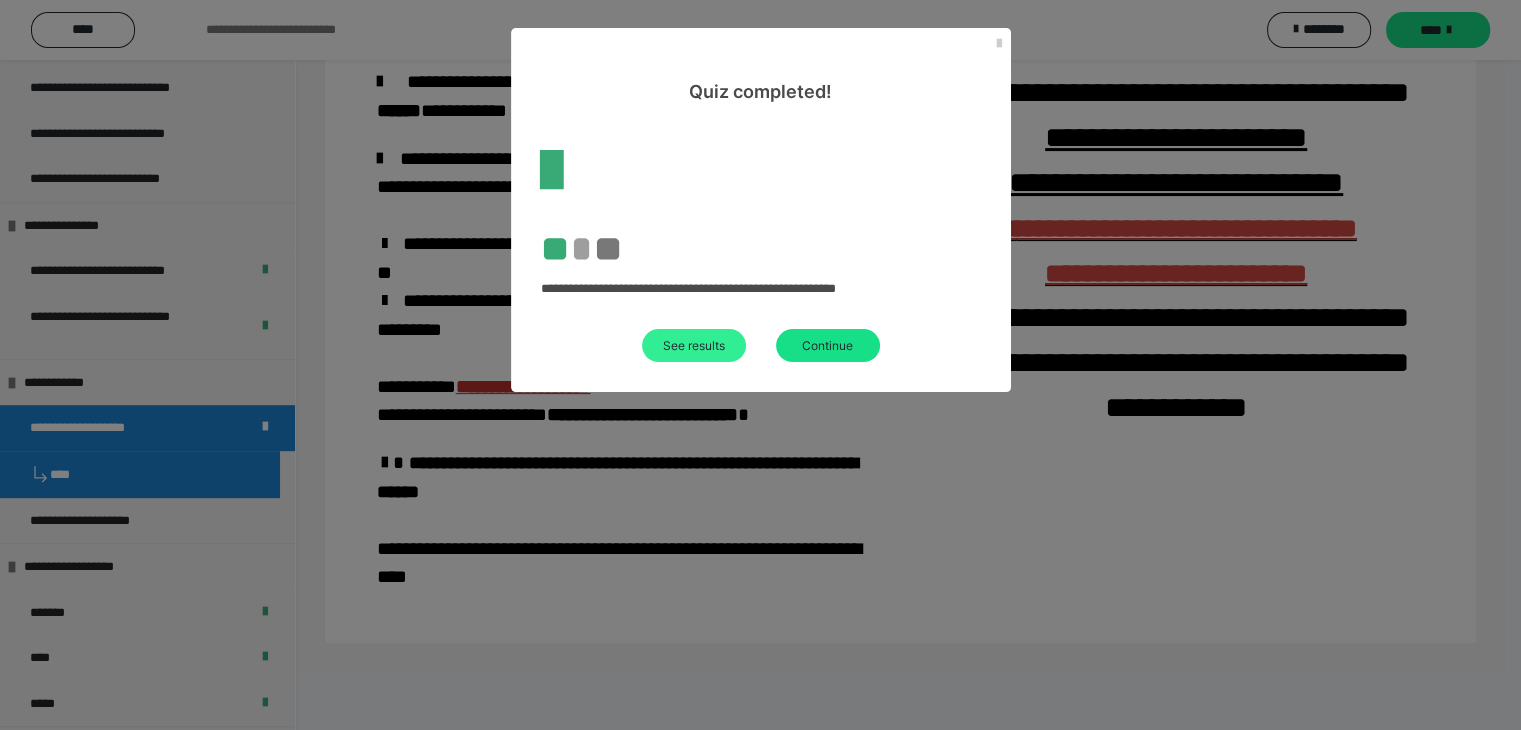 click on "See results" at bounding box center (694, 345) 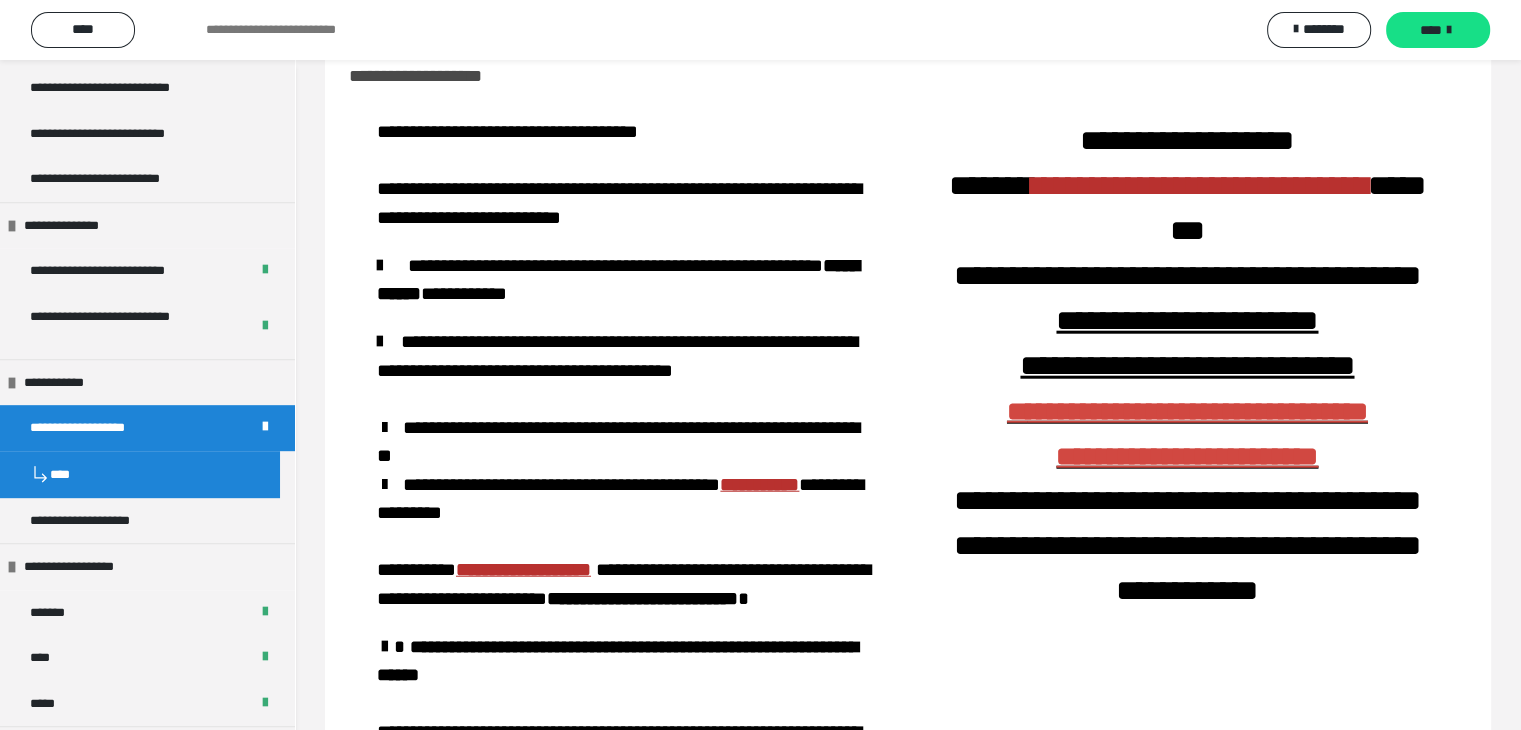 scroll, scrollTop: 5000, scrollLeft: 0, axis: vertical 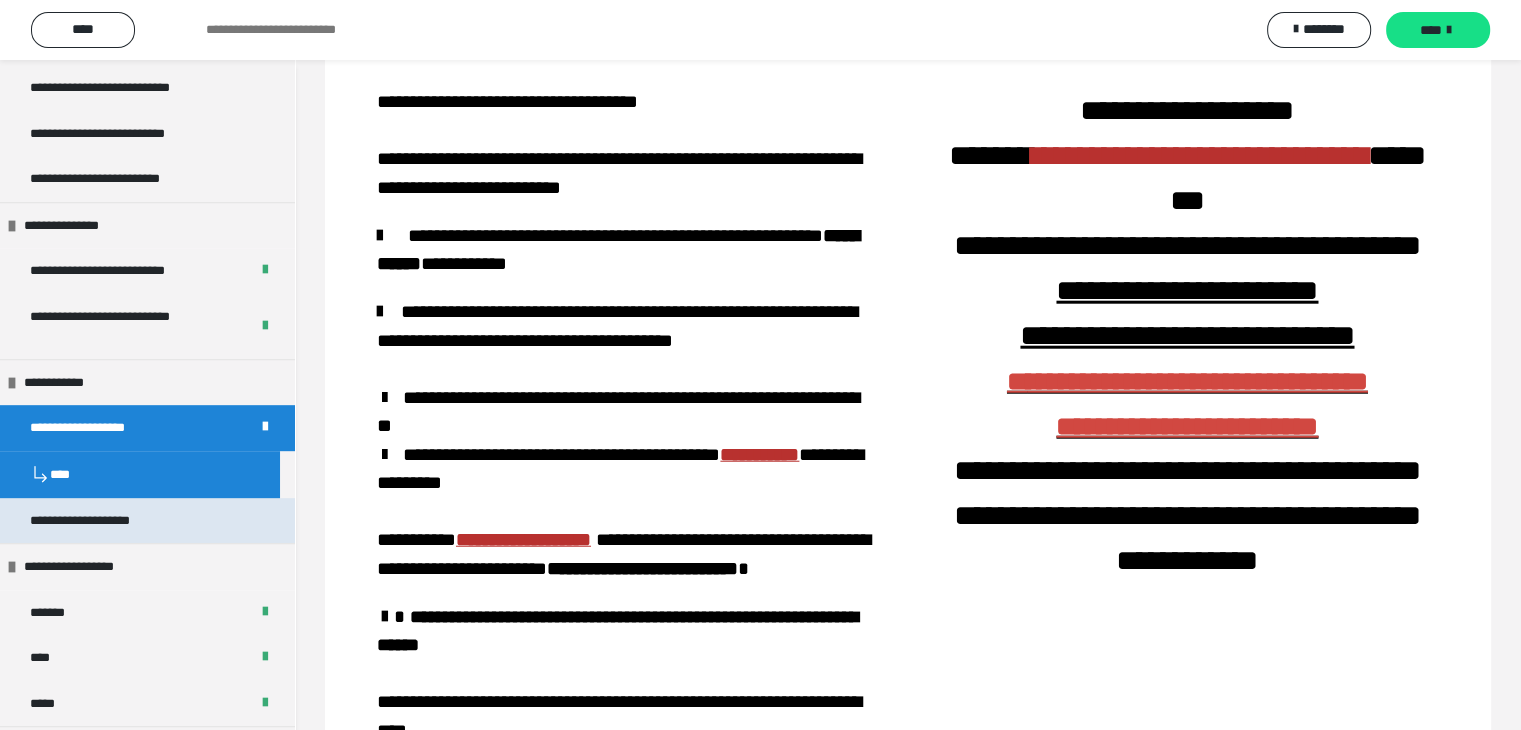 click on "**********" at bounding box center [91, 521] 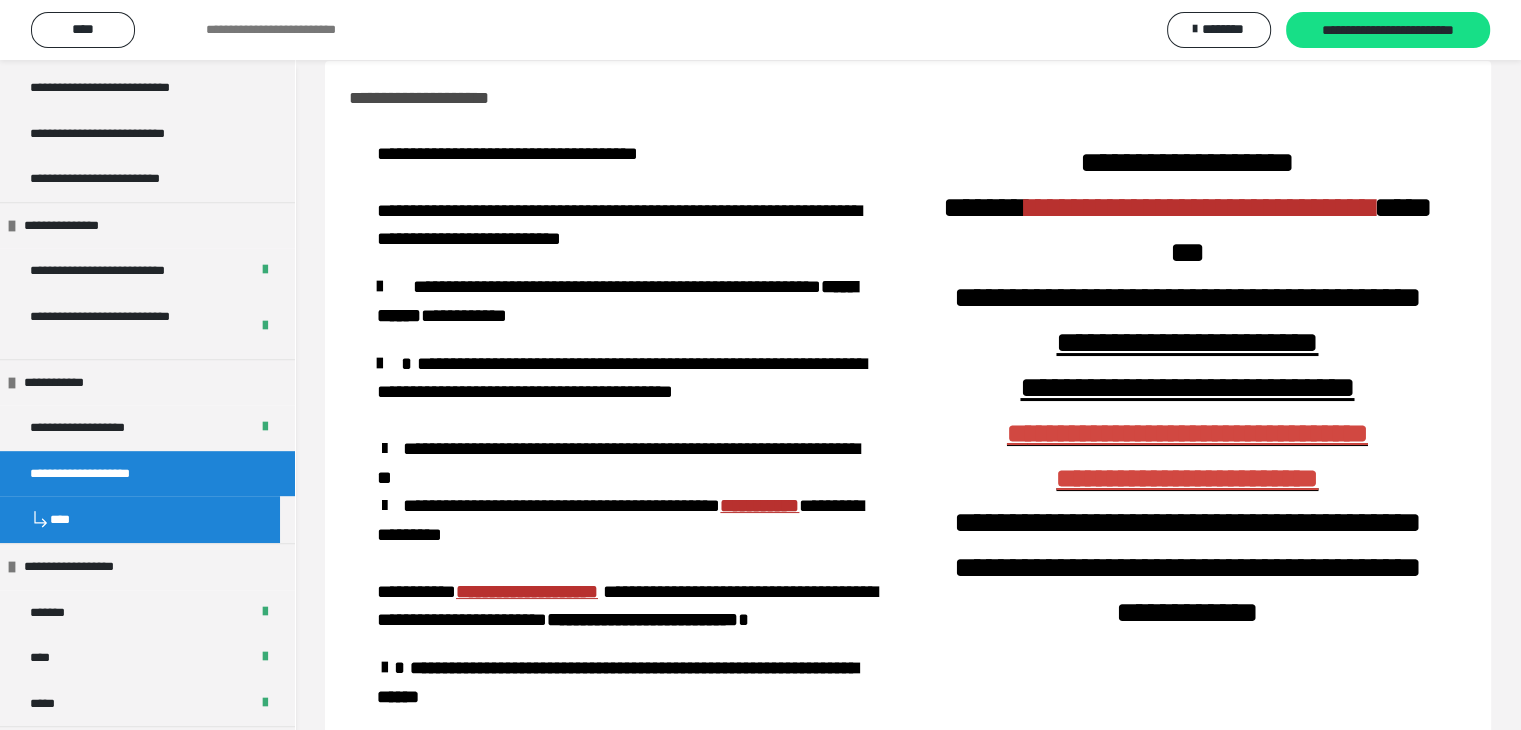 scroll, scrollTop: 0, scrollLeft: 0, axis: both 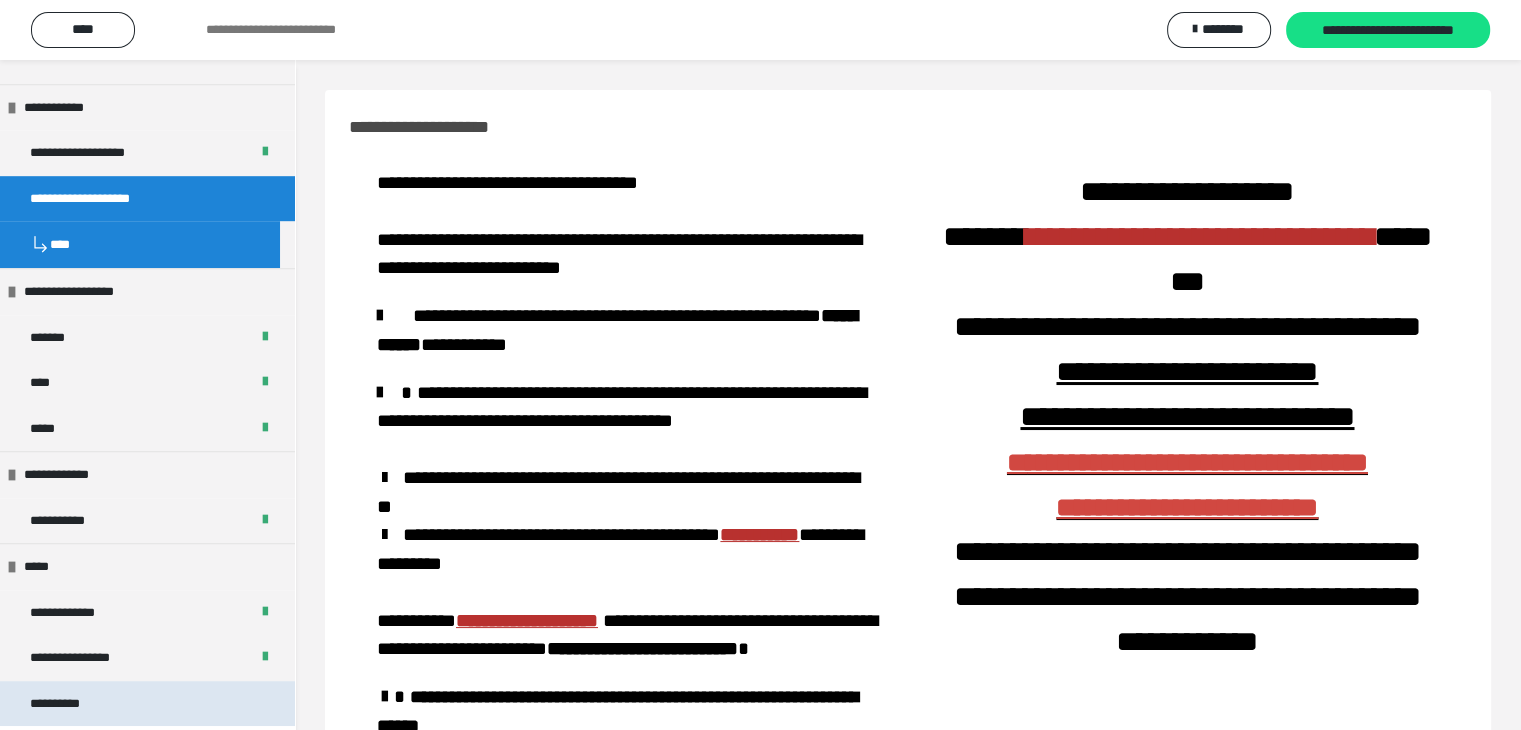 click on "**********" at bounding box center (67, 704) 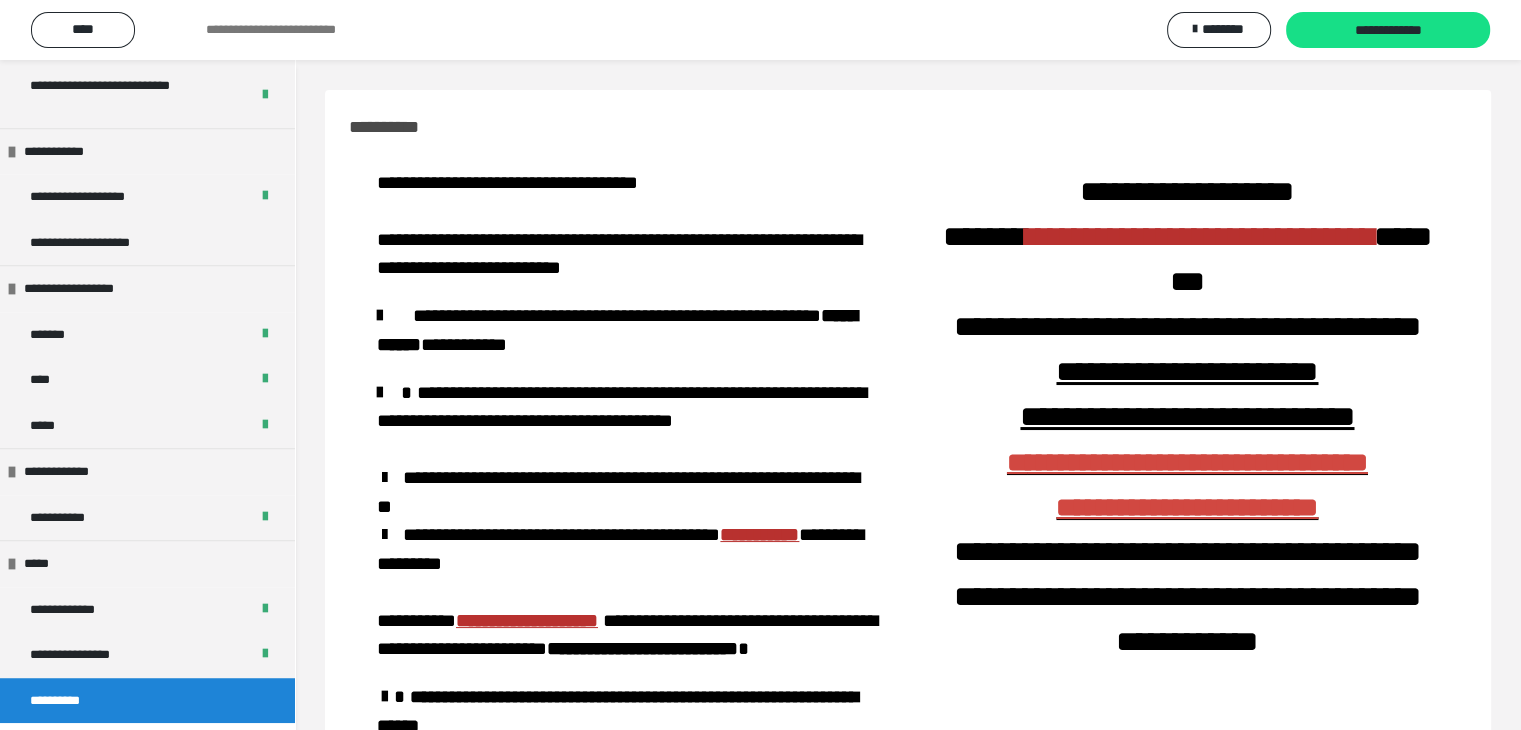 scroll, scrollTop: 1228, scrollLeft: 0, axis: vertical 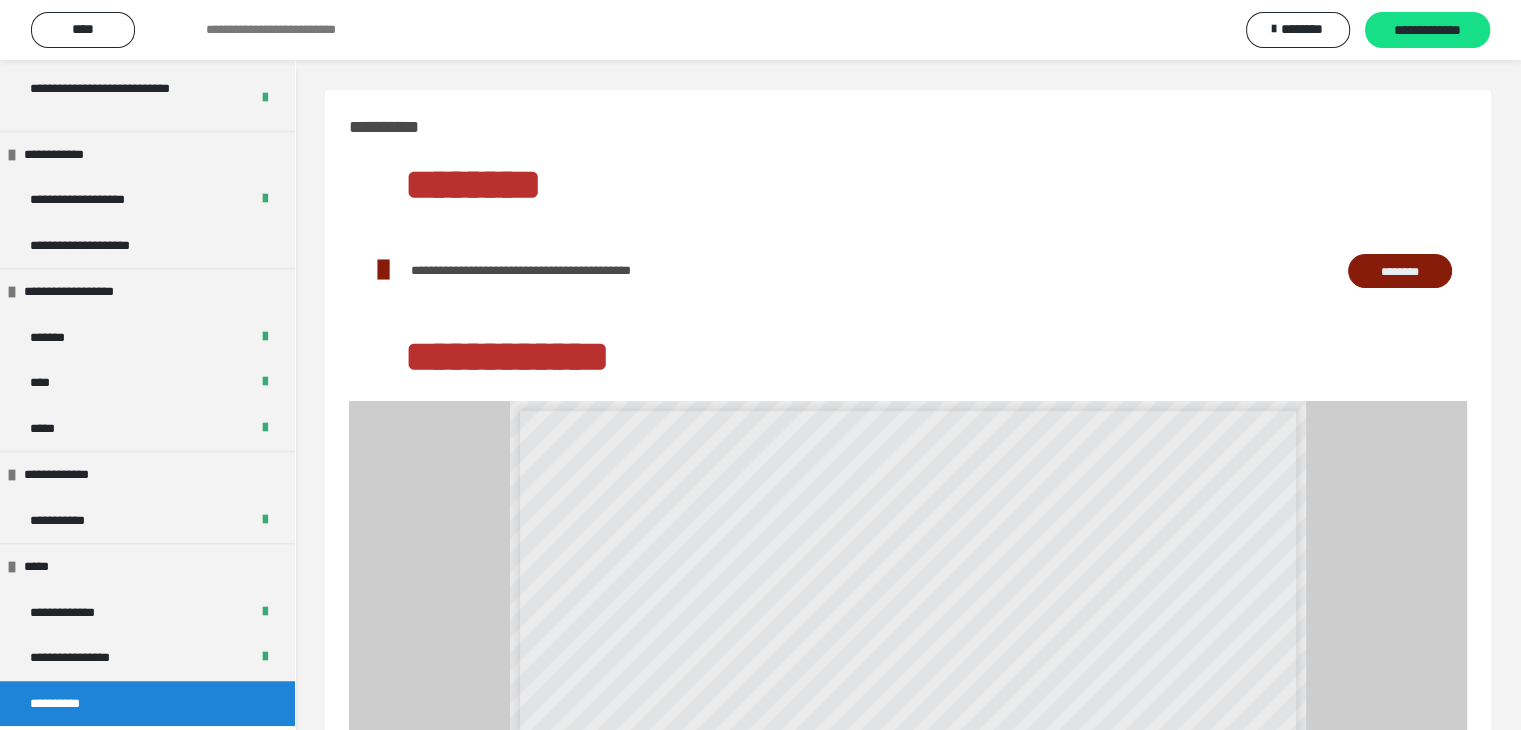 click on "********" at bounding box center (1400, 271) 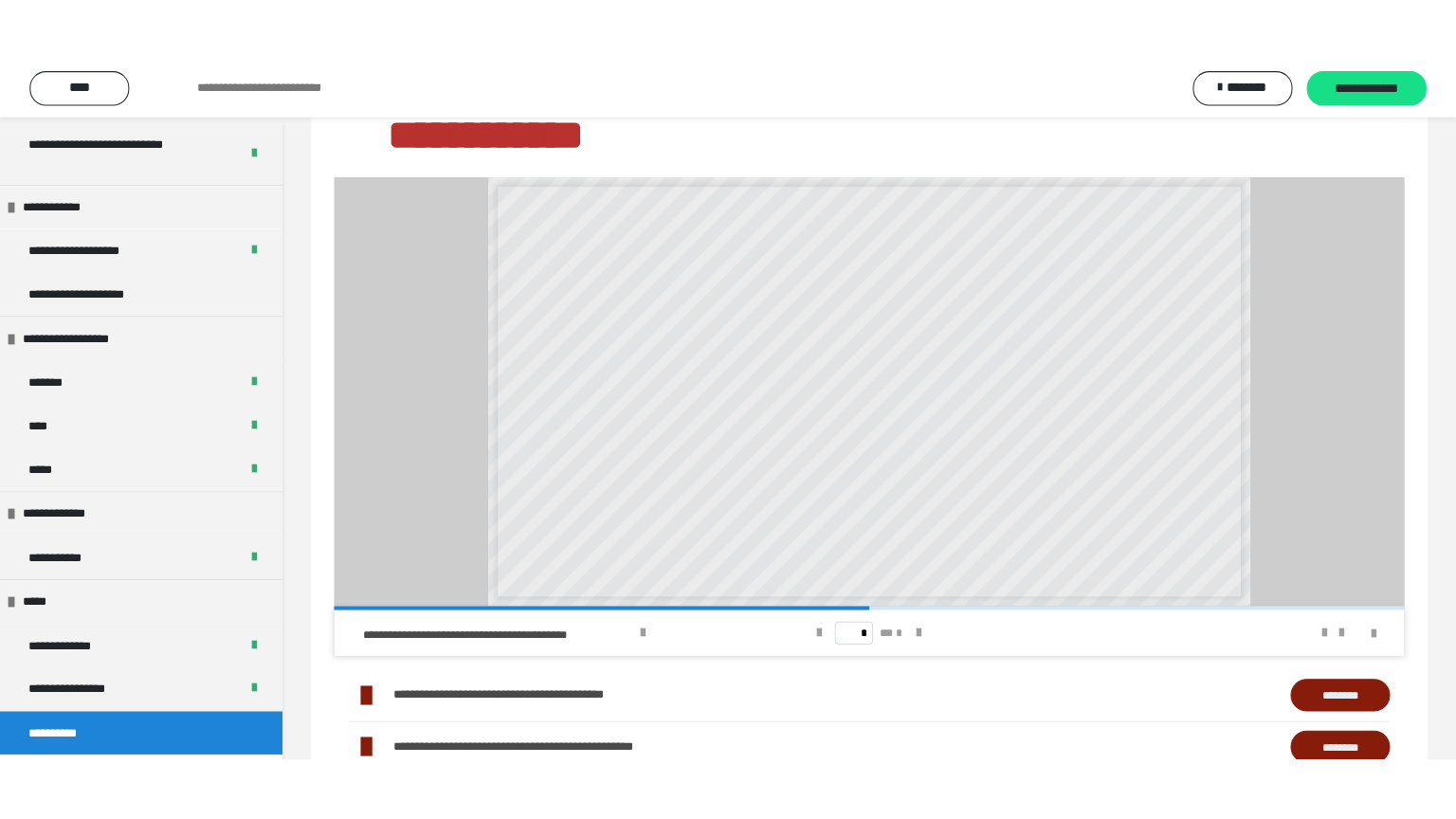 scroll, scrollTop: 284, scrollLeft: 0, axis: vertical 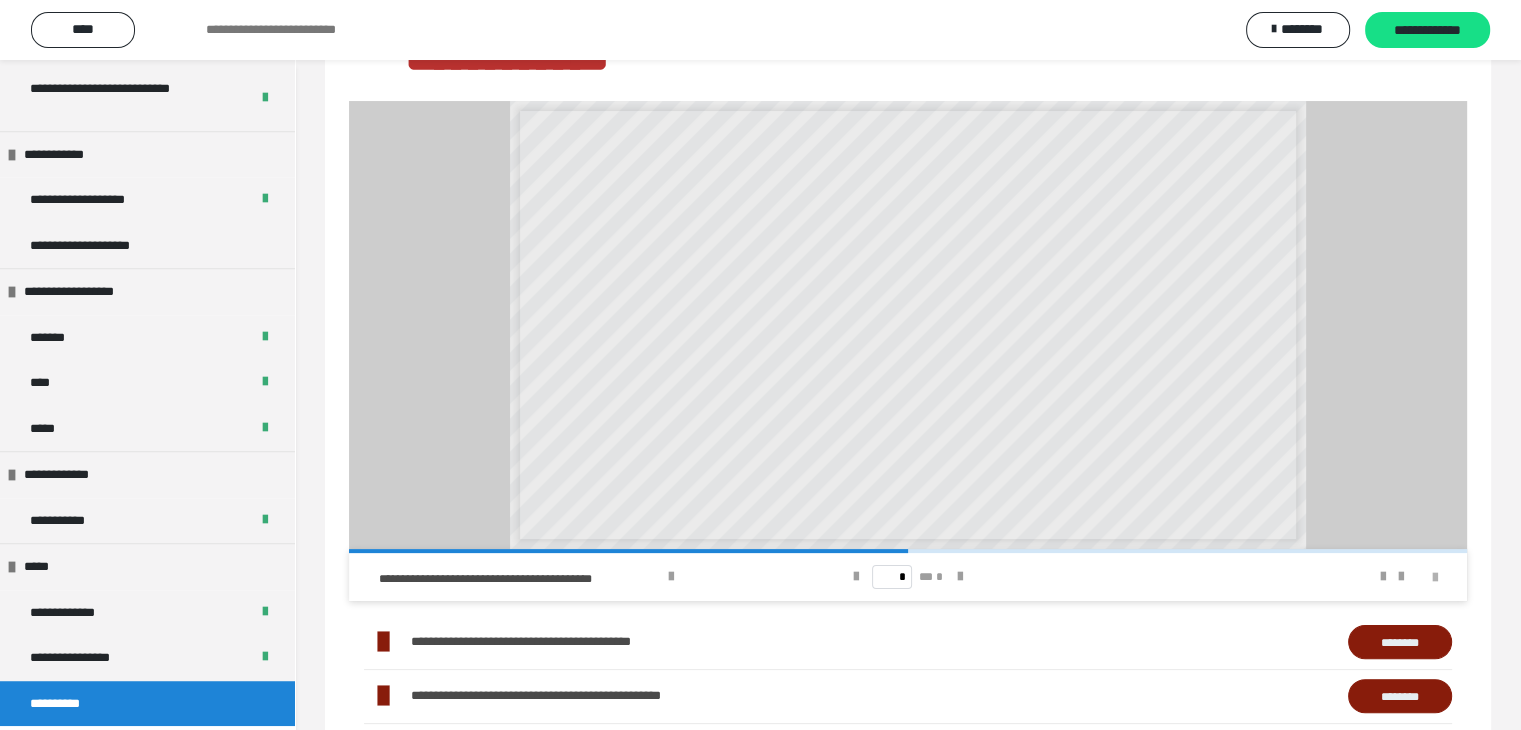 click at bounding box center (1435, 578) 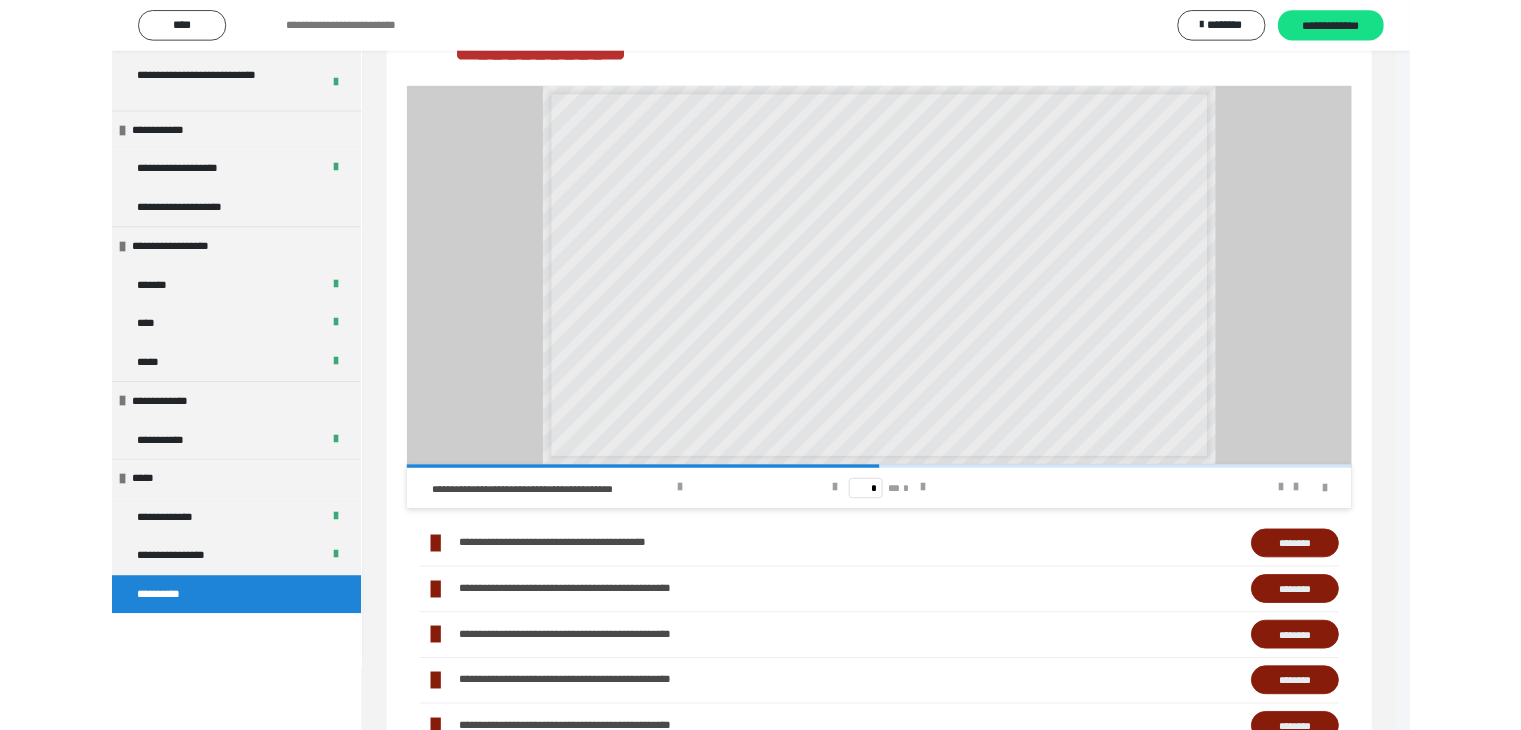 scroll, scrollTop: 1093, scrollLeft: 0, axis: vertical 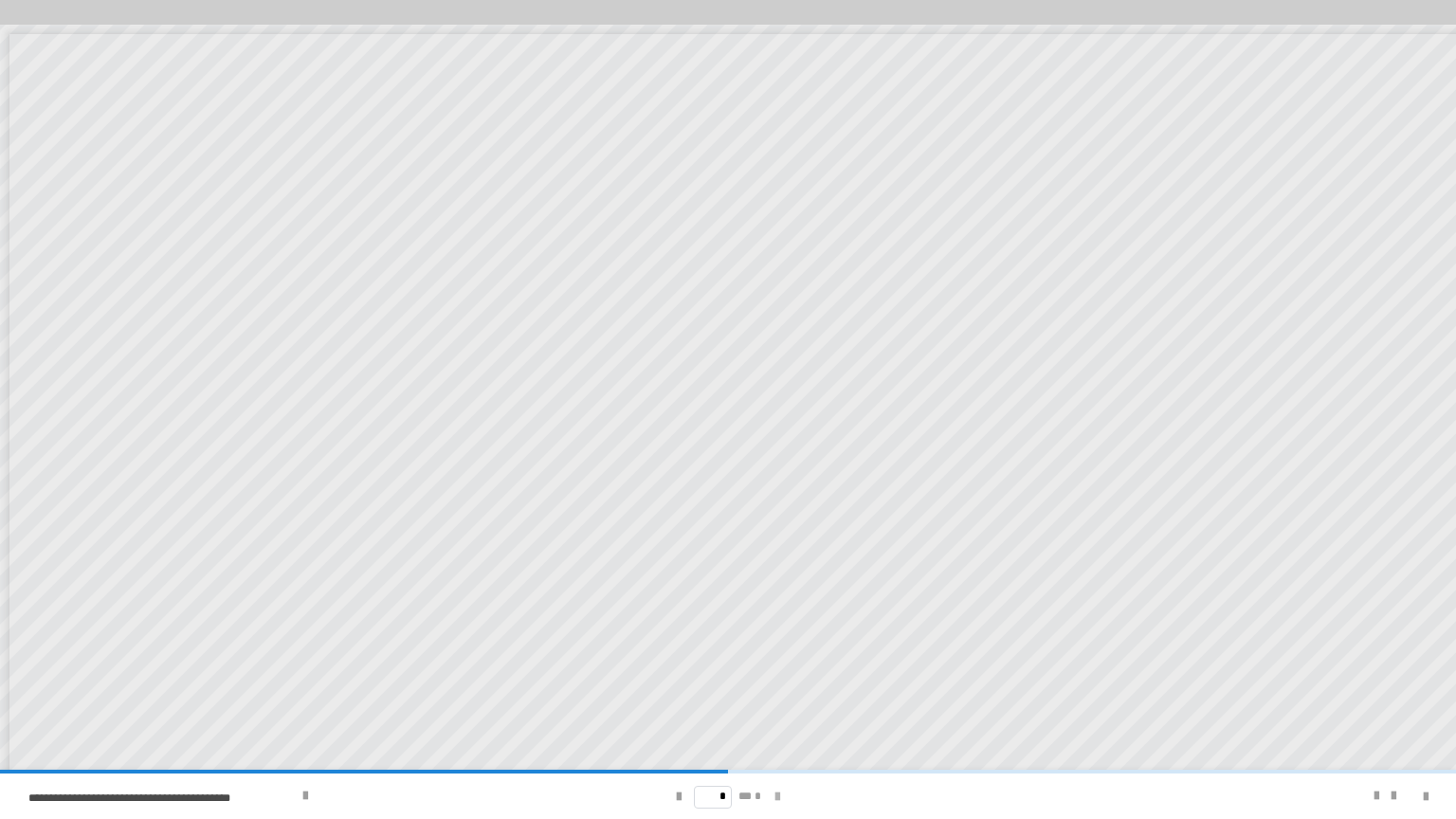 click at bounding box center (777, 797) 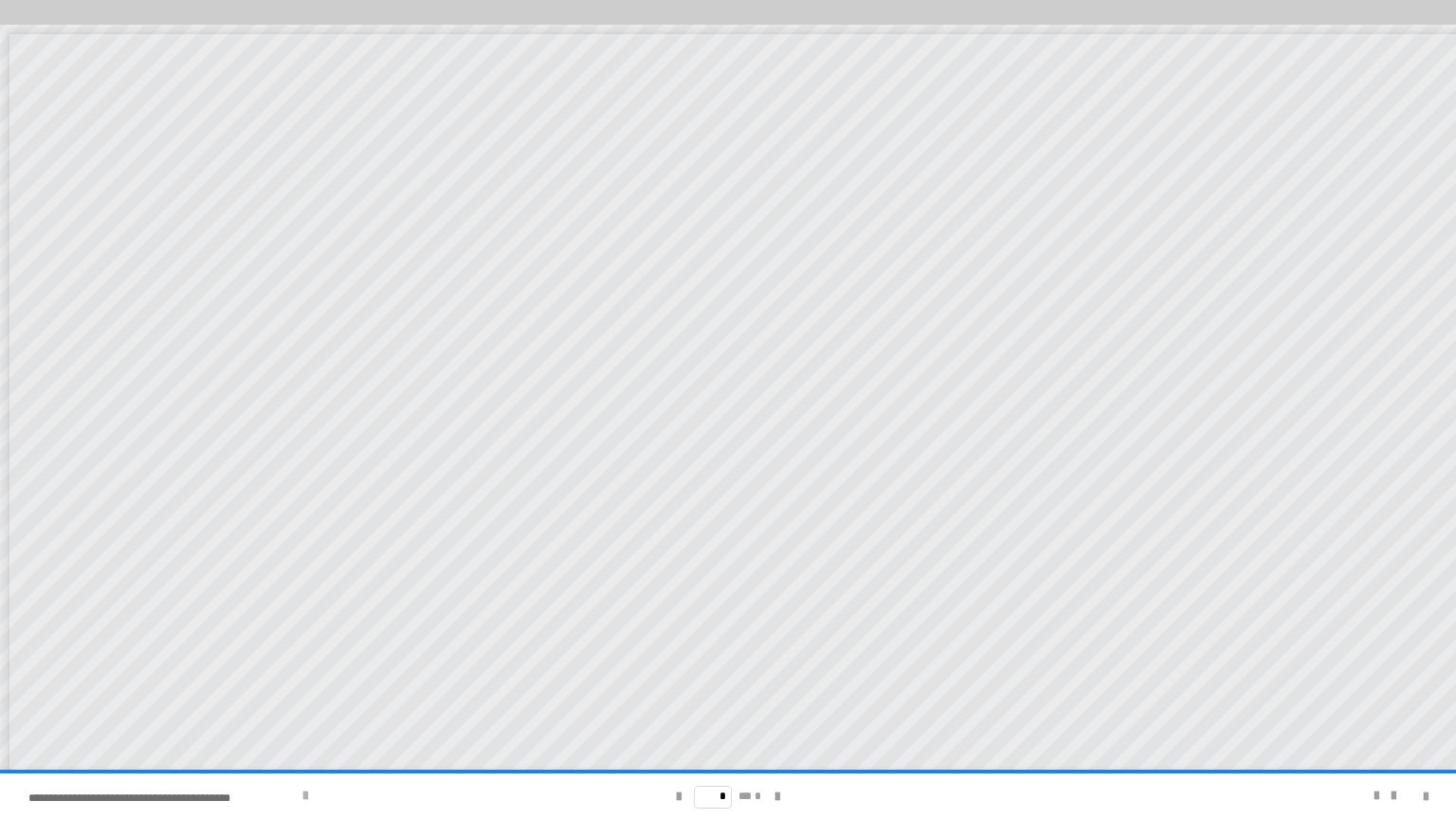 click at bounding box center [305, 796] 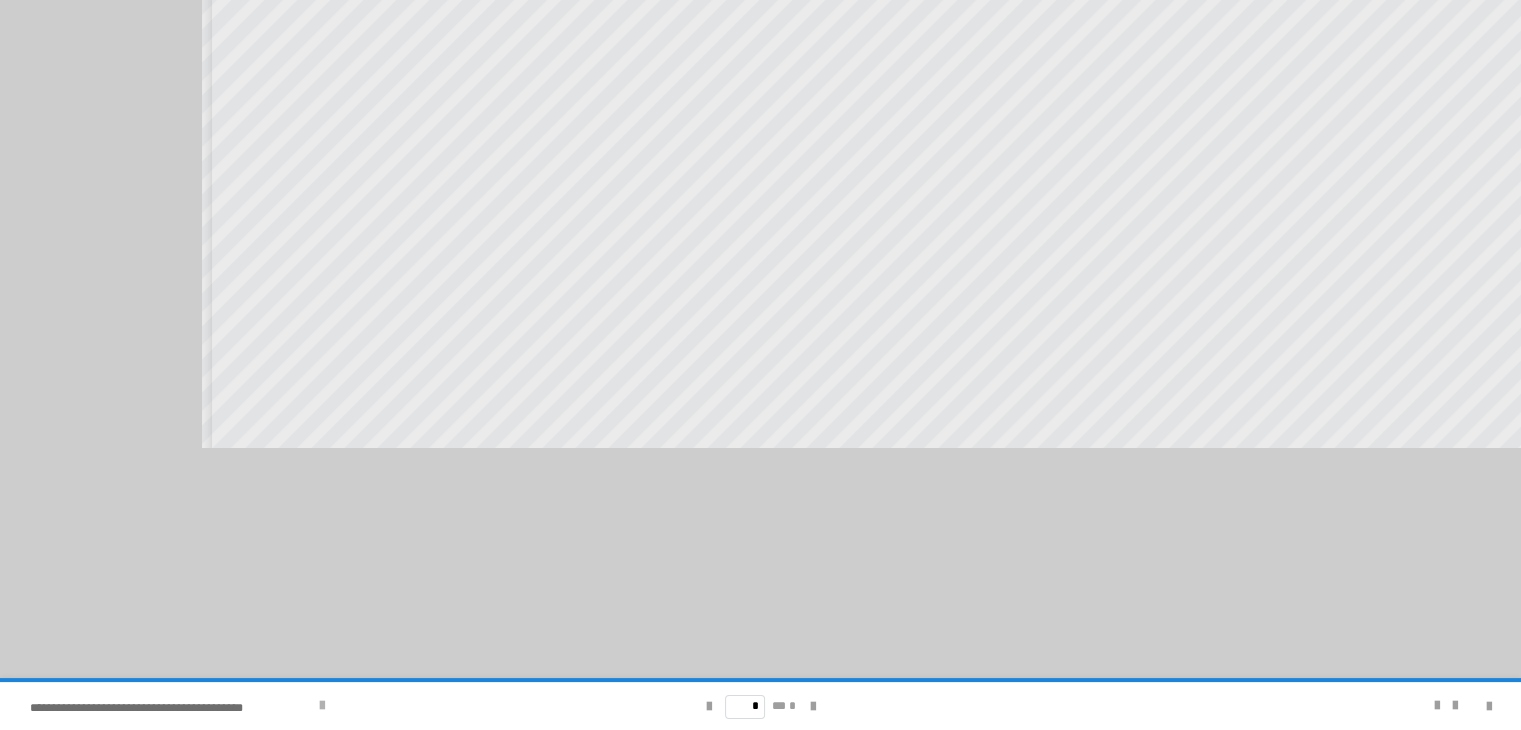 scroll, scrollTop: 1228, scrollLeft: 0, axis: vertical 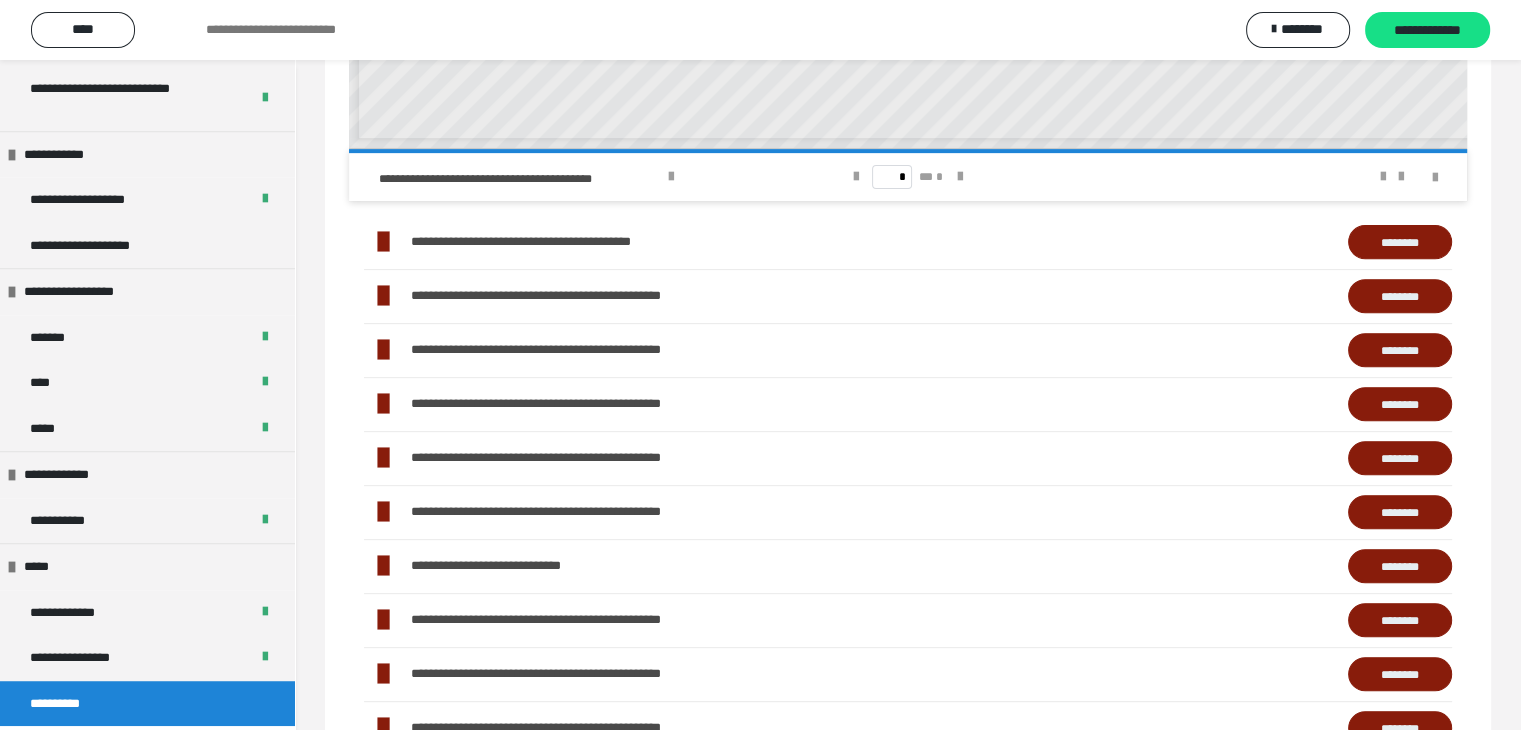 click on "********" at bounding box center [1400, 242] 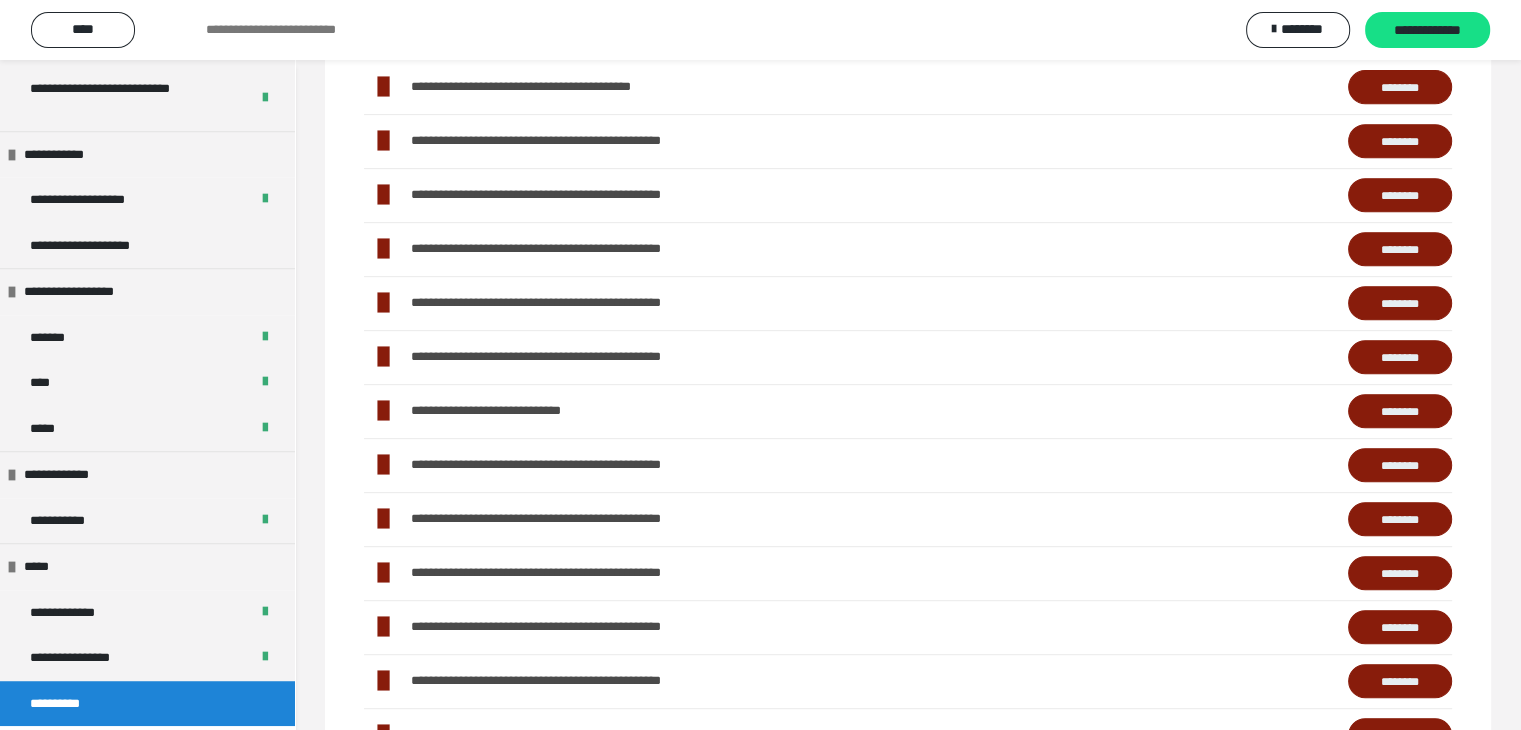 scroll, scrollTop: 900, scrollLeft: 0, axis: vertical 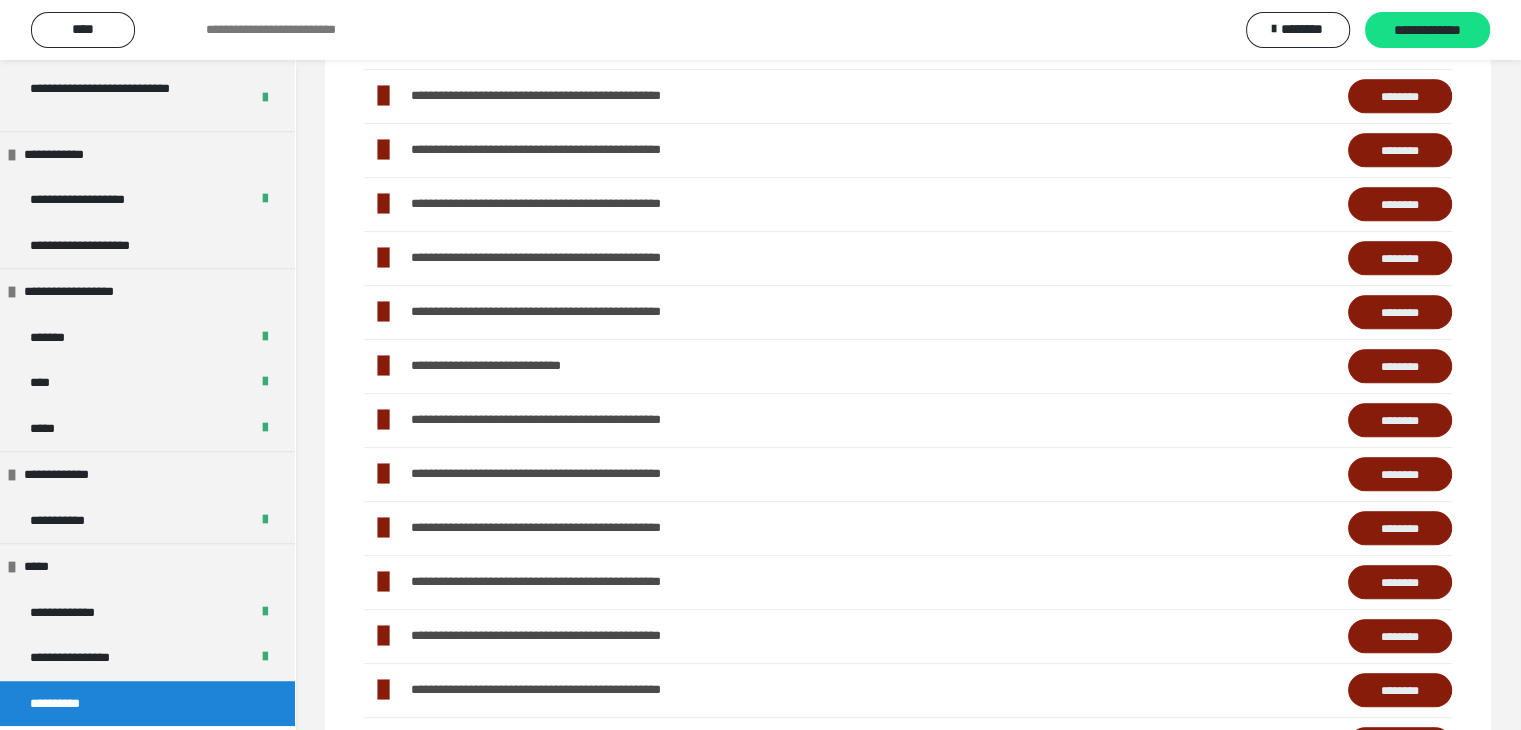 click on "********" at bounding box center [1400, 312] 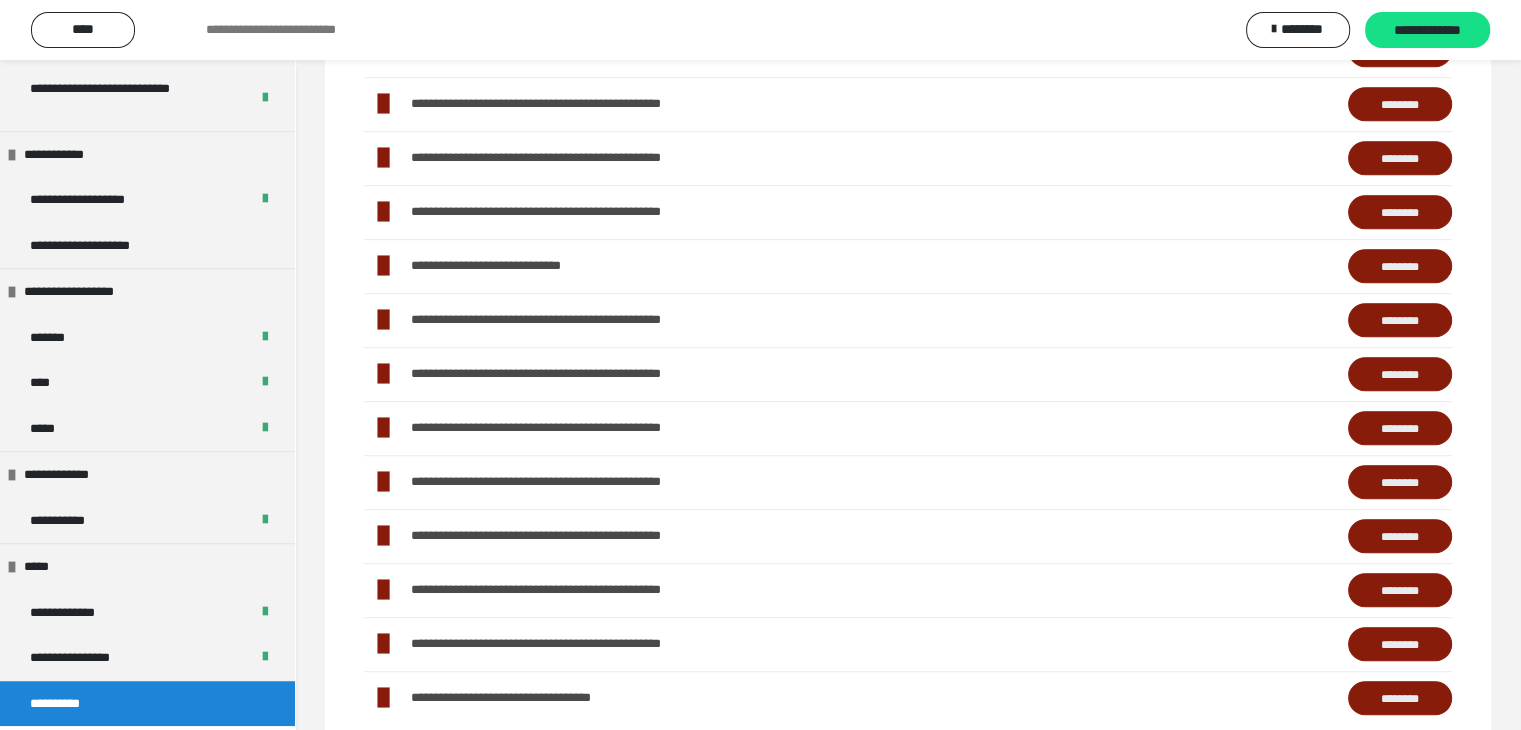 click on "********" at bounding box center (1400, 266) 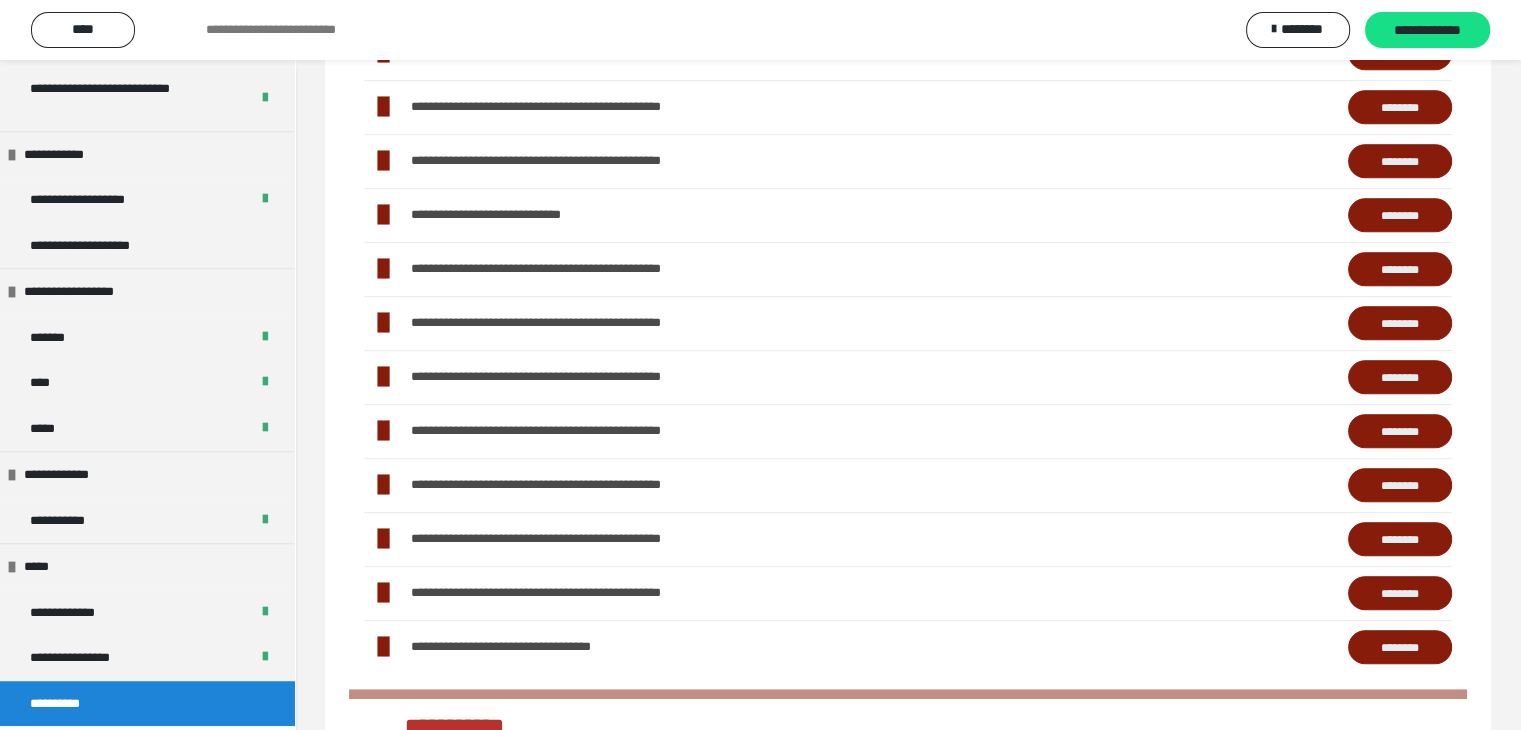 scroll, scrollTop: 1100, scrollLeft: 0, axis: vertical 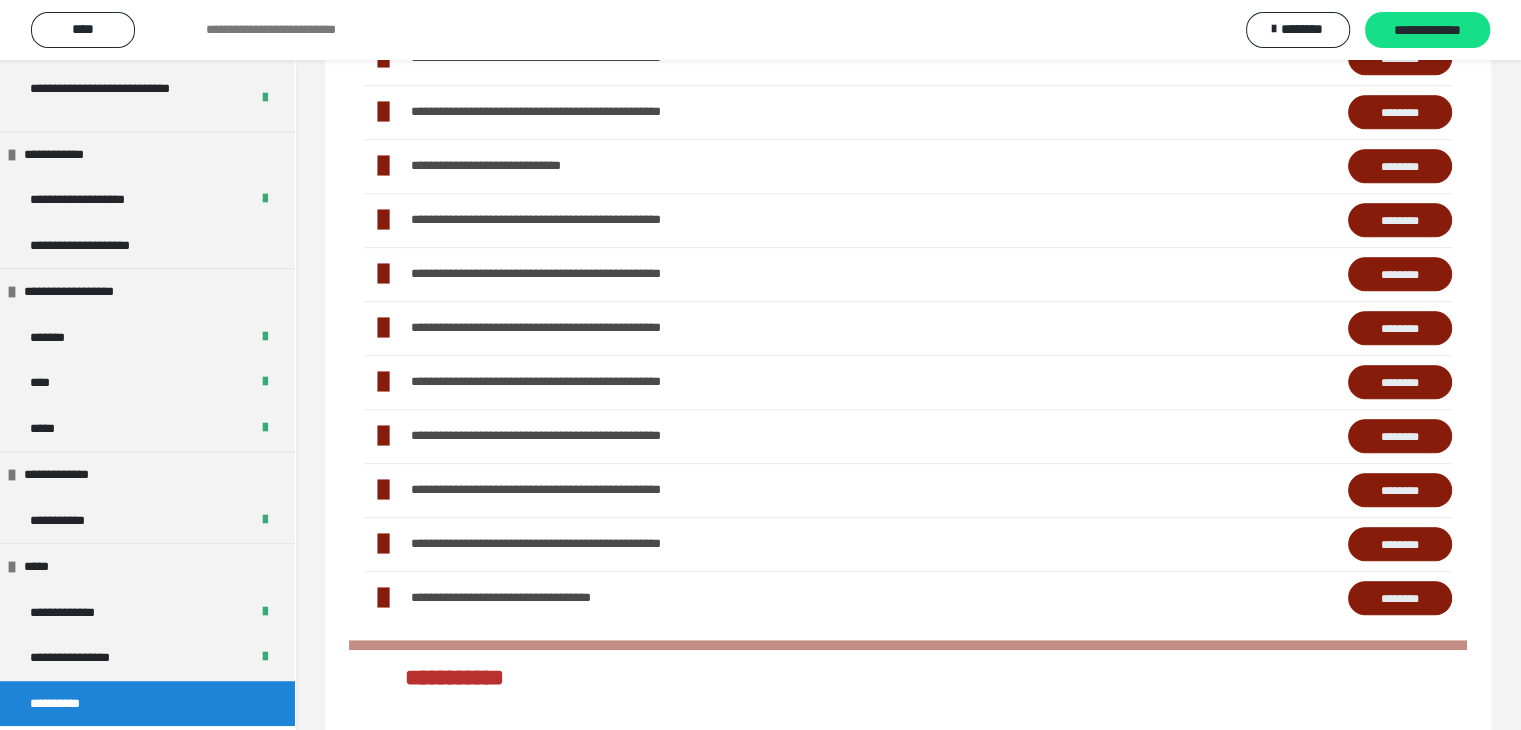 click on "********" at bounding box center [1400, 220] 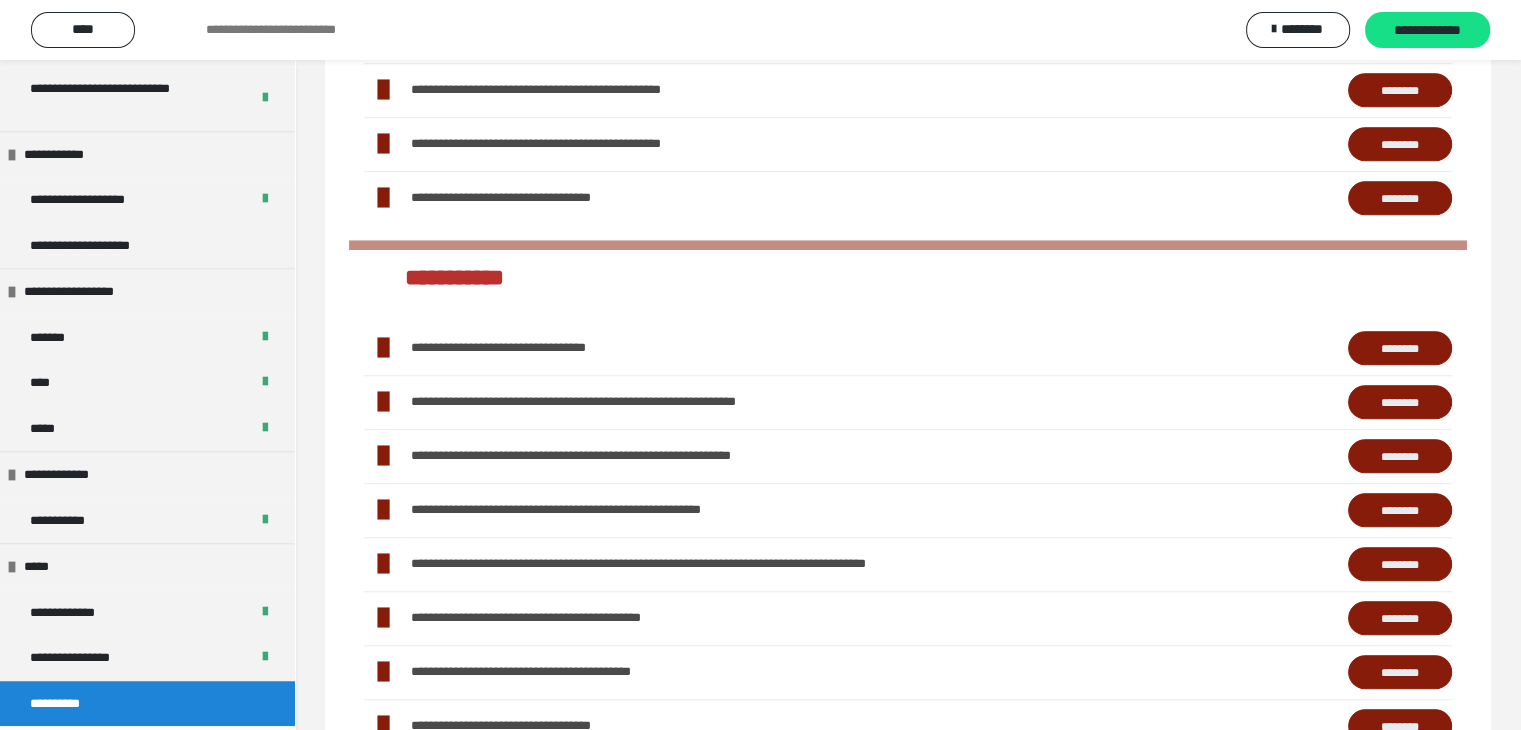 scroll, scrollTop: 1600, scrollLeft: 0, axis: vertical 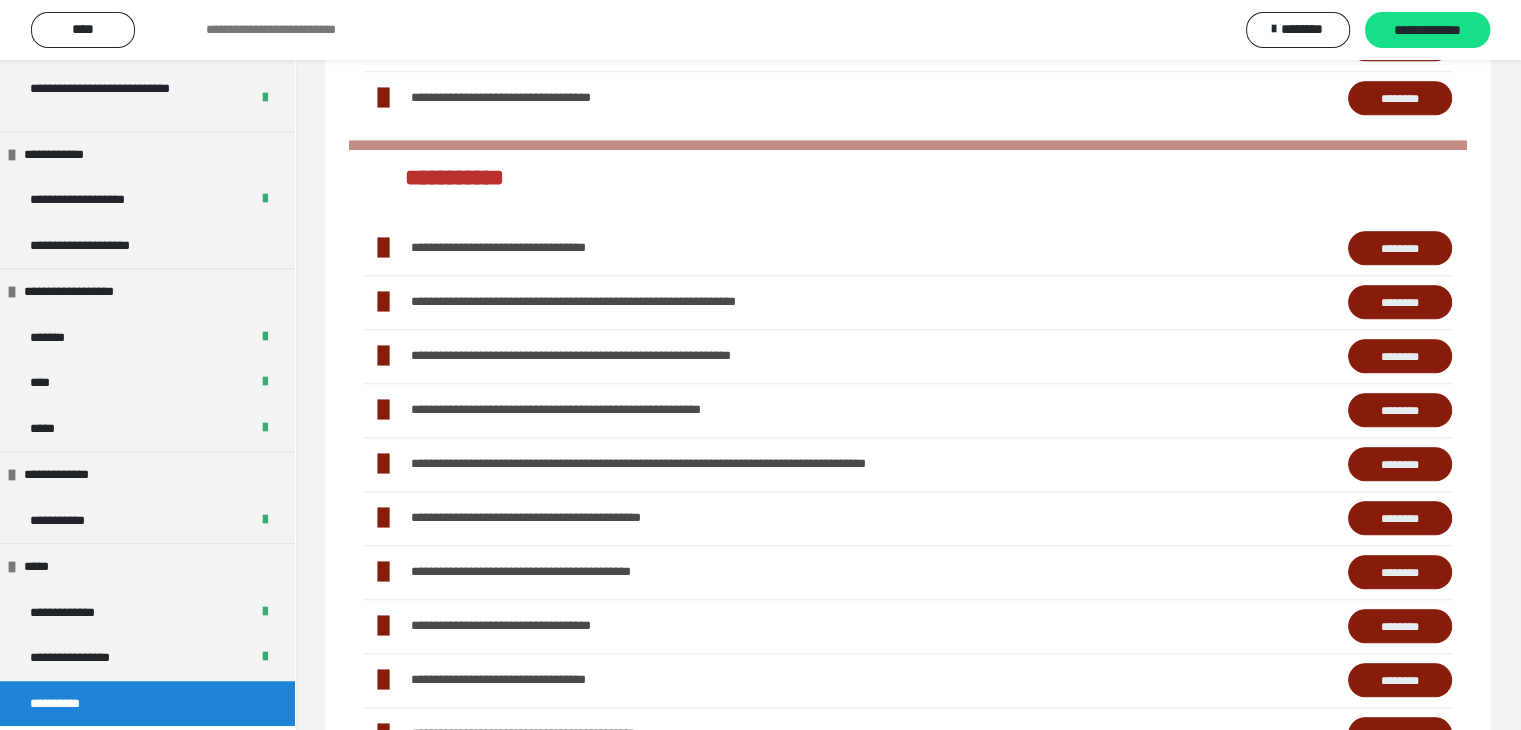 click on "********" at bounding box center (1400, 248) 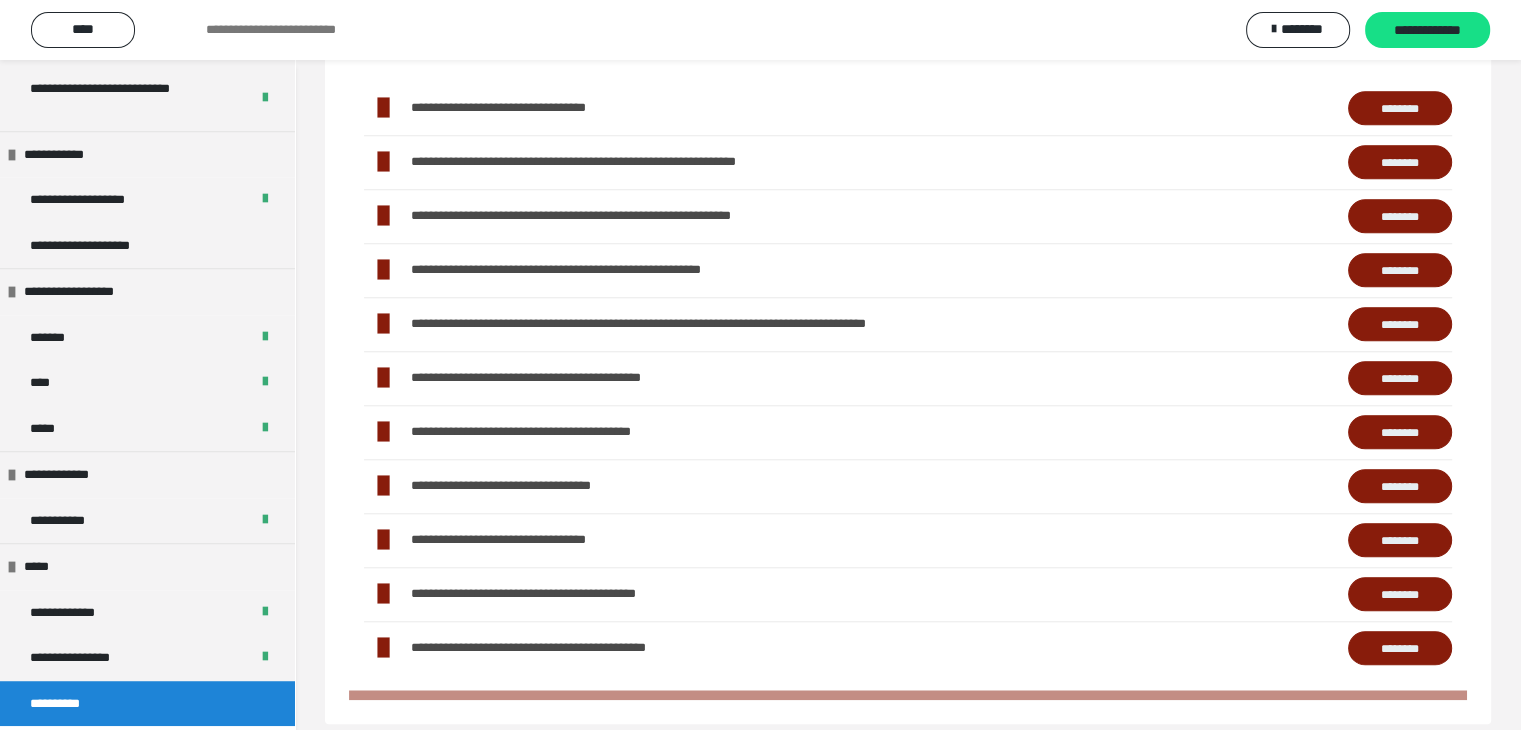 scroll, scrollTop: 1759, scrollLeft: 0, axis: vertical 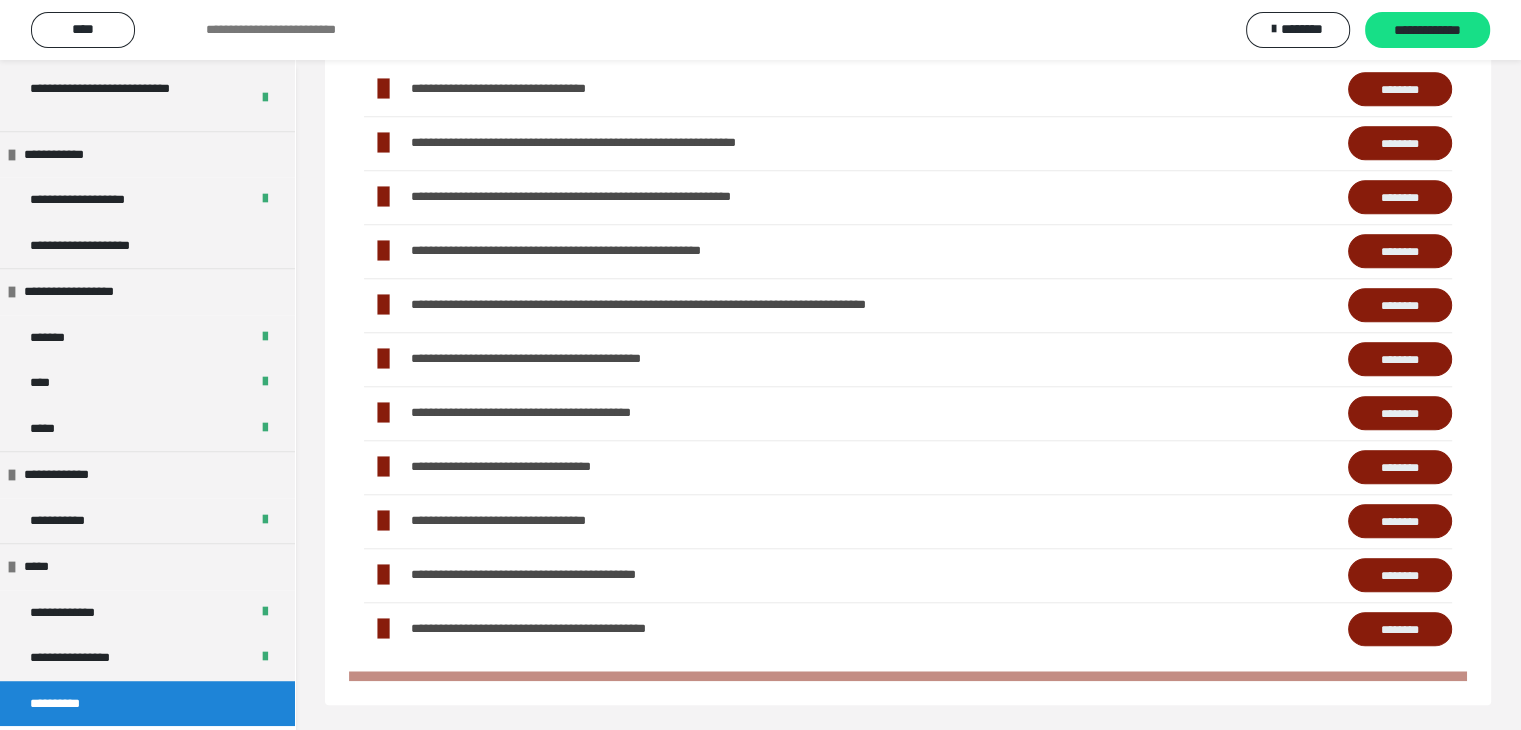 click on "********" at bounding box center (1400, 143) 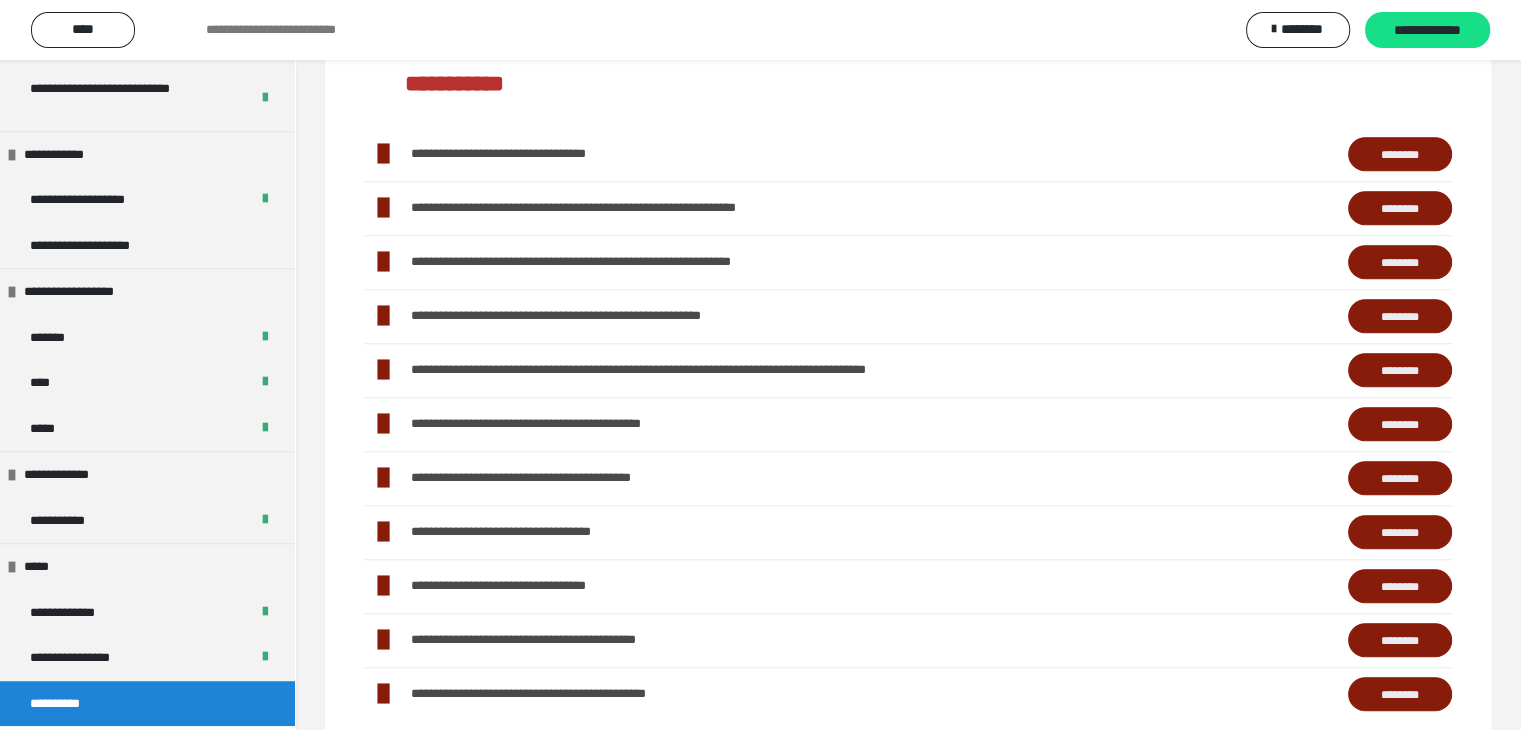 scroll, scrollTop: 1659, scrollLeft: 0, axis: vertical 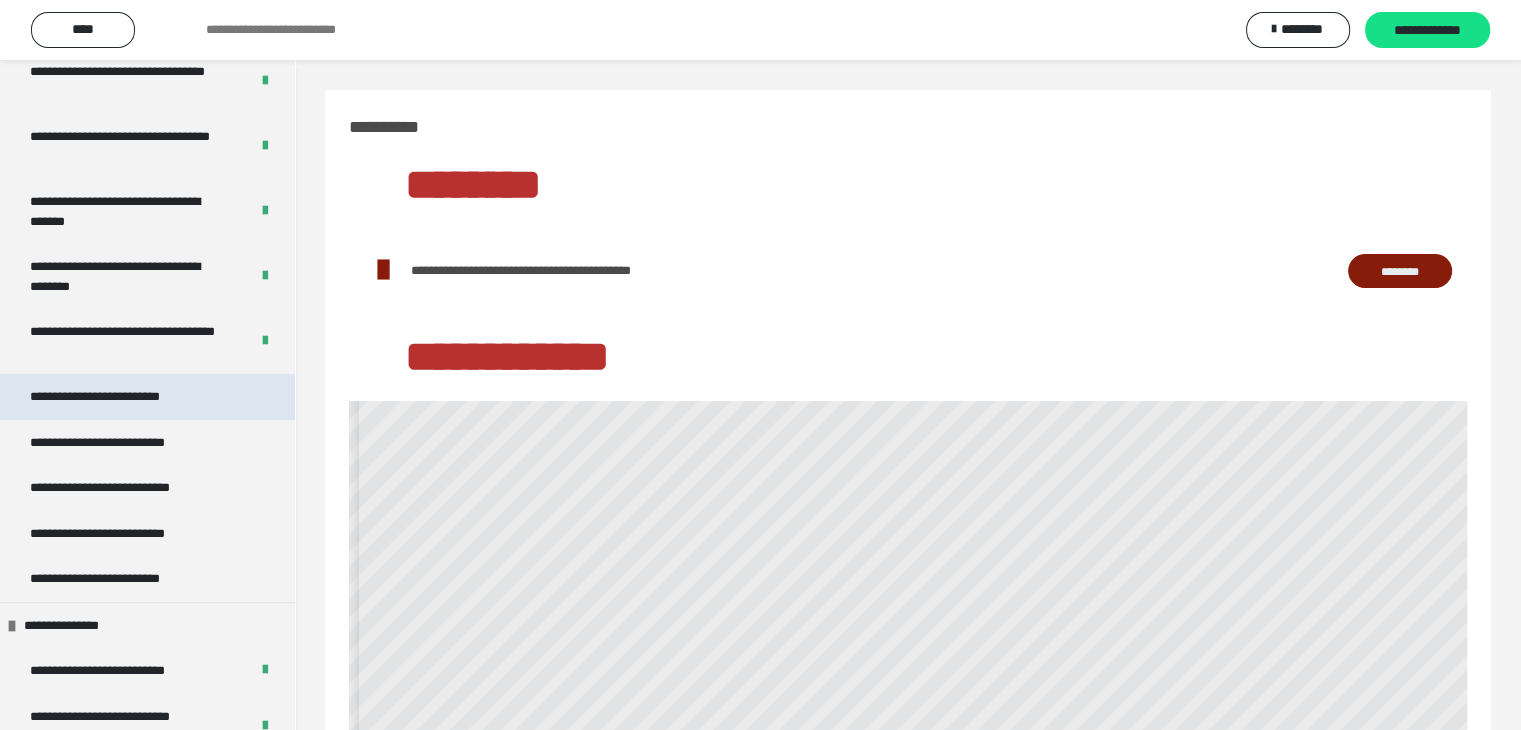 click on "**********" at bounding box center [124, 397] 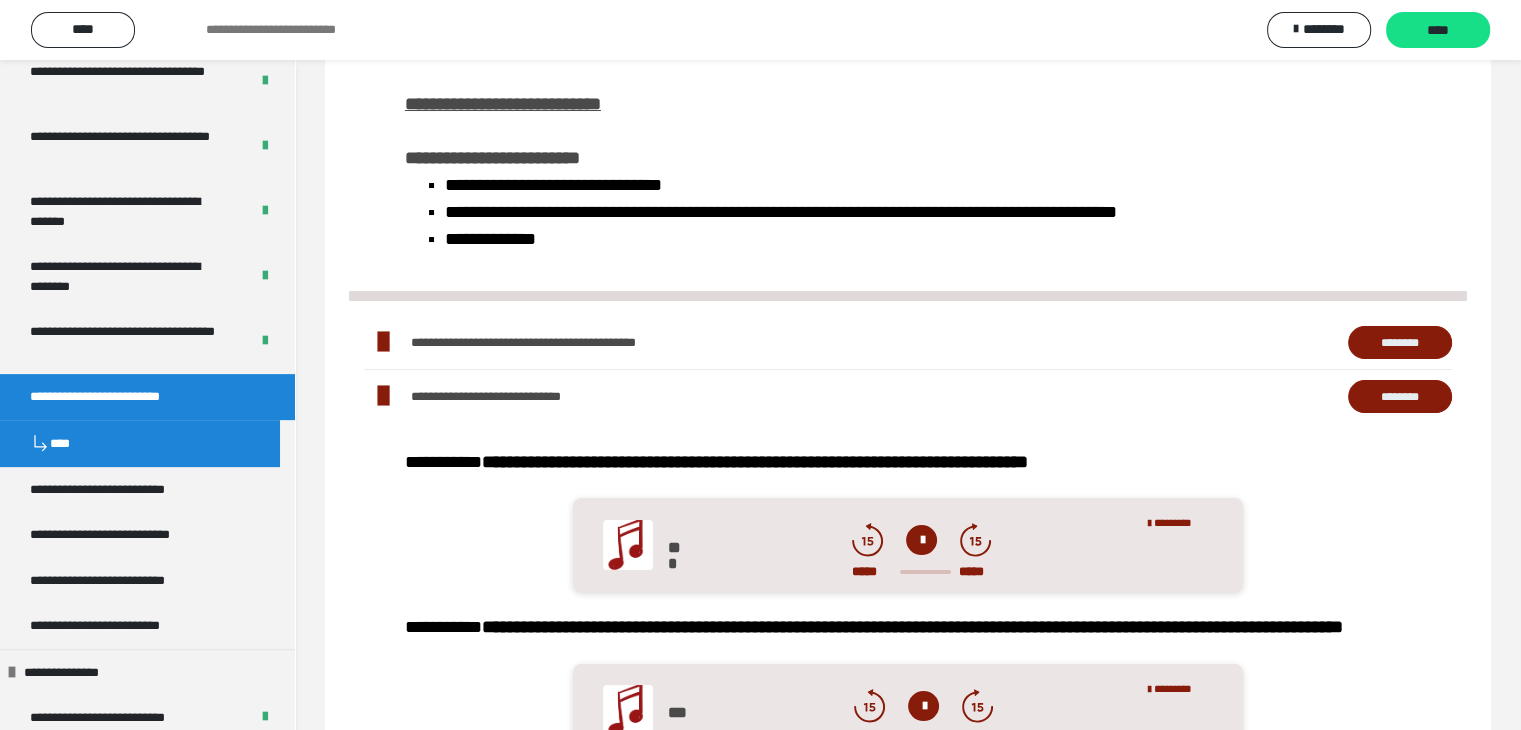 scroll, scrollTop: 0, scrollLeft: 0, axis: both 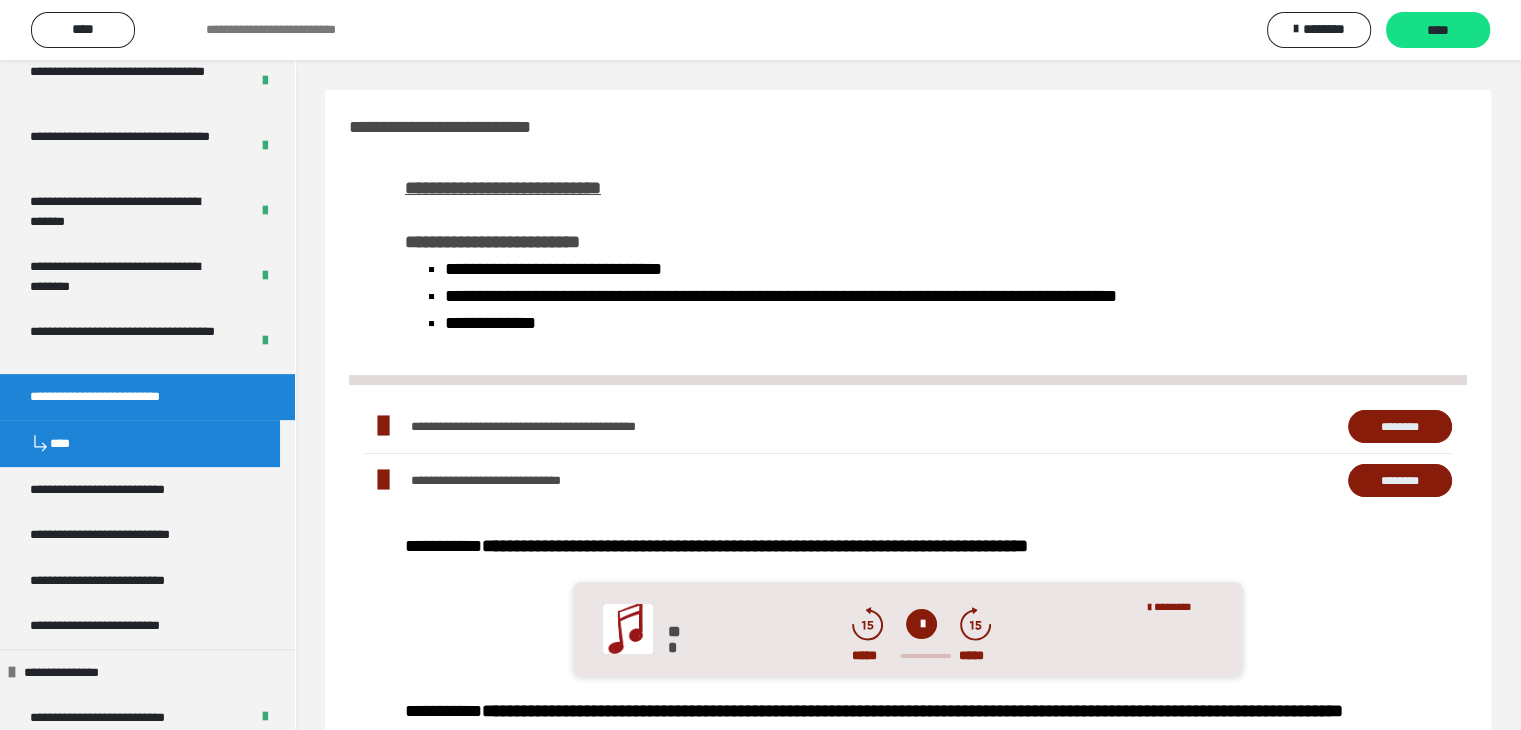 click on "********" at bounding box center [1400, 427] 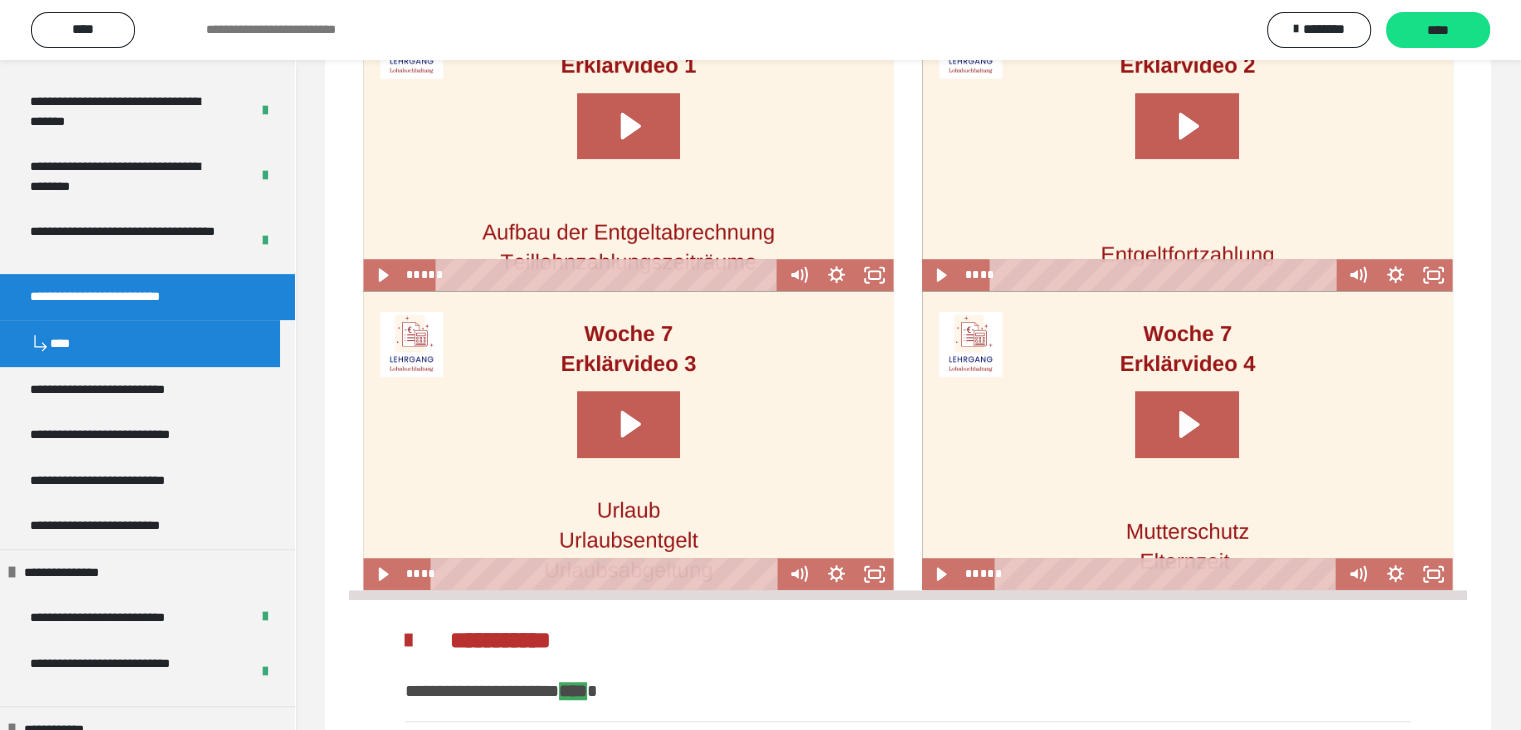 scroll, scrollTop: 1300, scrollLeft: 0, axis: vertical 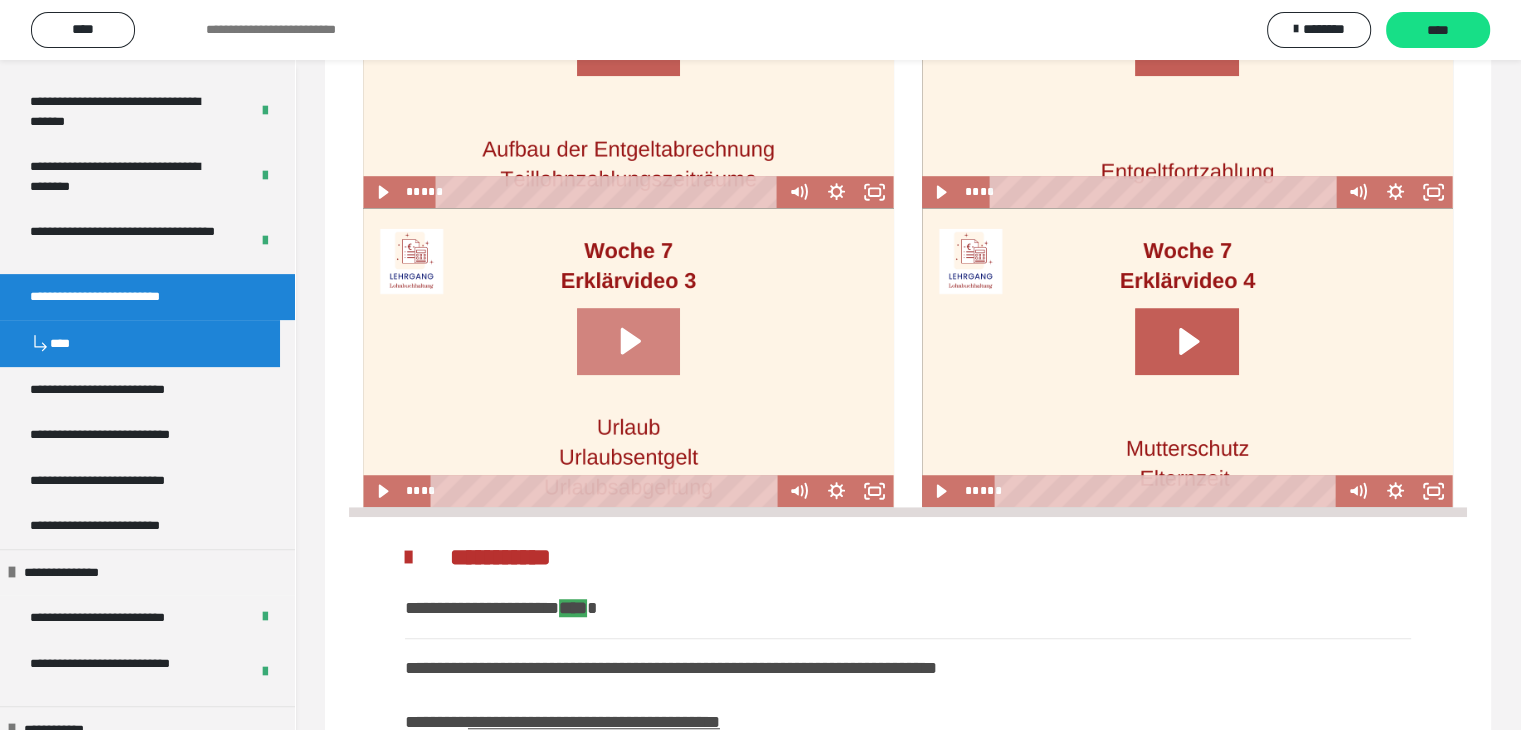 click 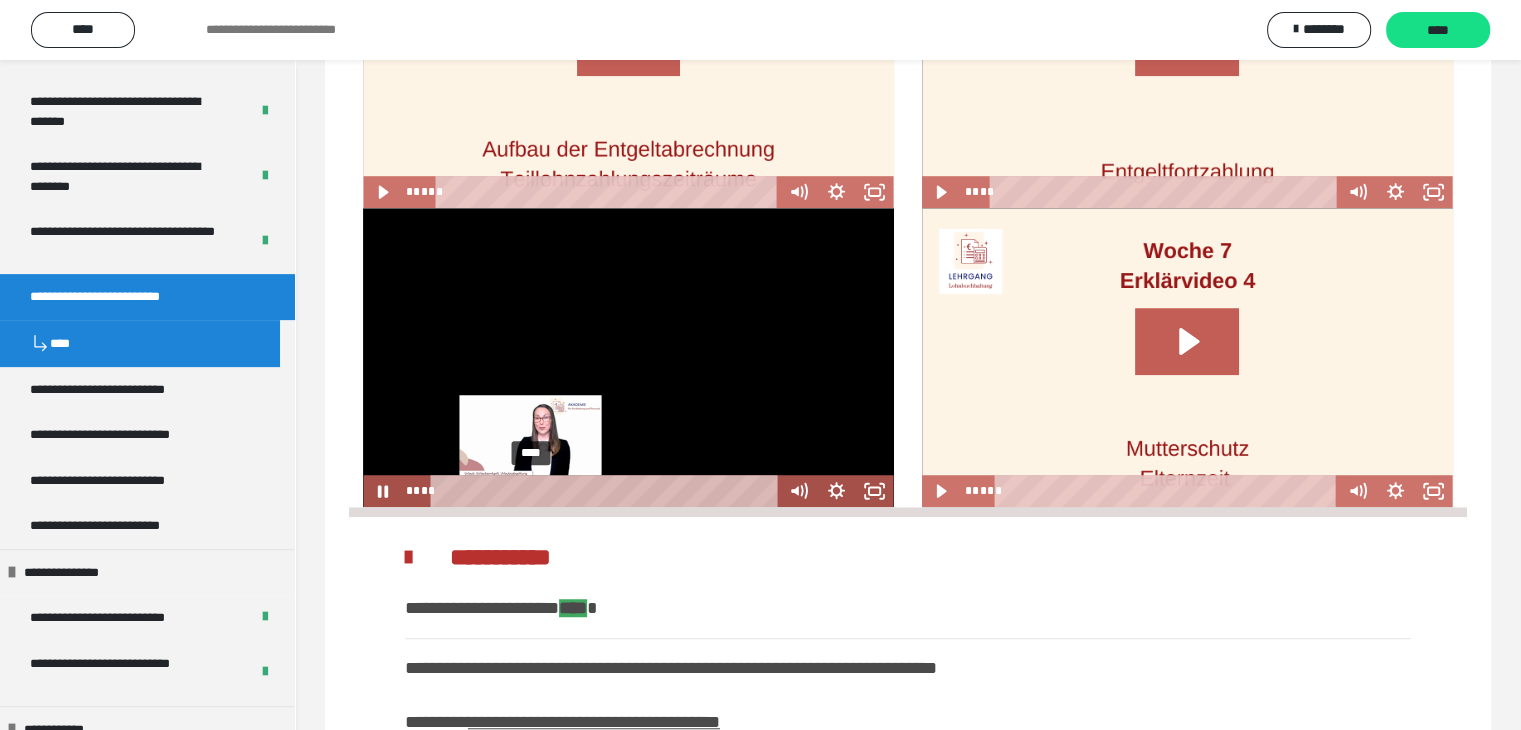 click on "****" at bounding box center (608, 491) 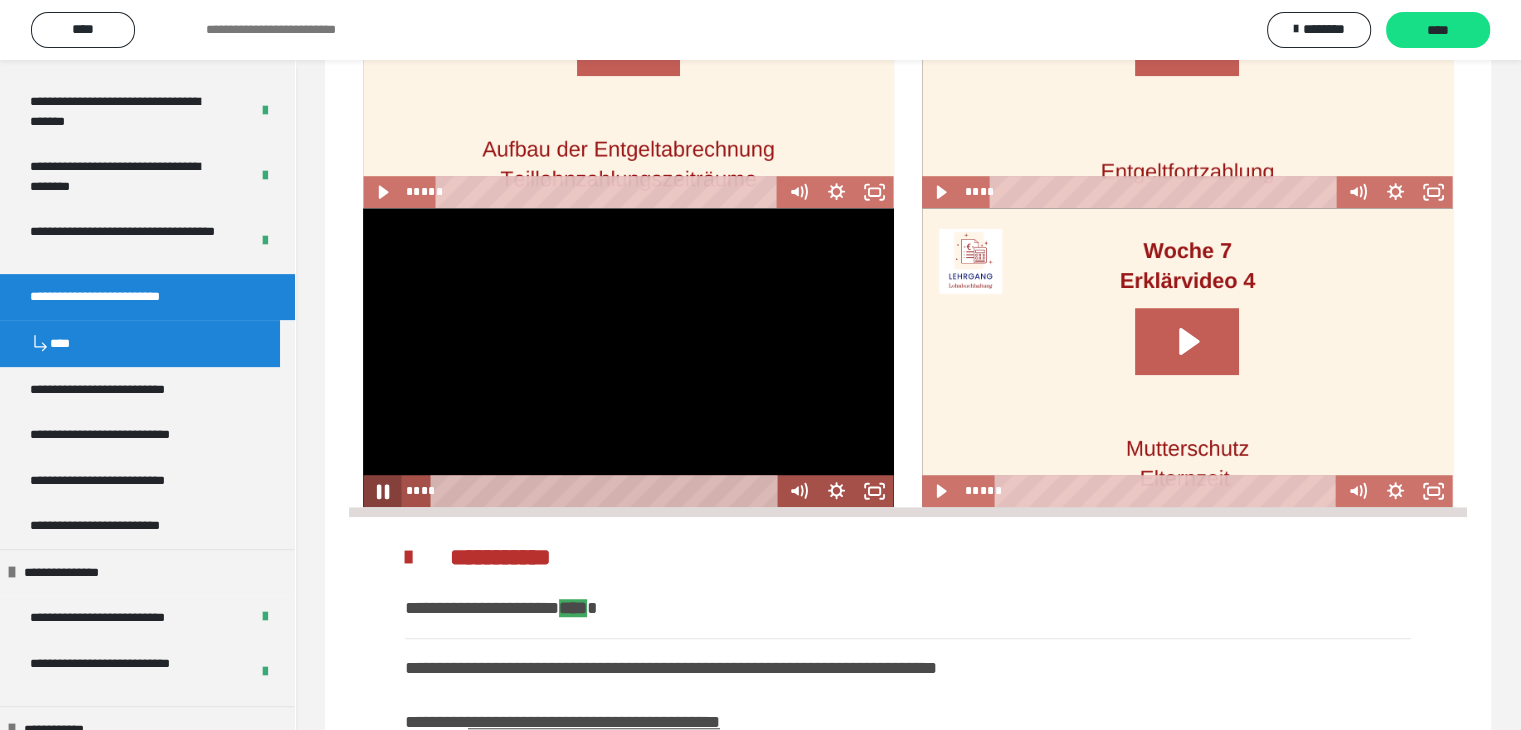 click 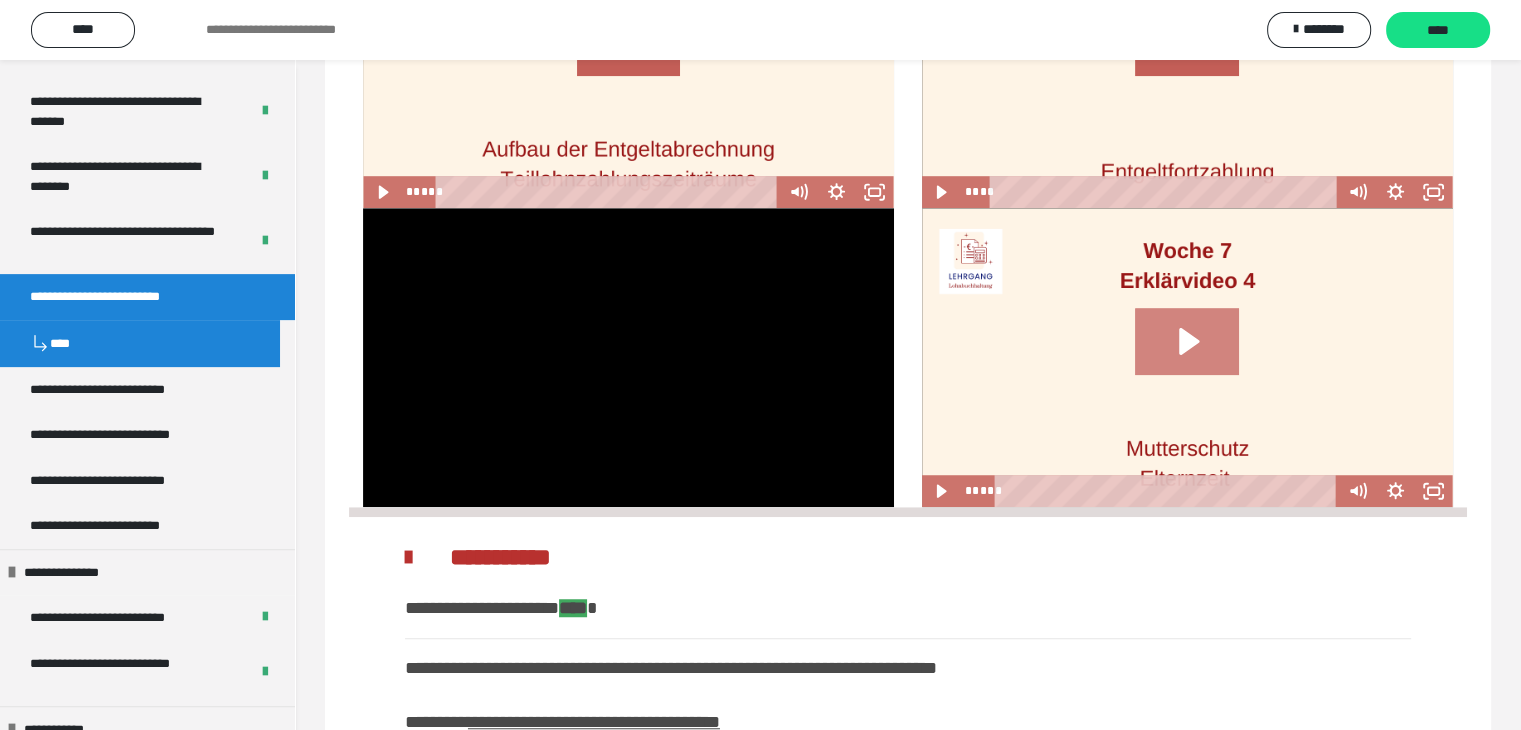 click 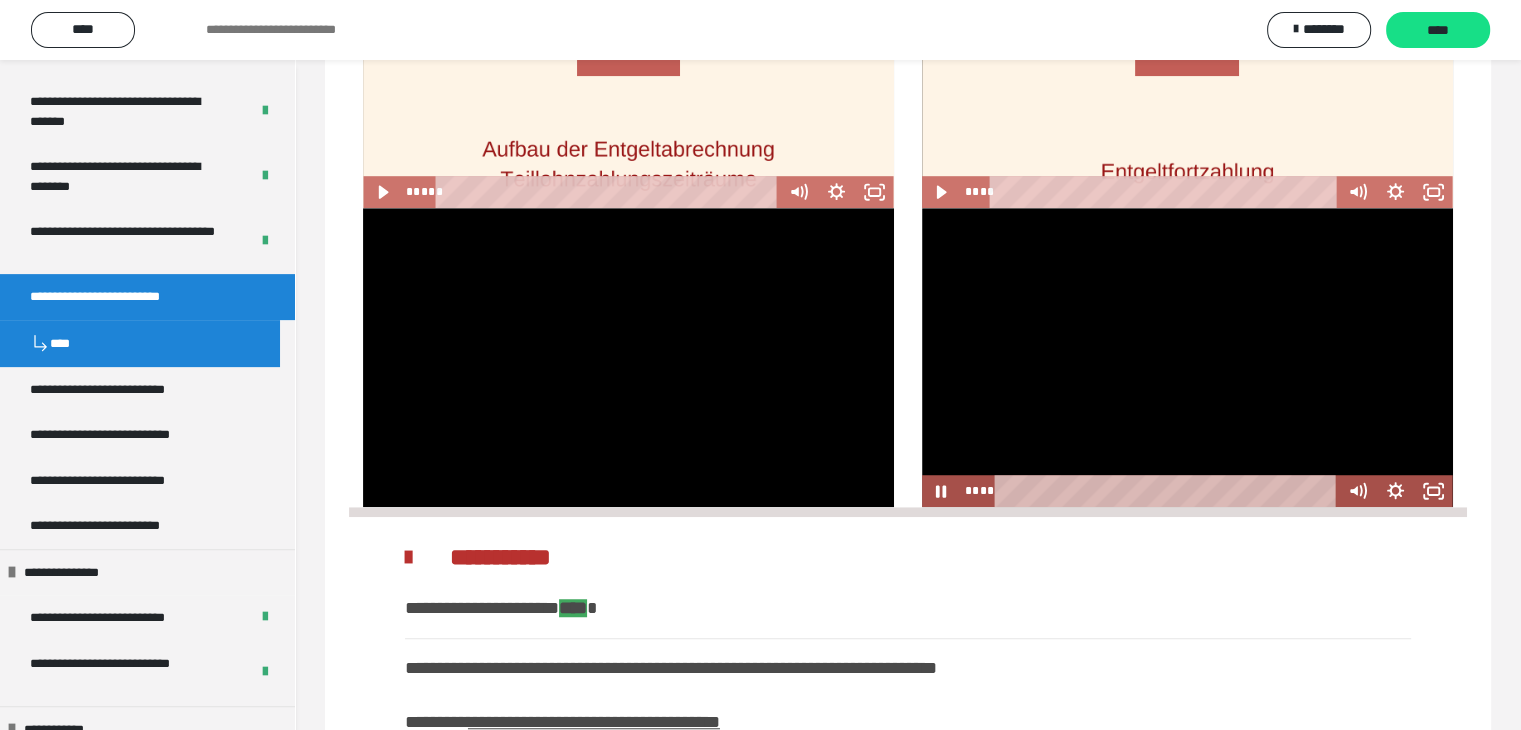 click at bounding box center (1169, 491) 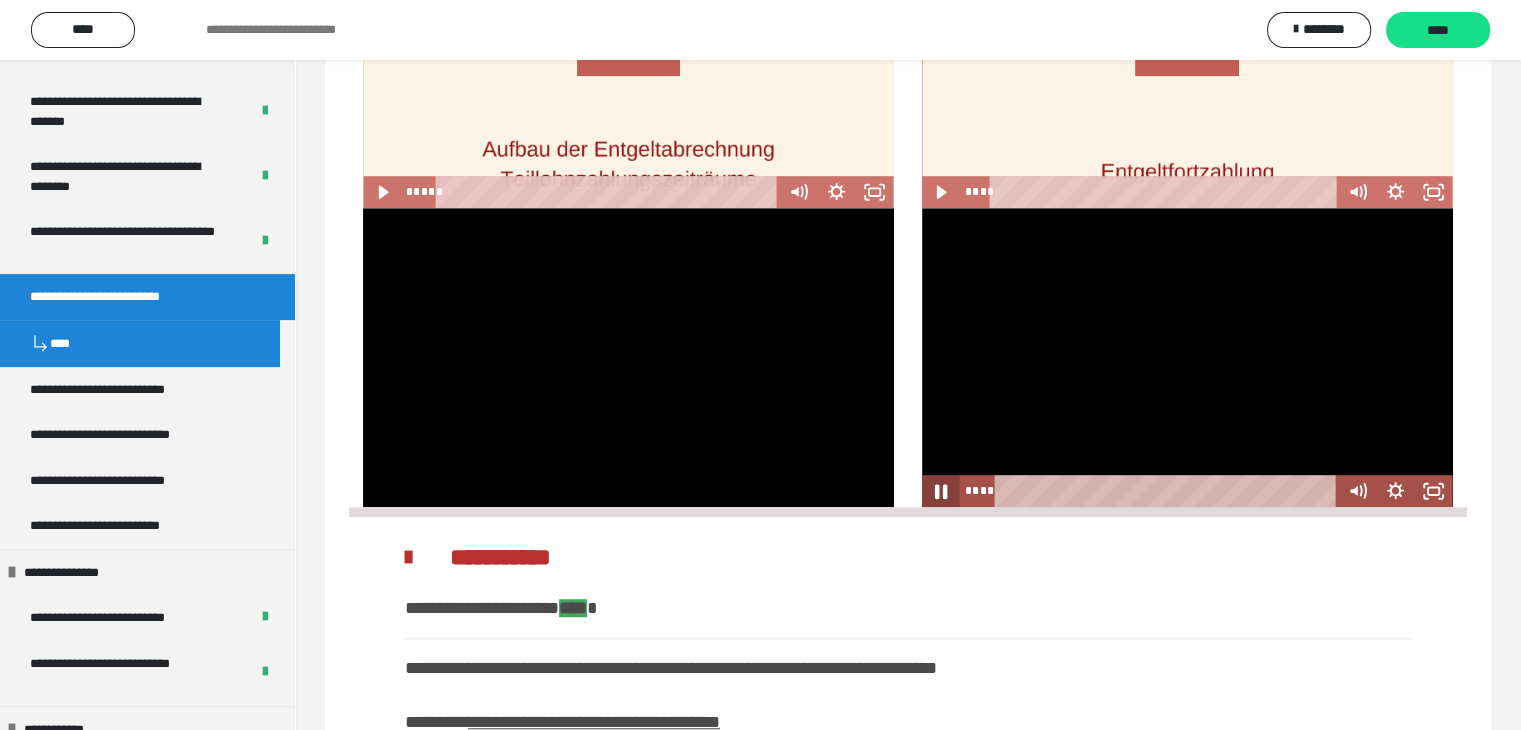 click 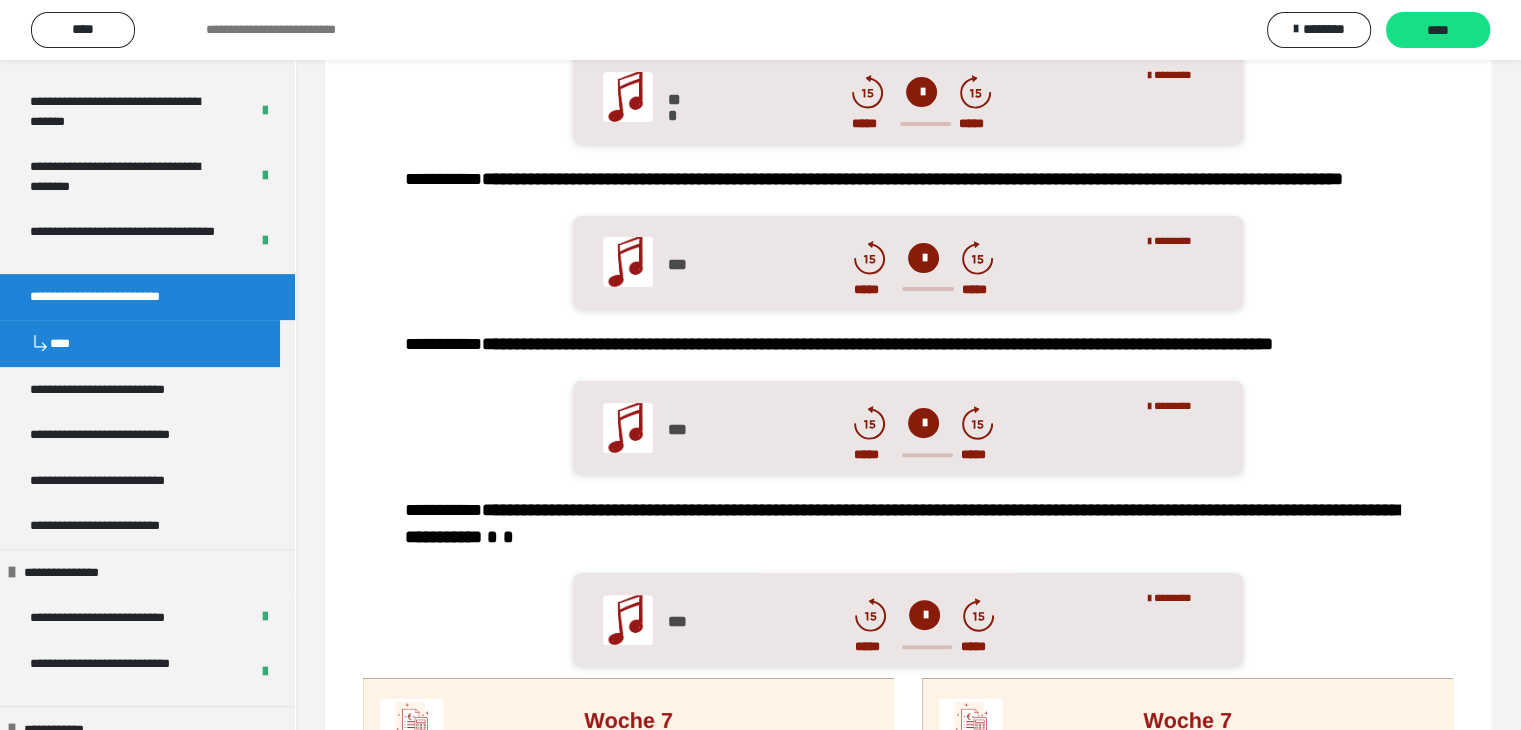 scroll, scrollTop: 516, scrollLeft: 0, axis: vertical 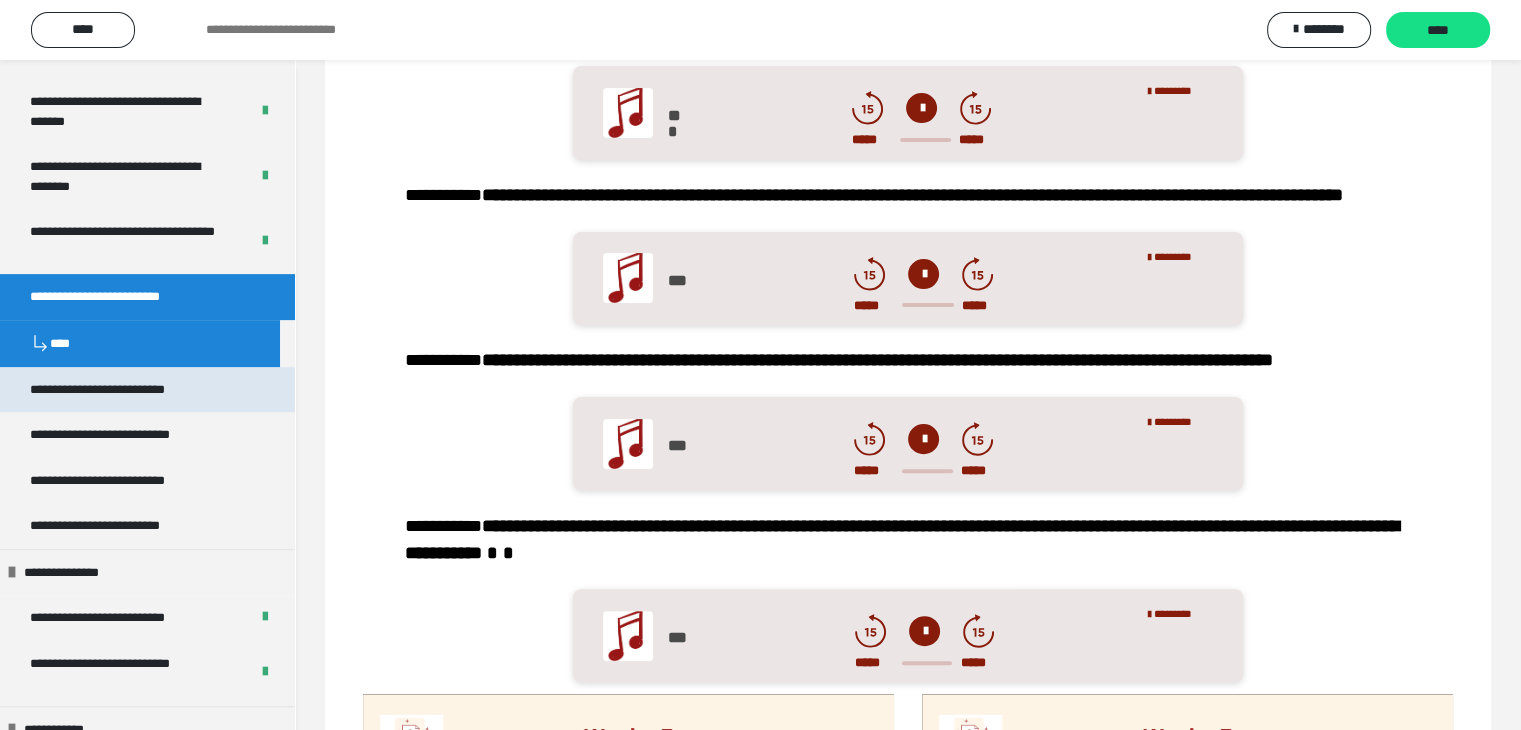 click on "**********" at bounding box center [126, 390] 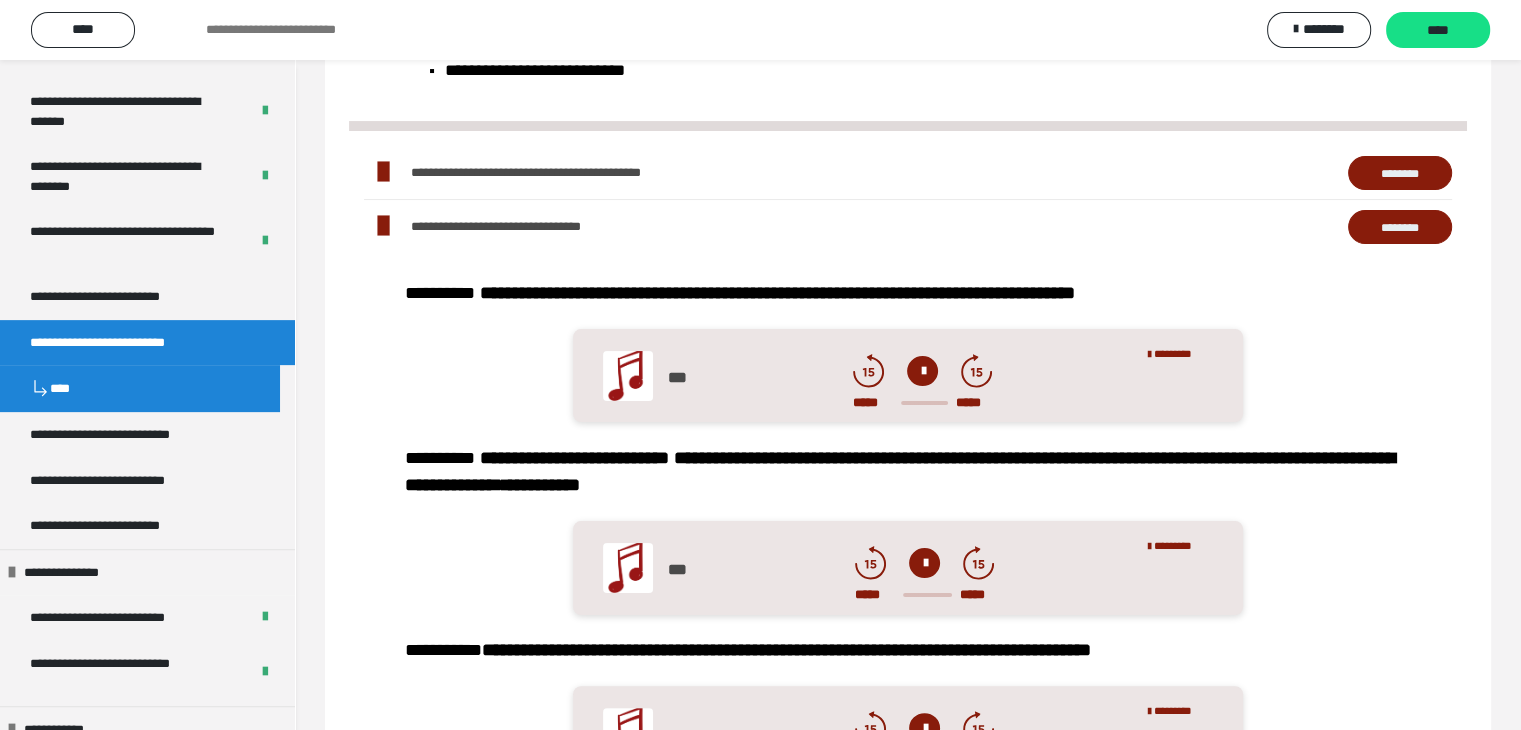 scroll, scrollTop: 8, scrollLeft: 0, axis: vertical 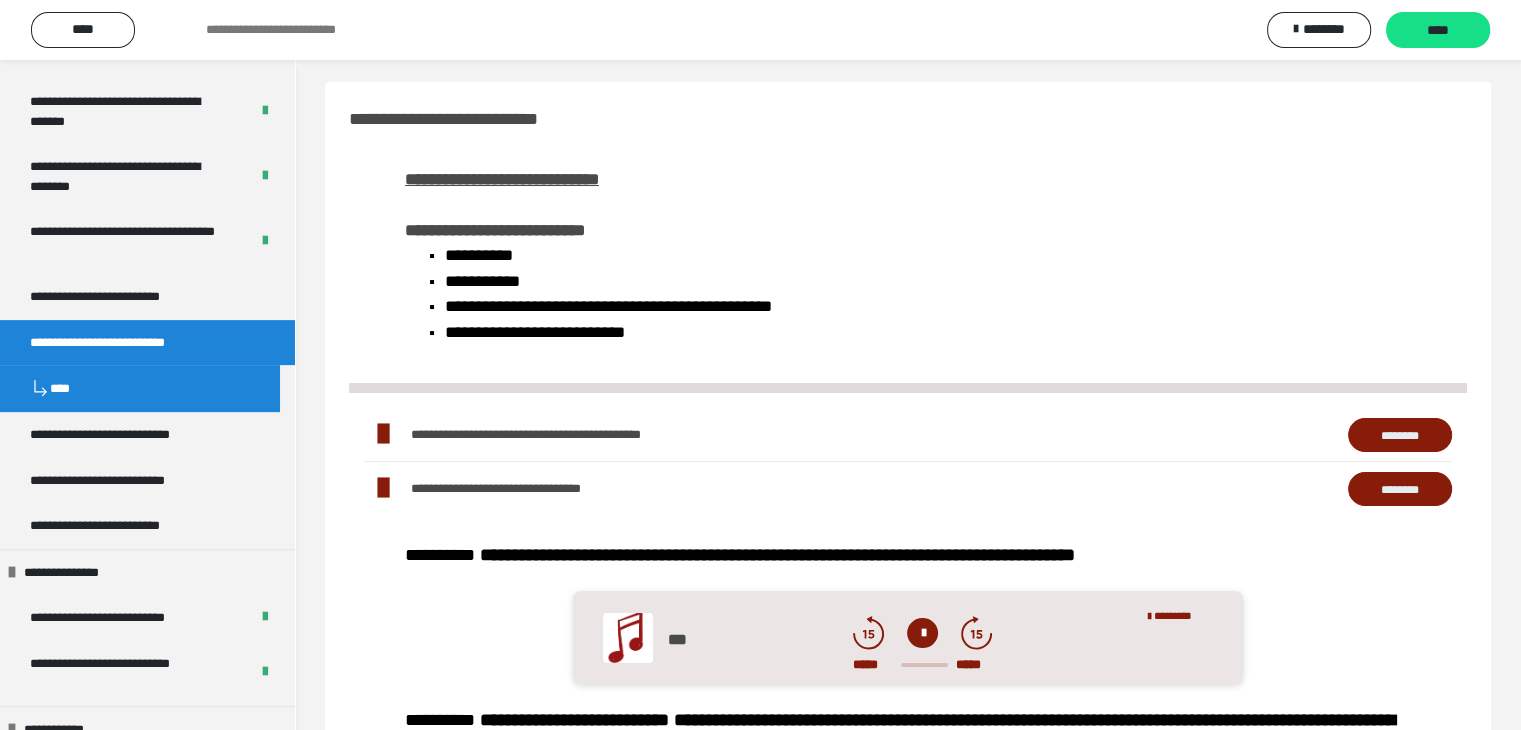 click on "********" at bounding box center (1400, 435) 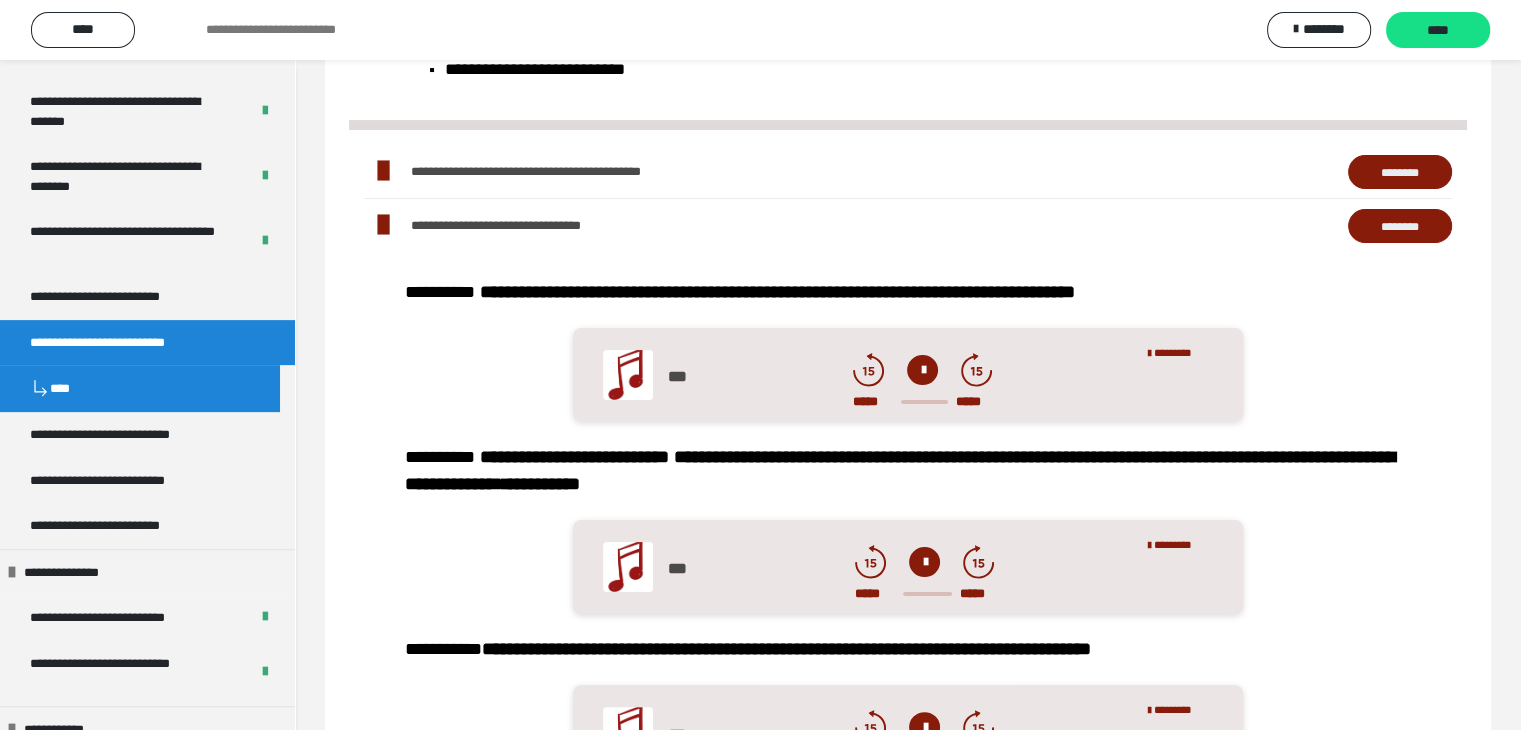 scroll, scrollTop: 308, scrollLeft: 0, axis: vertical 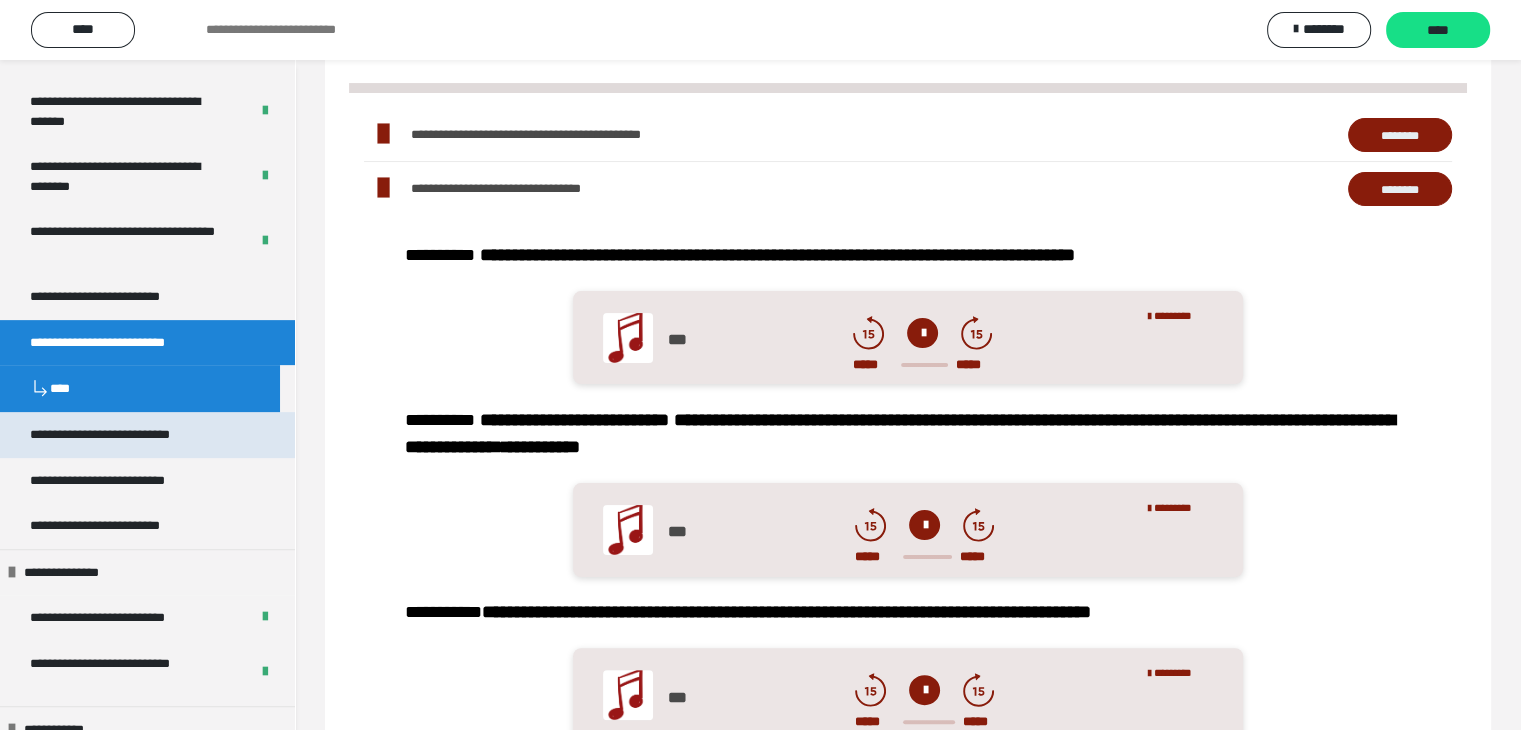 click on "**********" at bounding box center (128, 435) 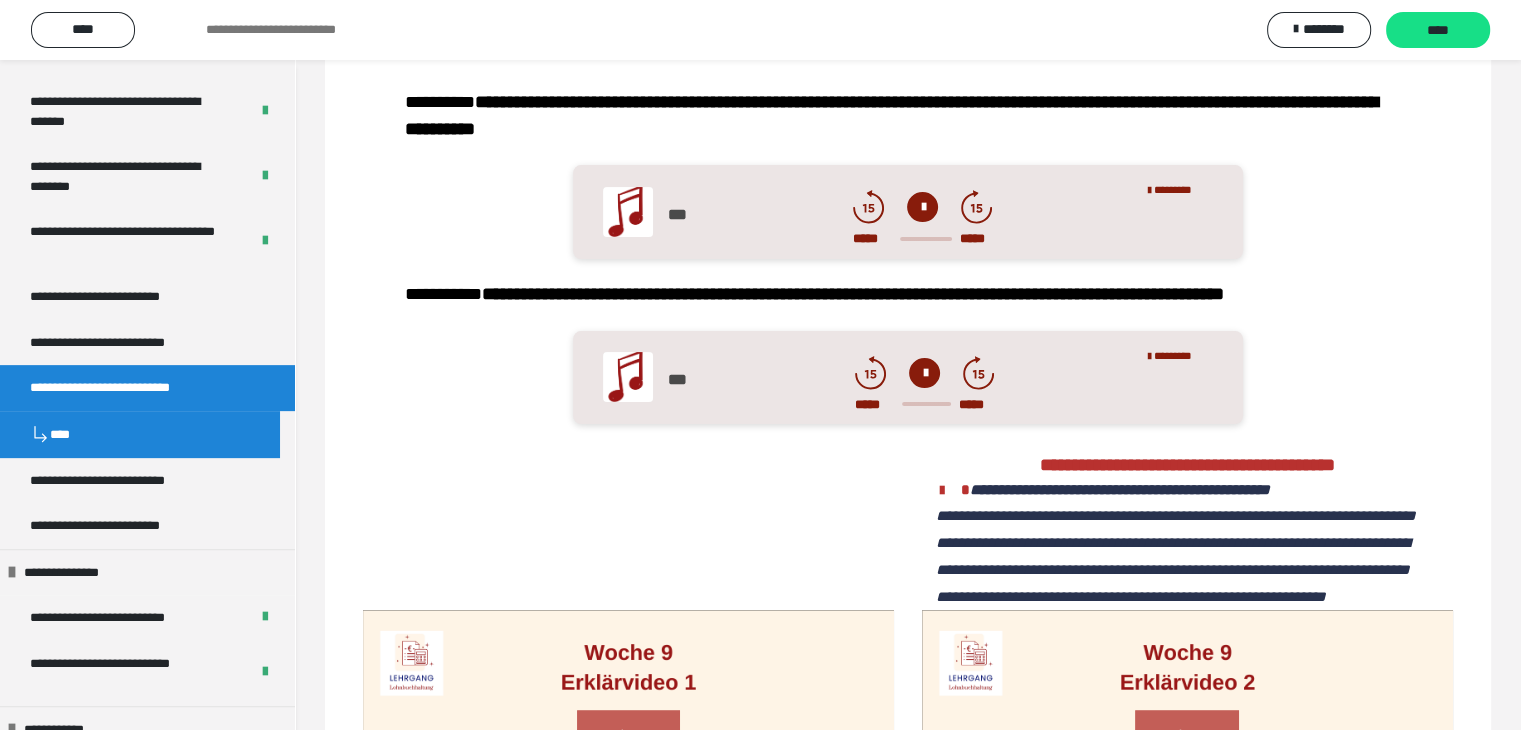scroll, scrollTop: 200, scrollLeft: 0, axis: vertical 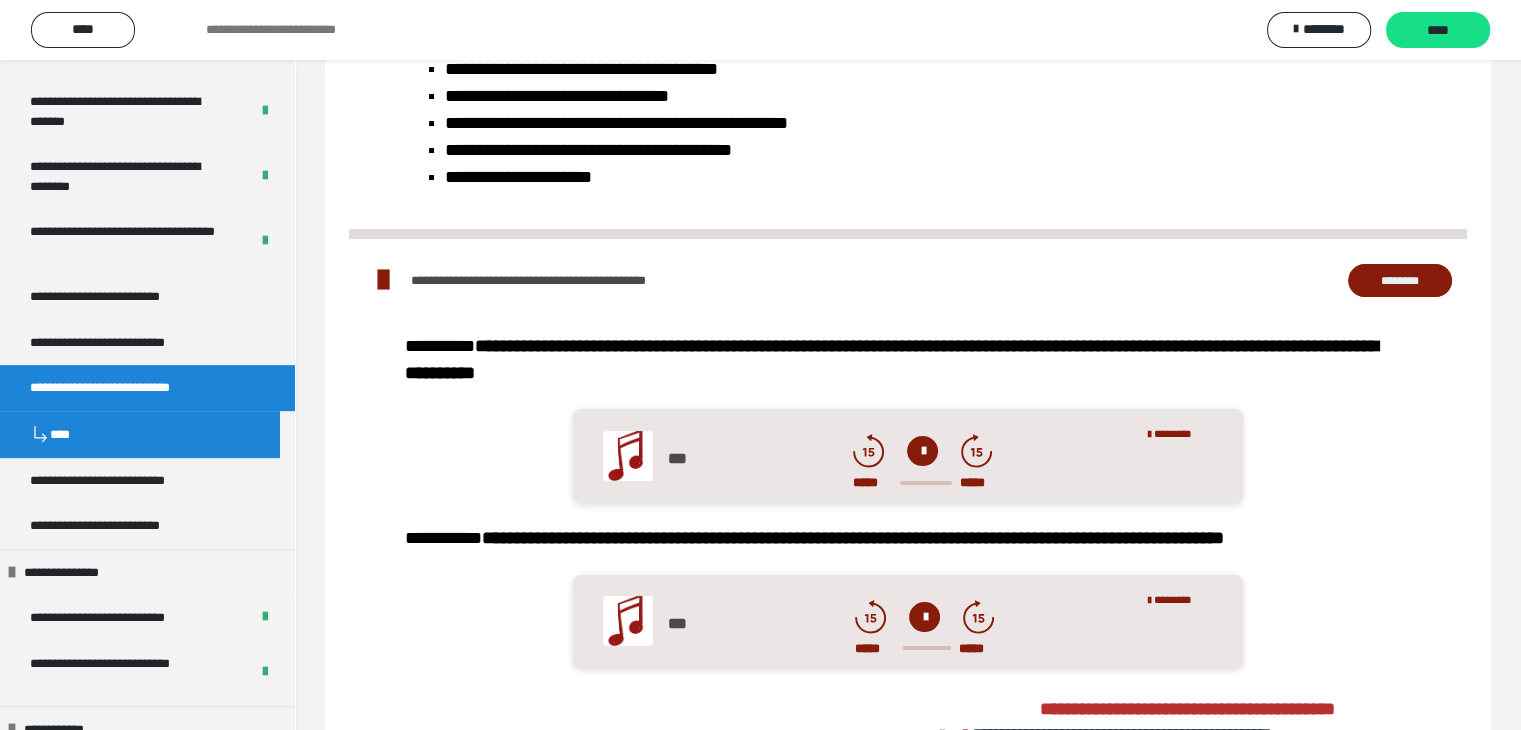 click on "********" at bounding box center (1400, 281) 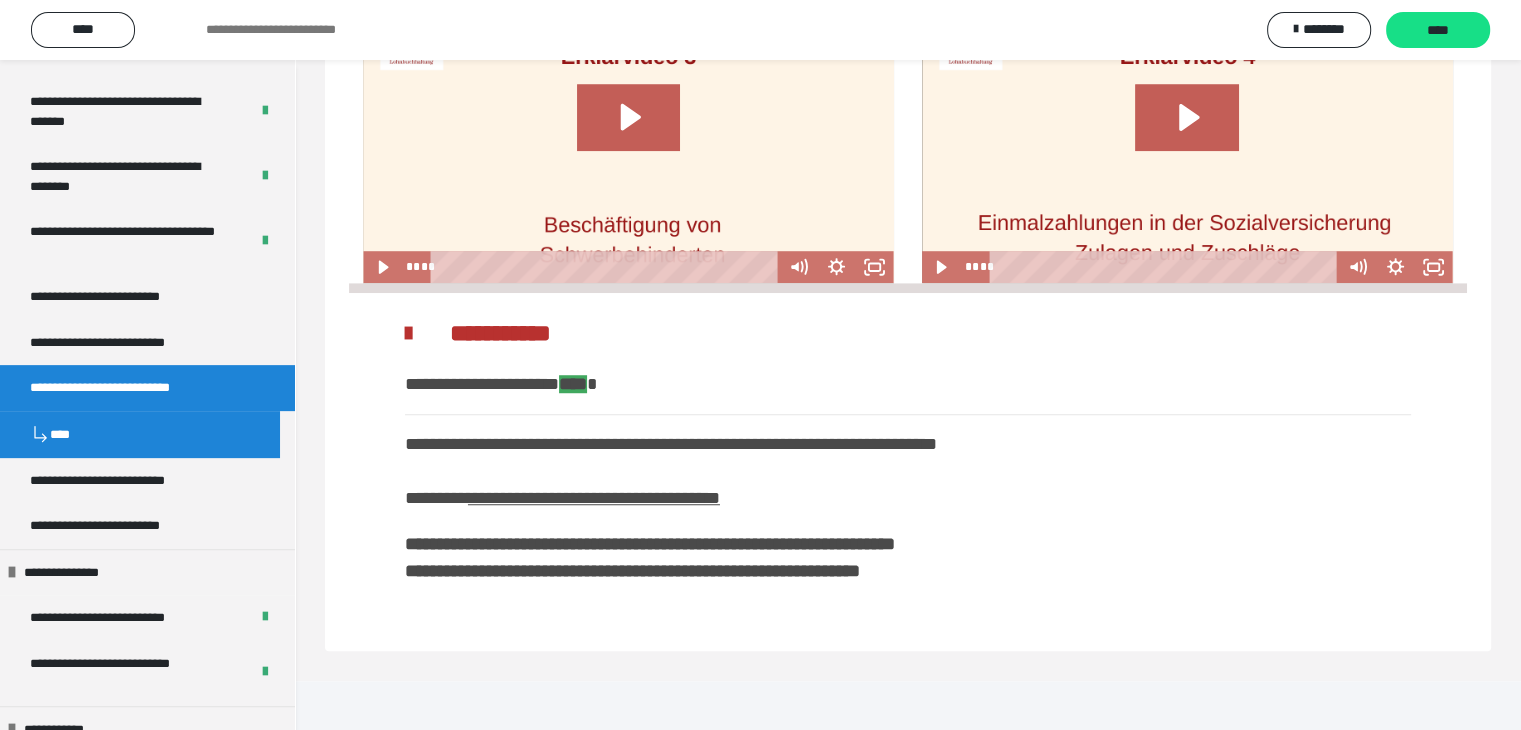 scroll, scrollTop: 1400, scrollLeft: 0, axis: vertical 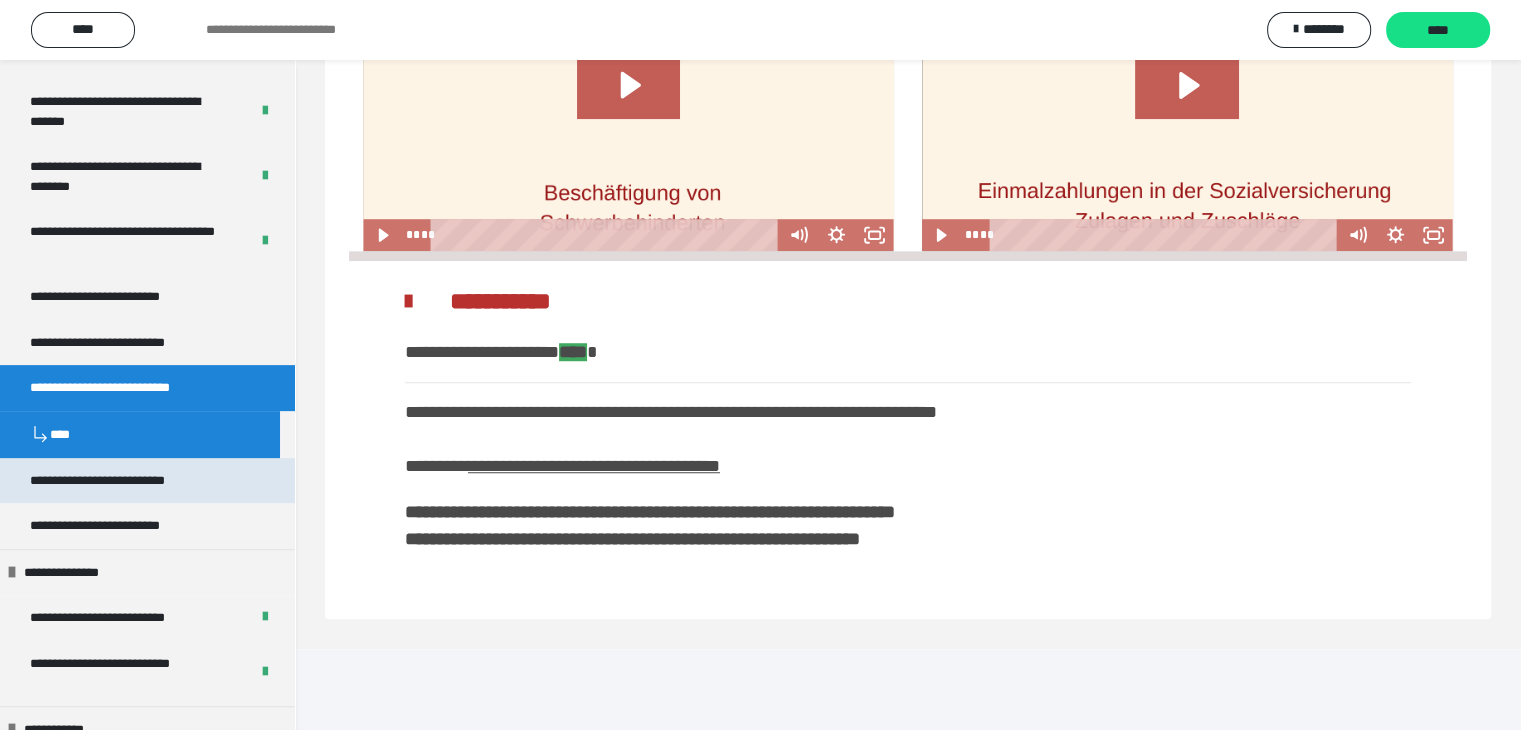 click on "**********" at bounding box center [128, 481] 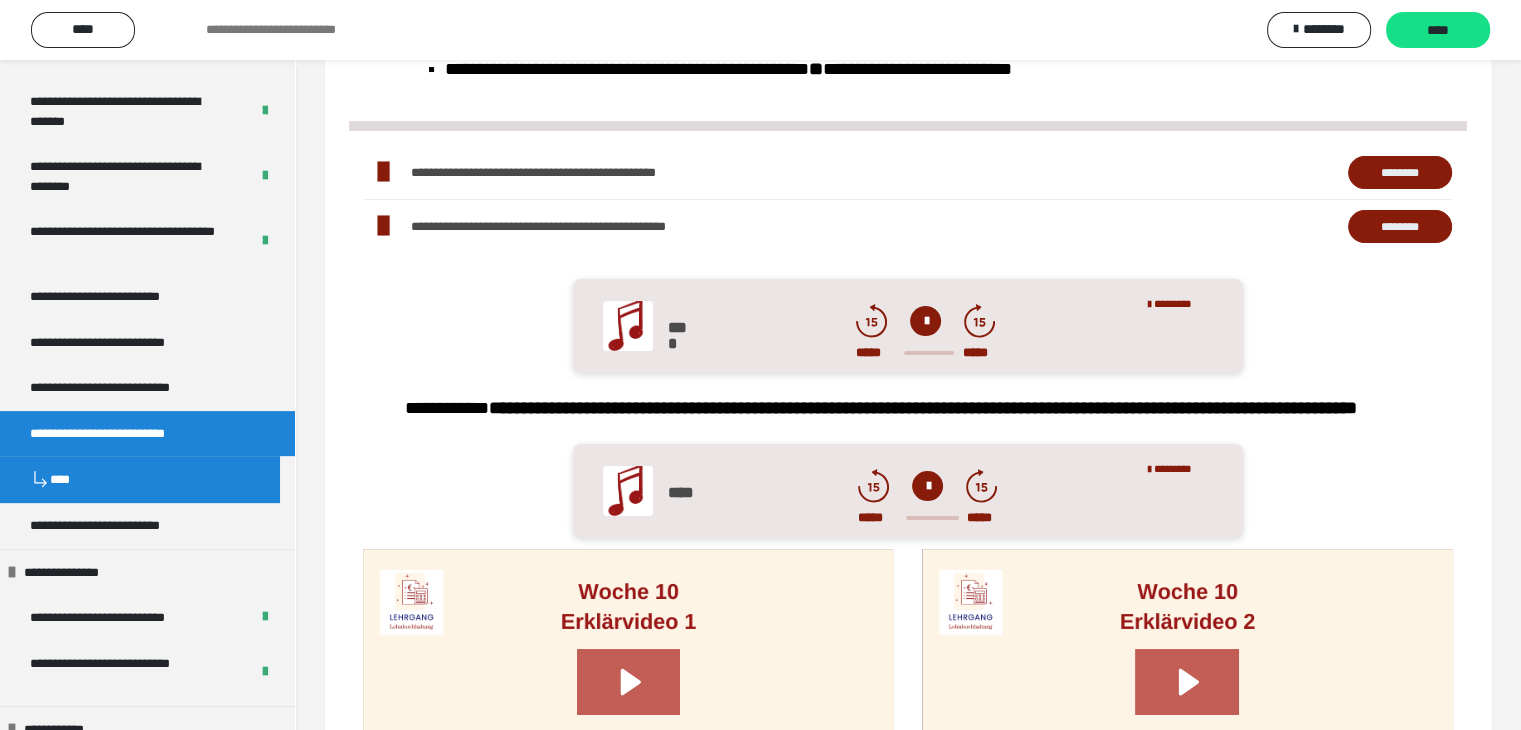 scroll, scrollTop: 100, scrollLeft: 0, axis: vertical 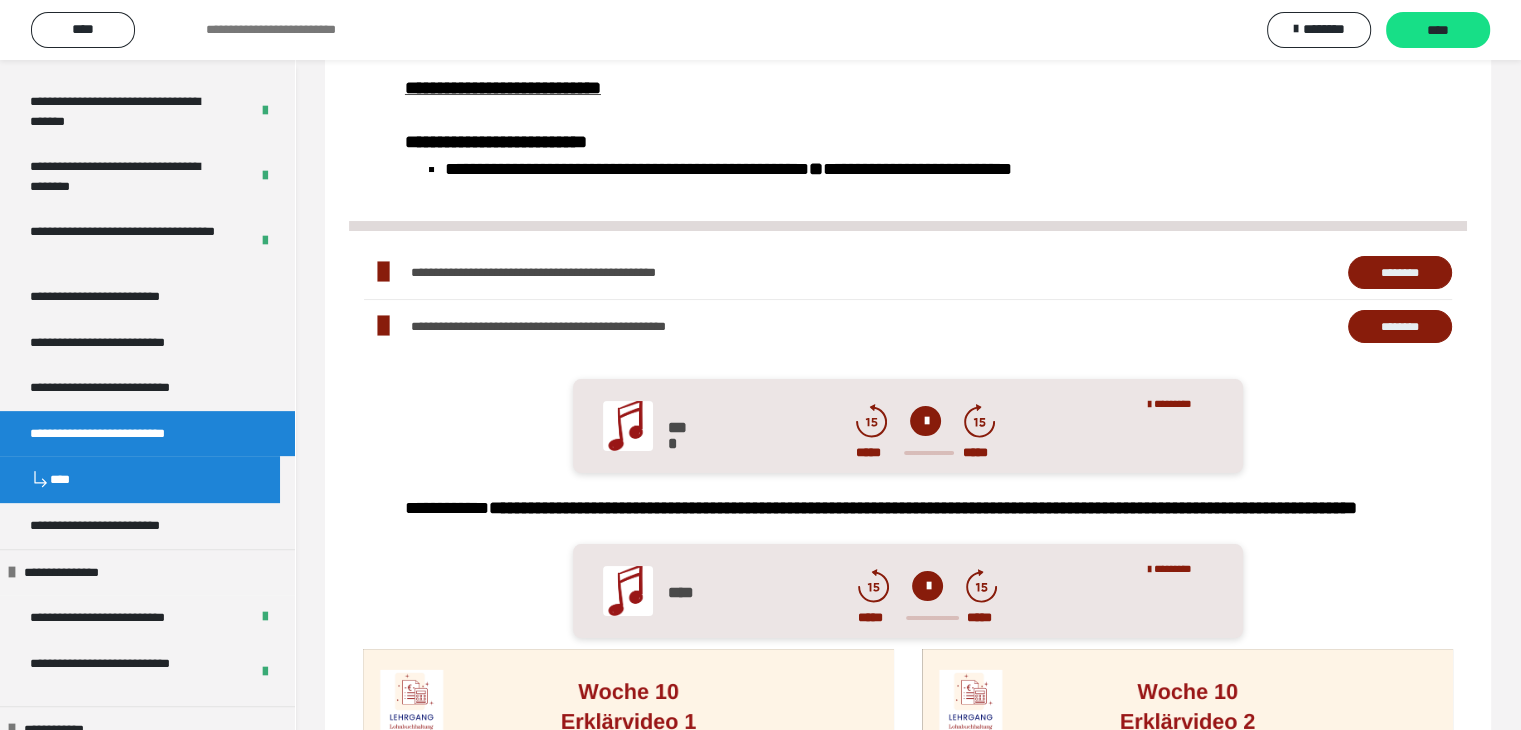 click on "********" at bounding box center (1400, 273) 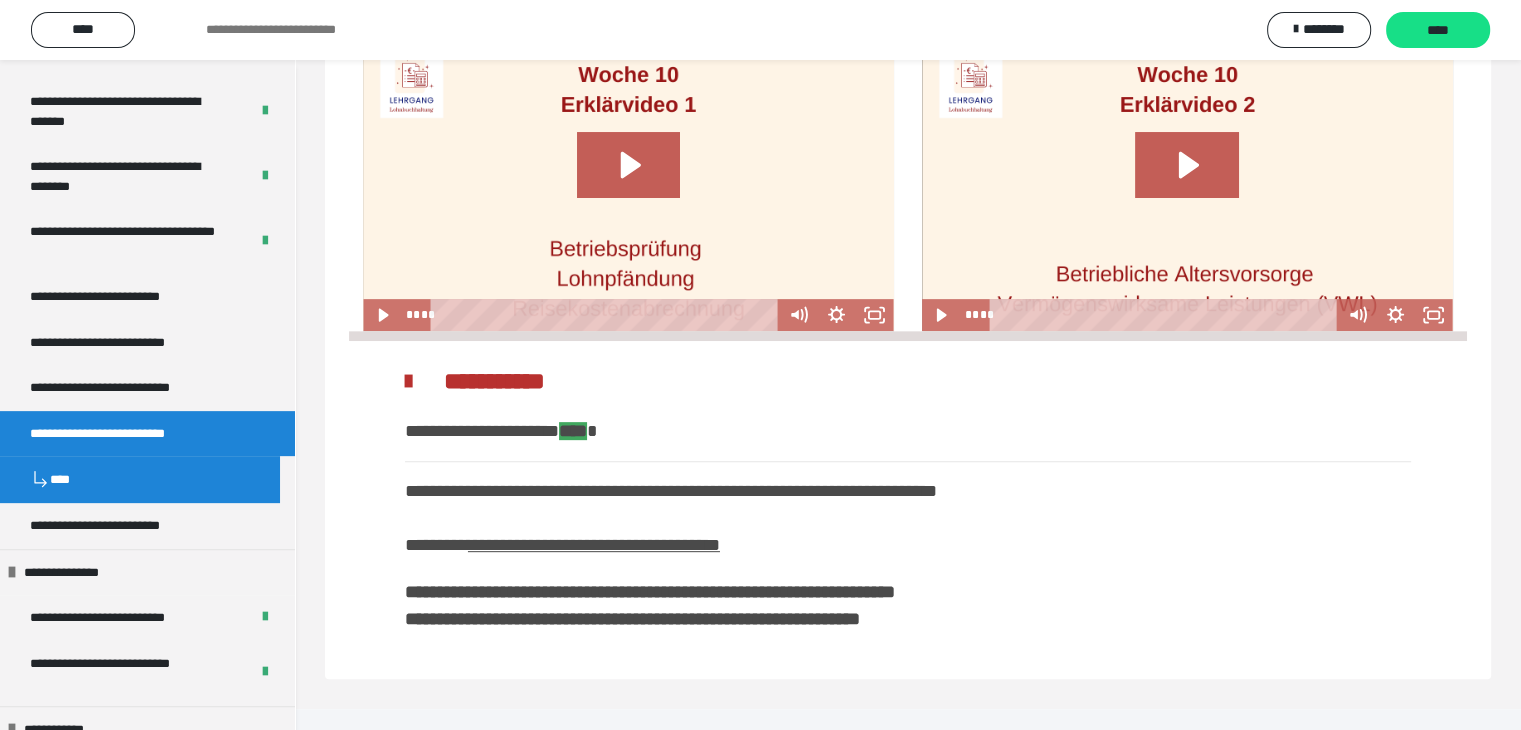 scroll, scrollTop: 723, scrollLeft: 0, axis: vertical 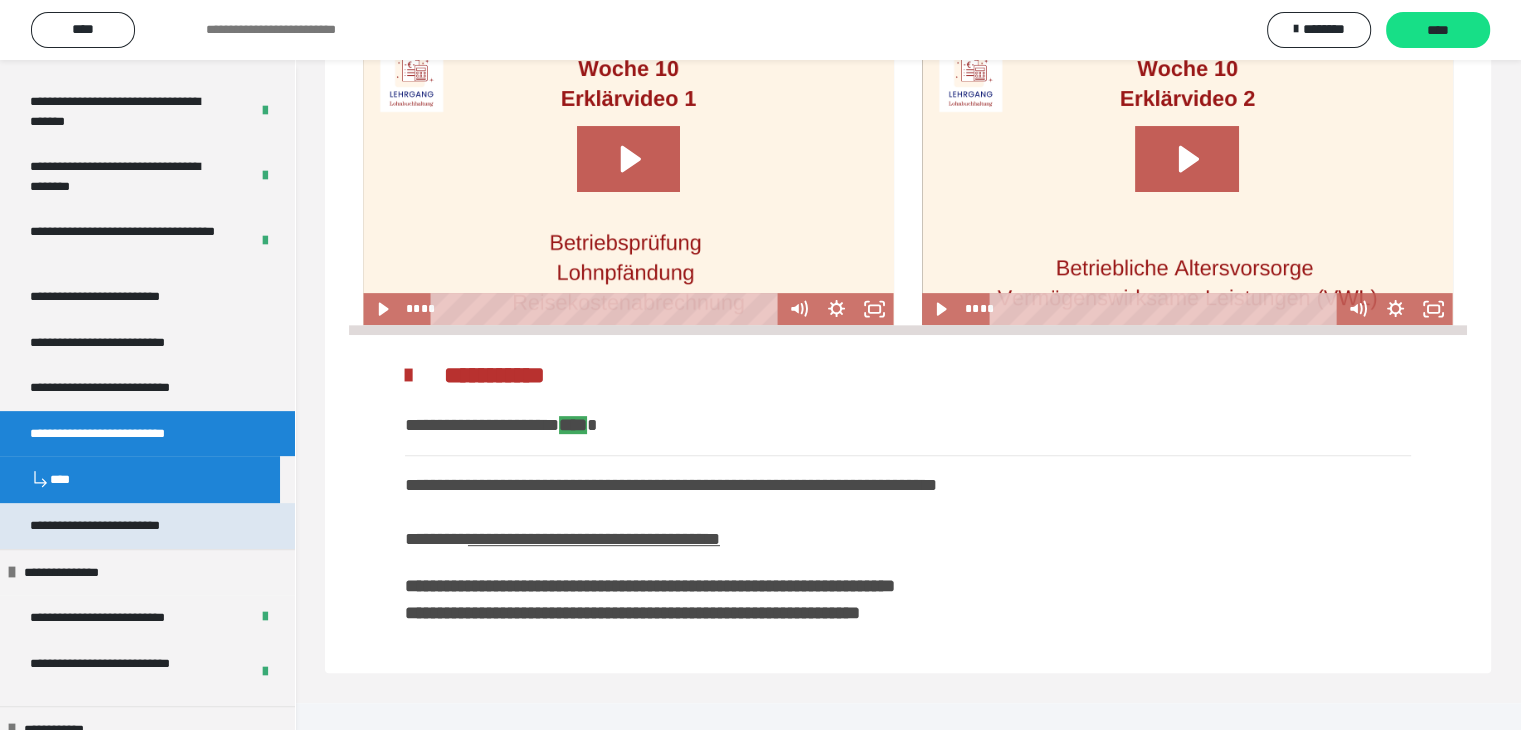 click on "**********" at bounding box center (126, 526) 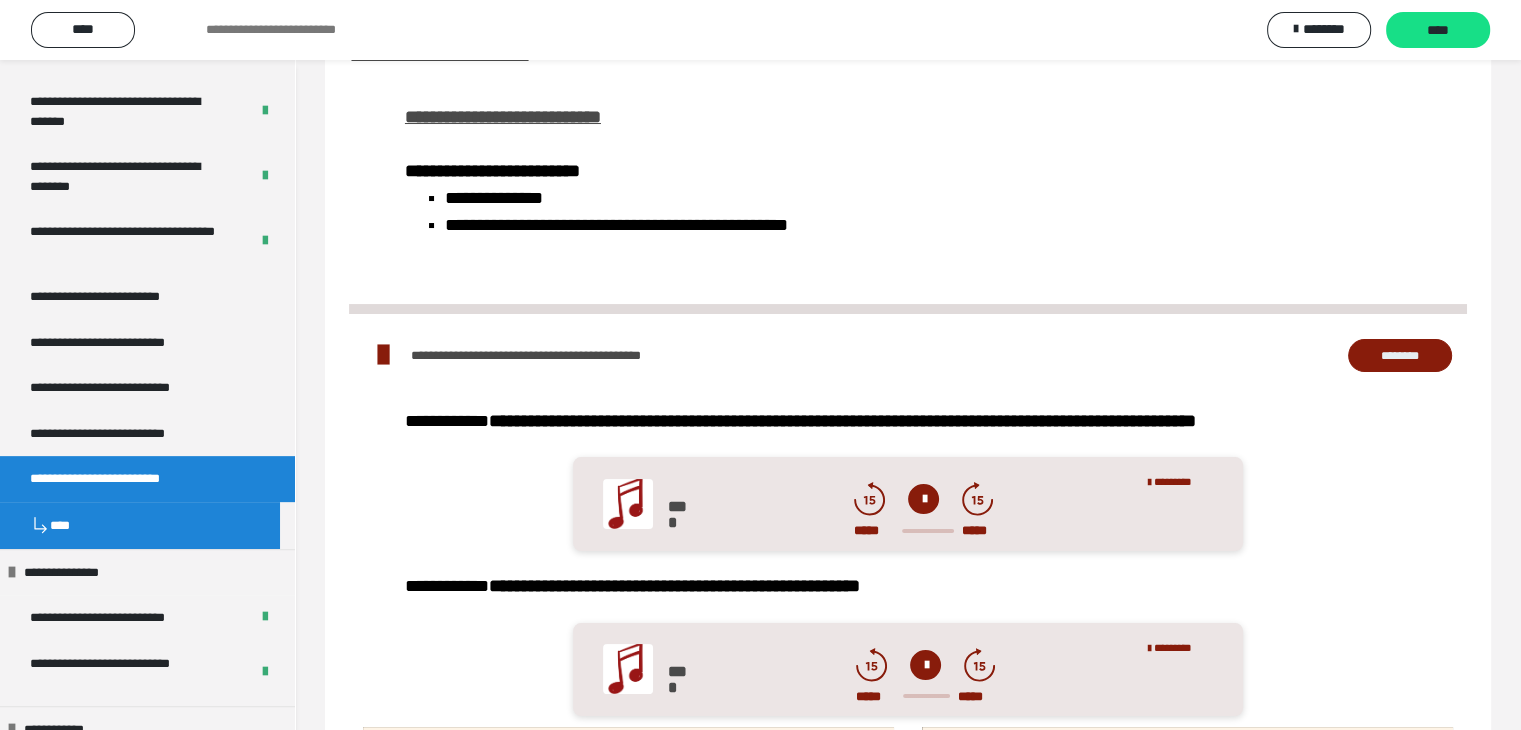 scroll, scrollTop: 0, scrollLeft: 0, axis: both 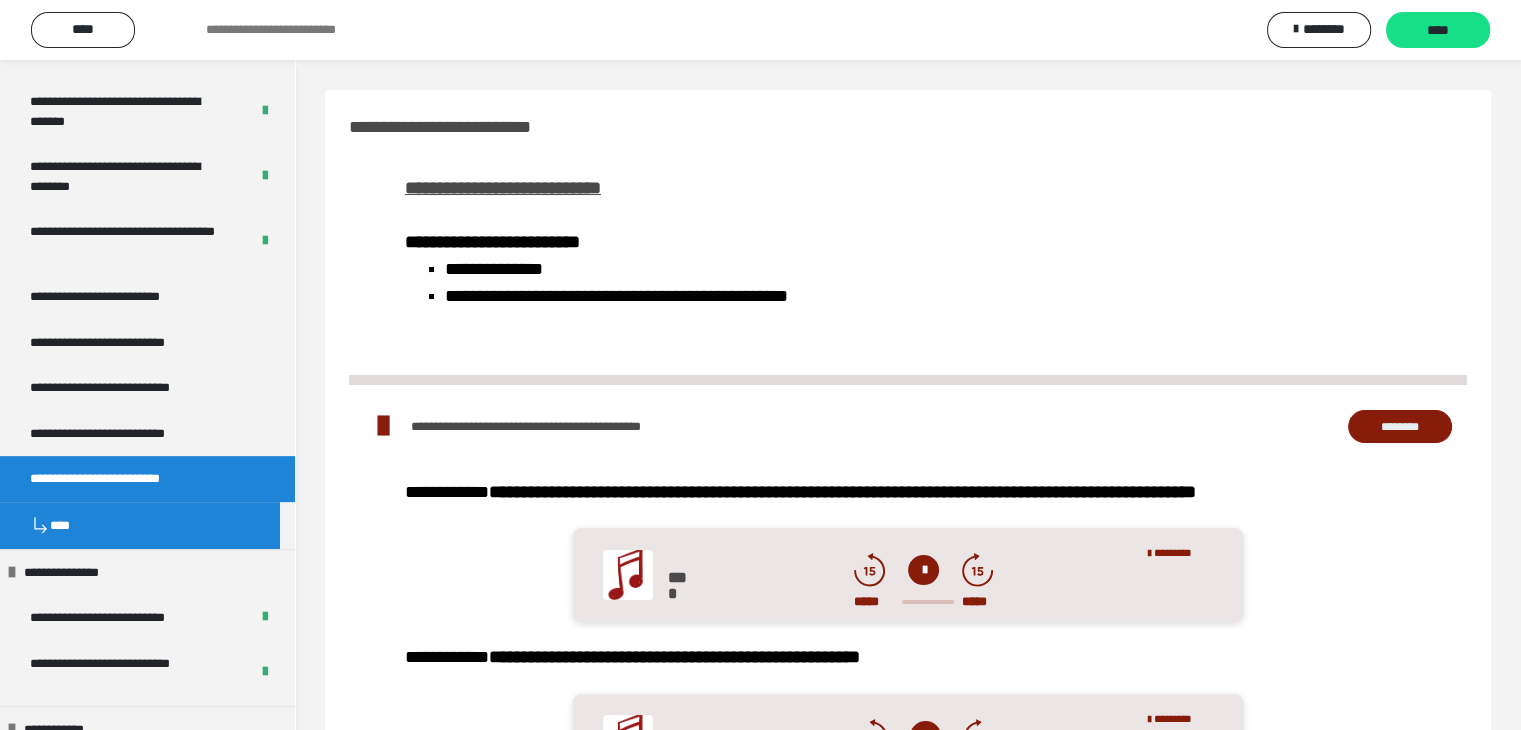 click on "********" at bounding box center (1400, 427) 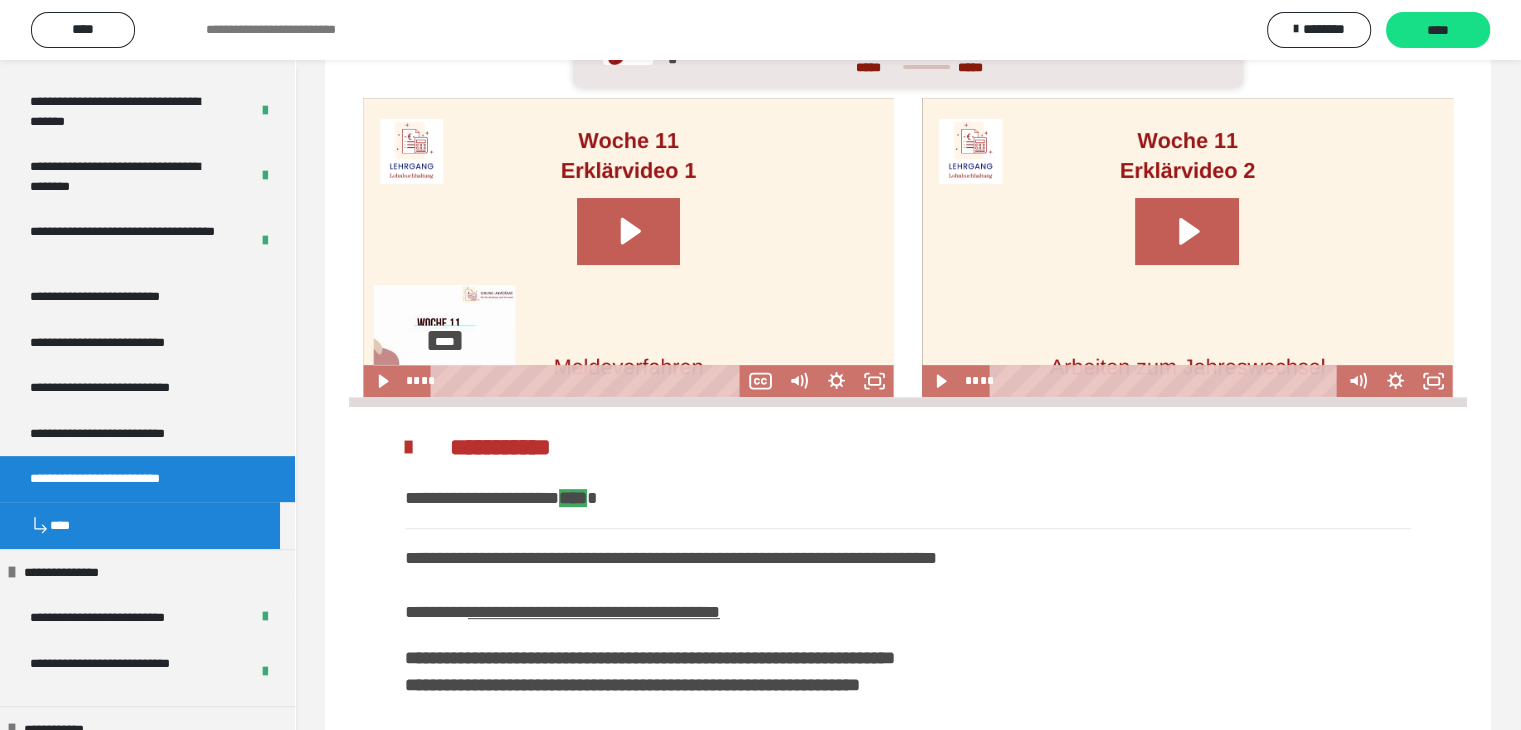 scroll, scrollTop: 772, scrollLeft: 0, axis: vertical 